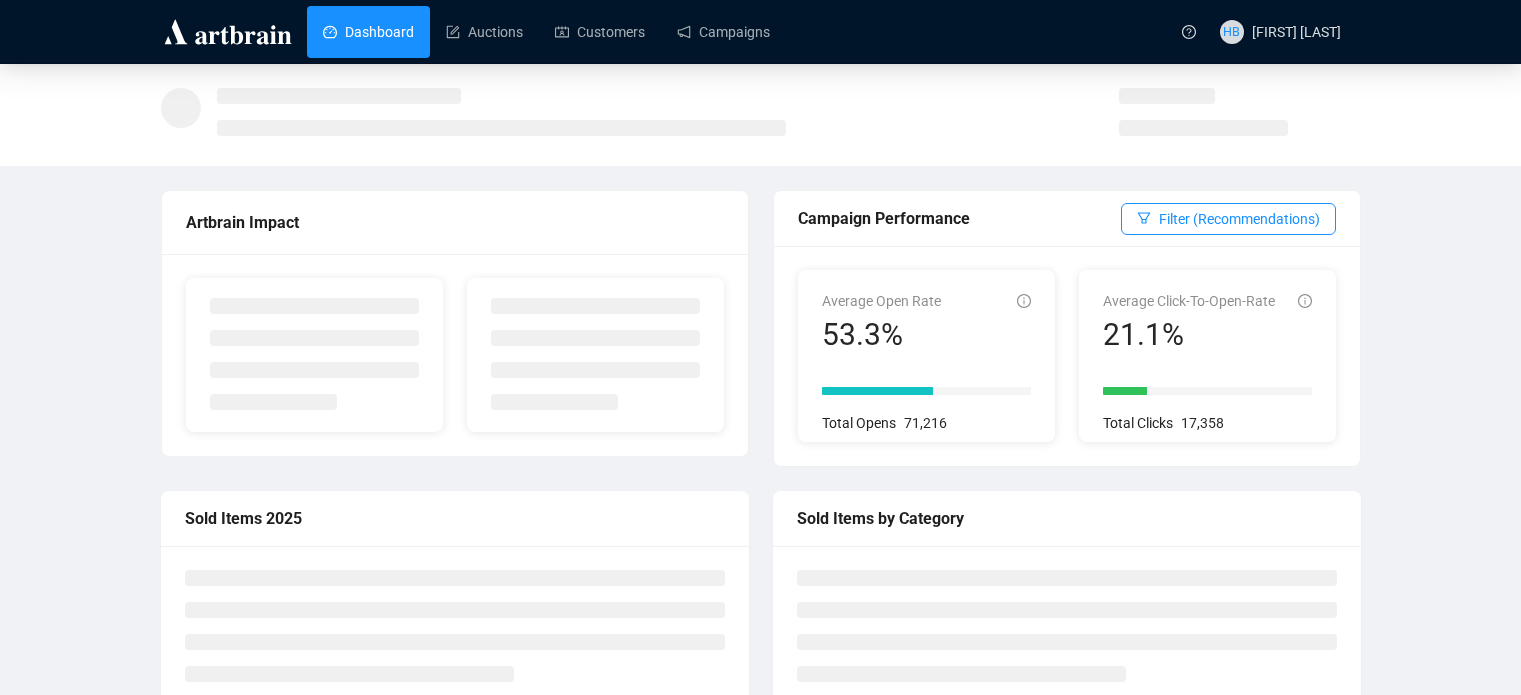 scroll, scrollTop: 0, scrollLeft: 0, axis: both 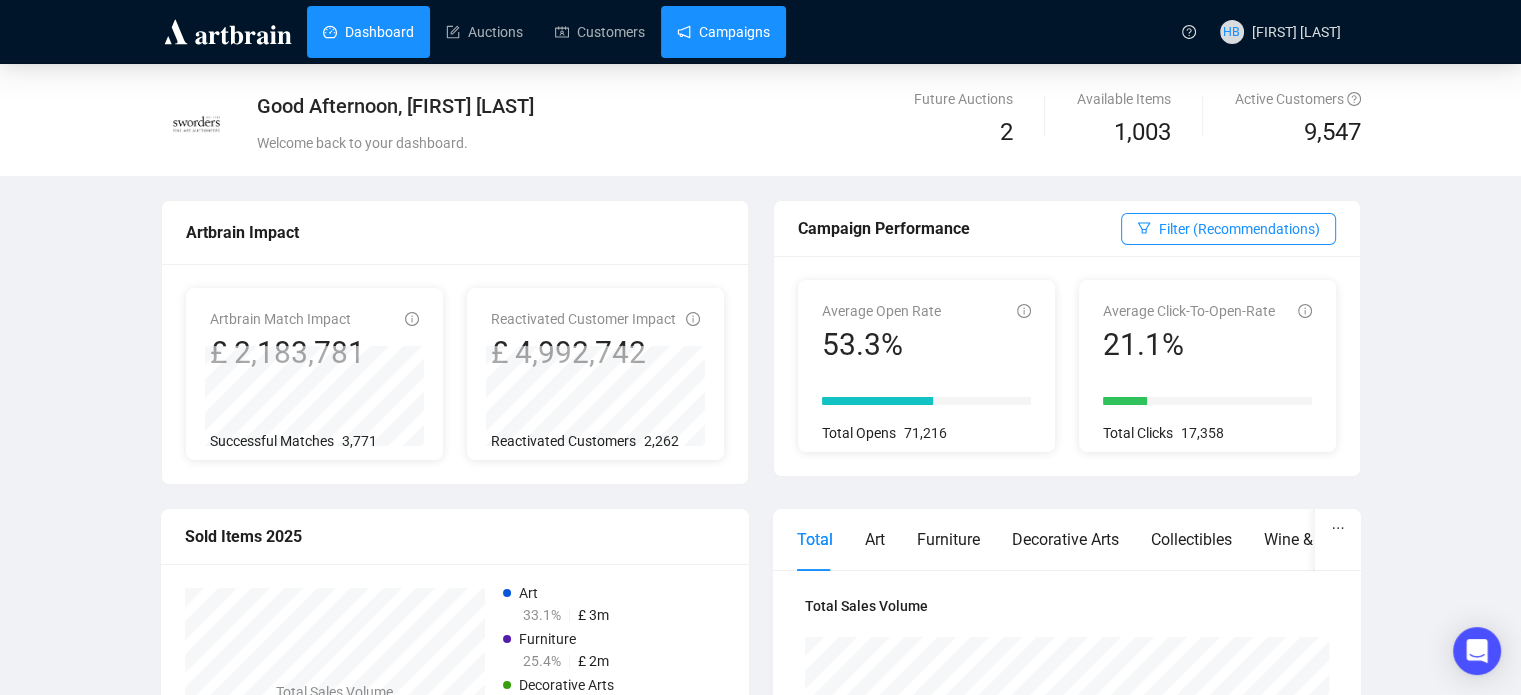 click on "Campaigns" at bounding box center [723, 32] 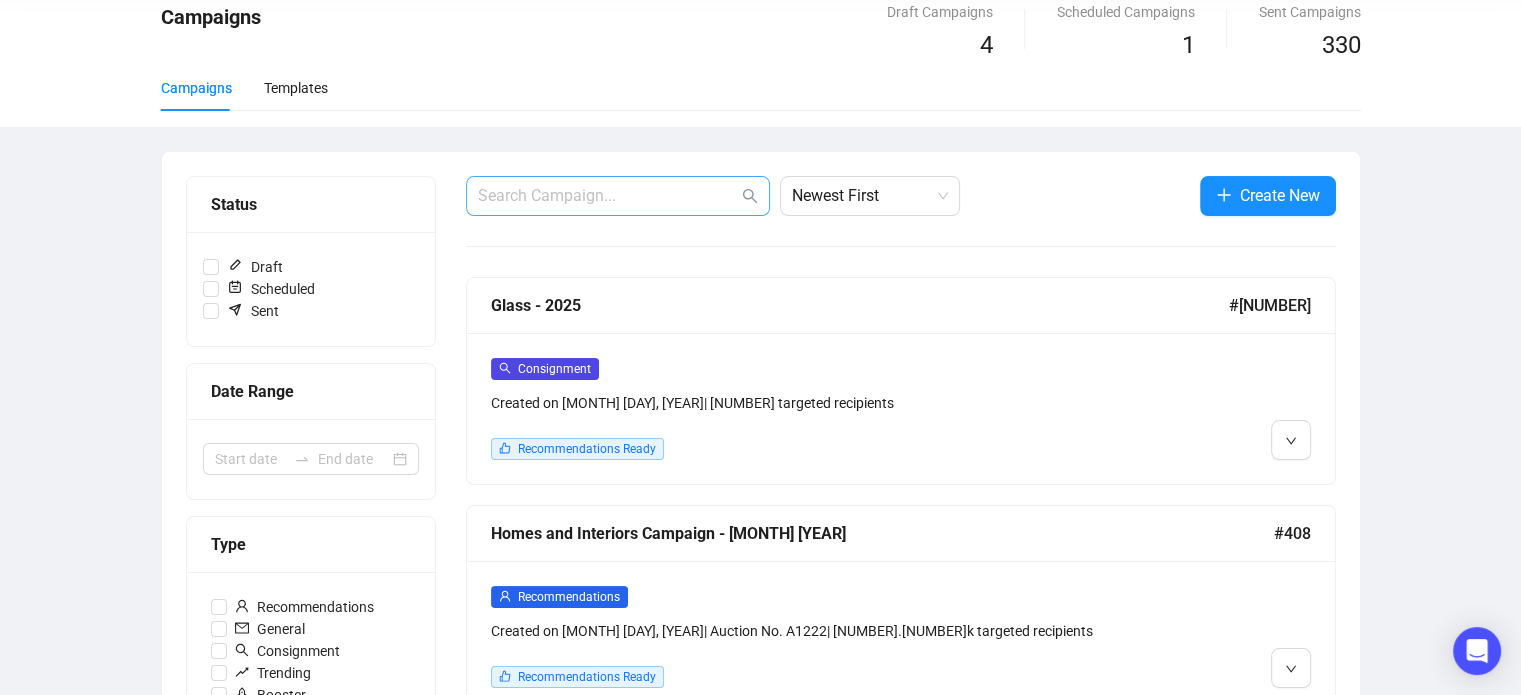 scroll, scrollTop: 92, scrollLeft: 0, axis: vertical 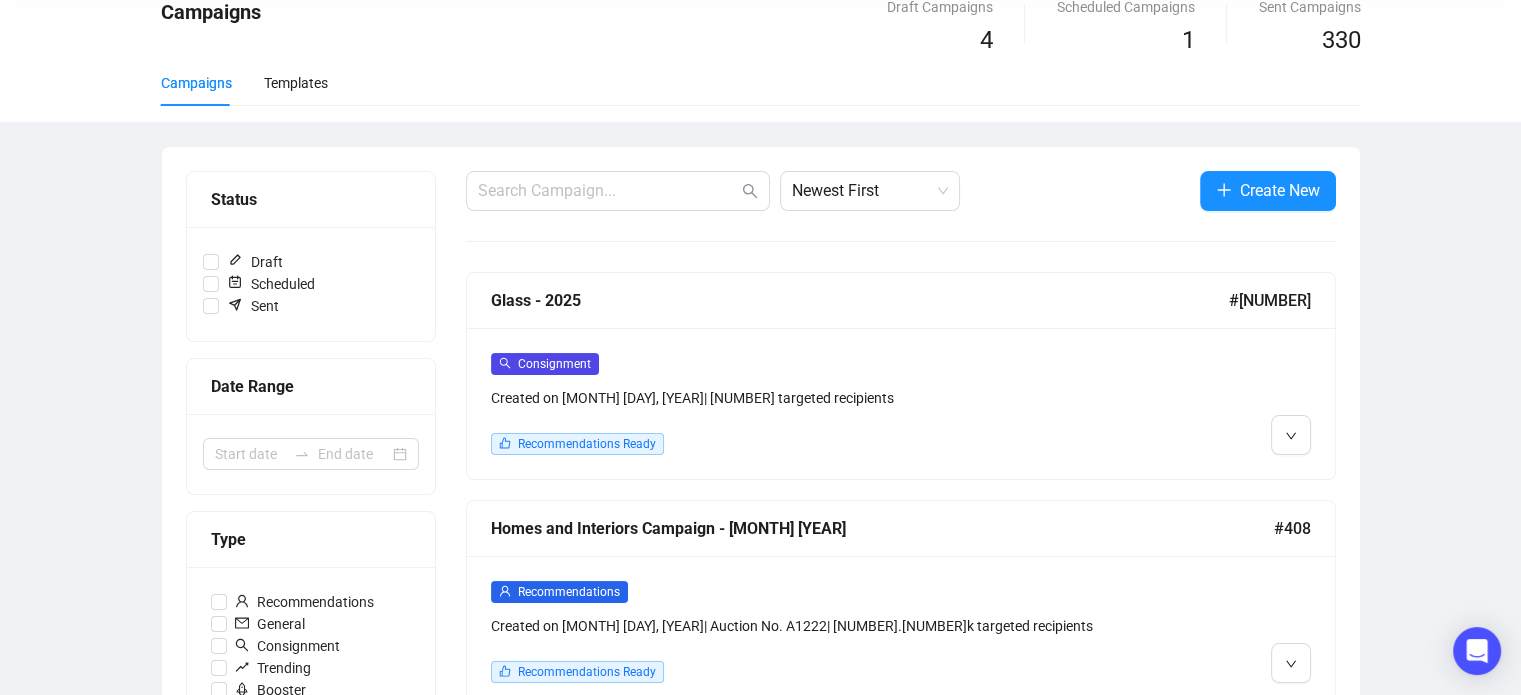 click on "Consignment Created on [MONTH] [DAY], [YEAR]  | [NUMBER] targeted recipients Recommendations Ready" at bounding box center (901, 403) 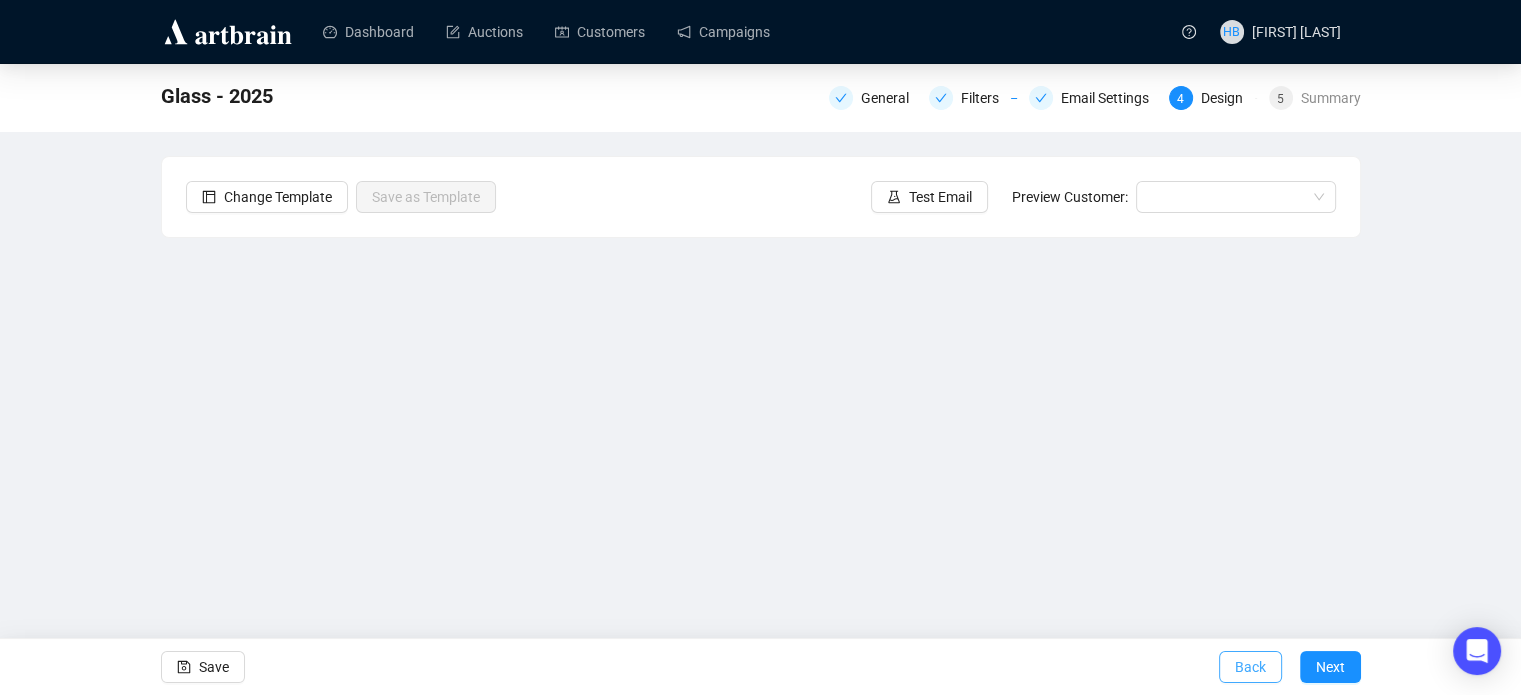 click on "Back" at bounding box center [1250, 667] 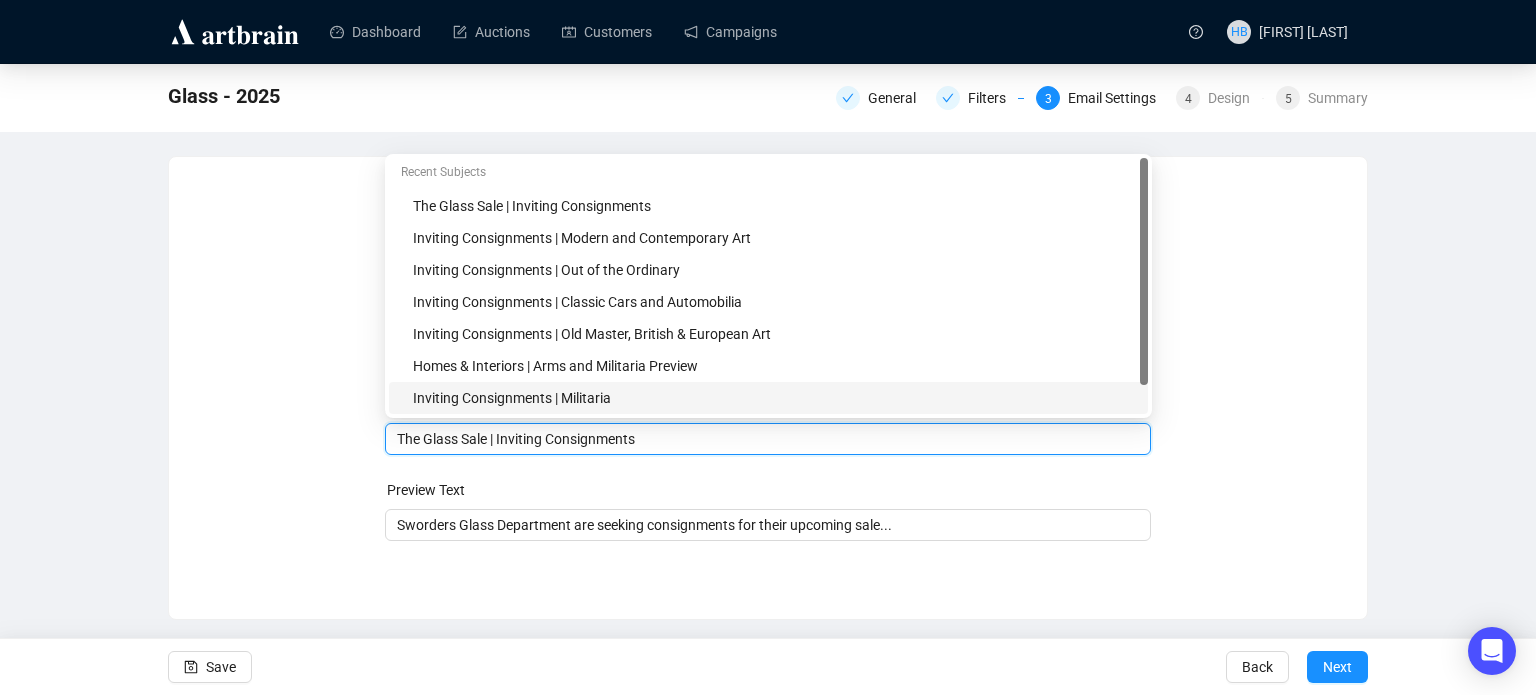 drag, startPoint x: 639, startPoint y: 400, endPoint x: 544, endPoint y: 428, distance: 99.0404 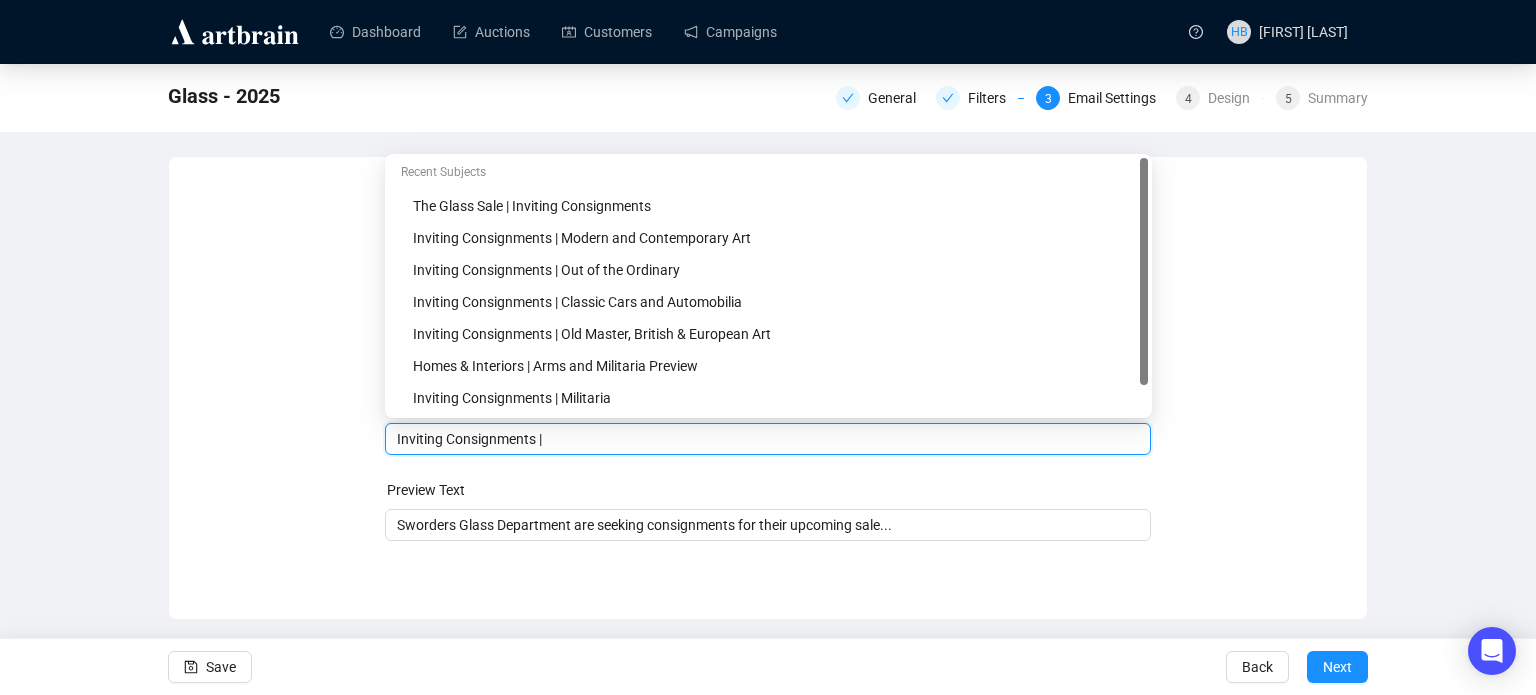 click on "Inviting Consignments |" at bounding box center (768, 439) 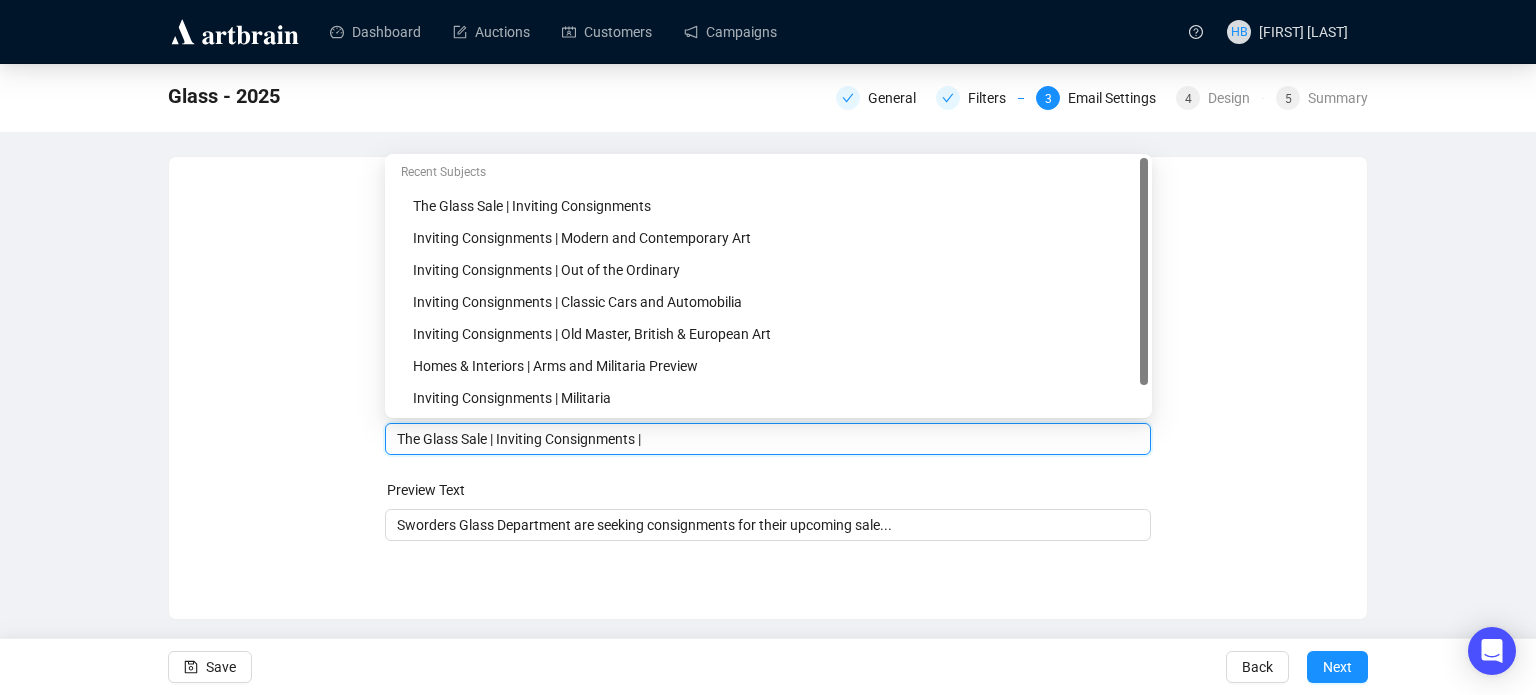 click on "The Glass Sale | Inviting Consignments |" at bounding box center [768, 439] 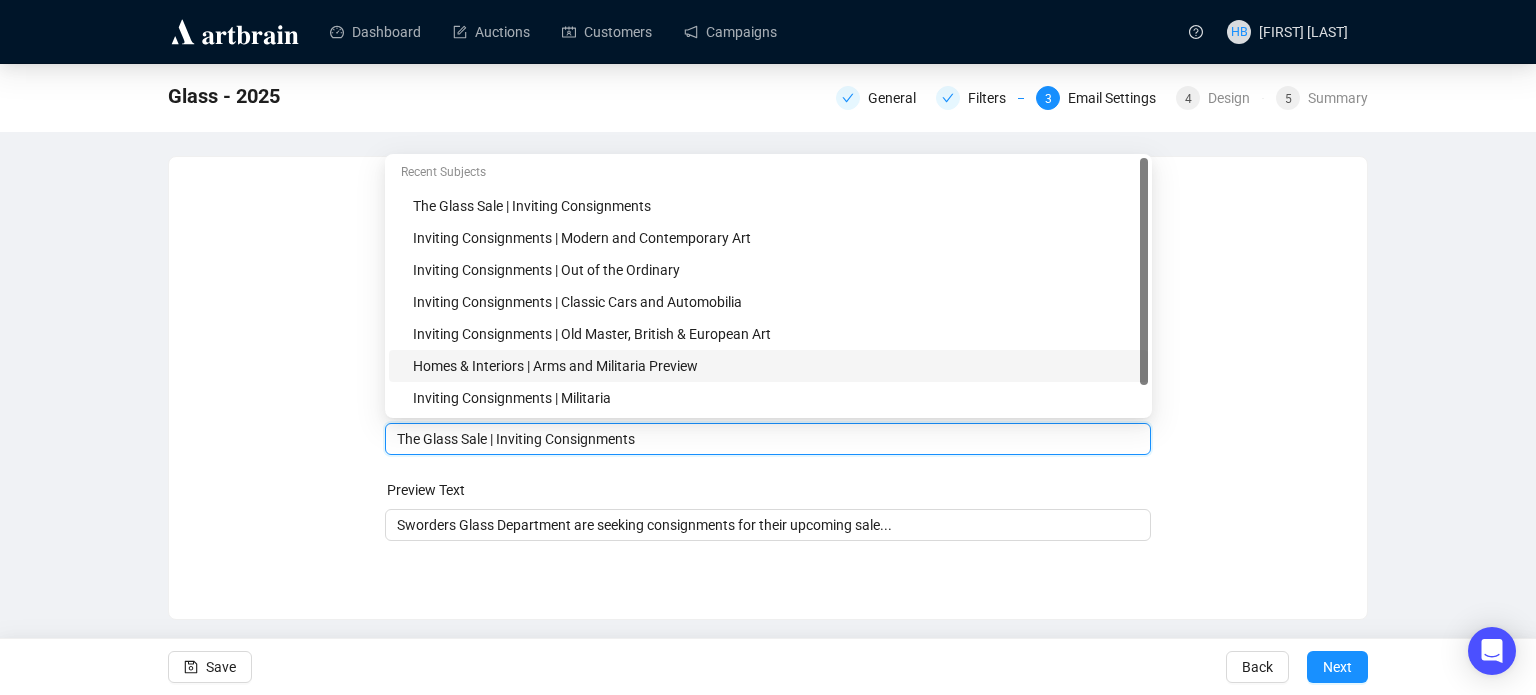 type on "The Glass Sale | Inviting Consignments" 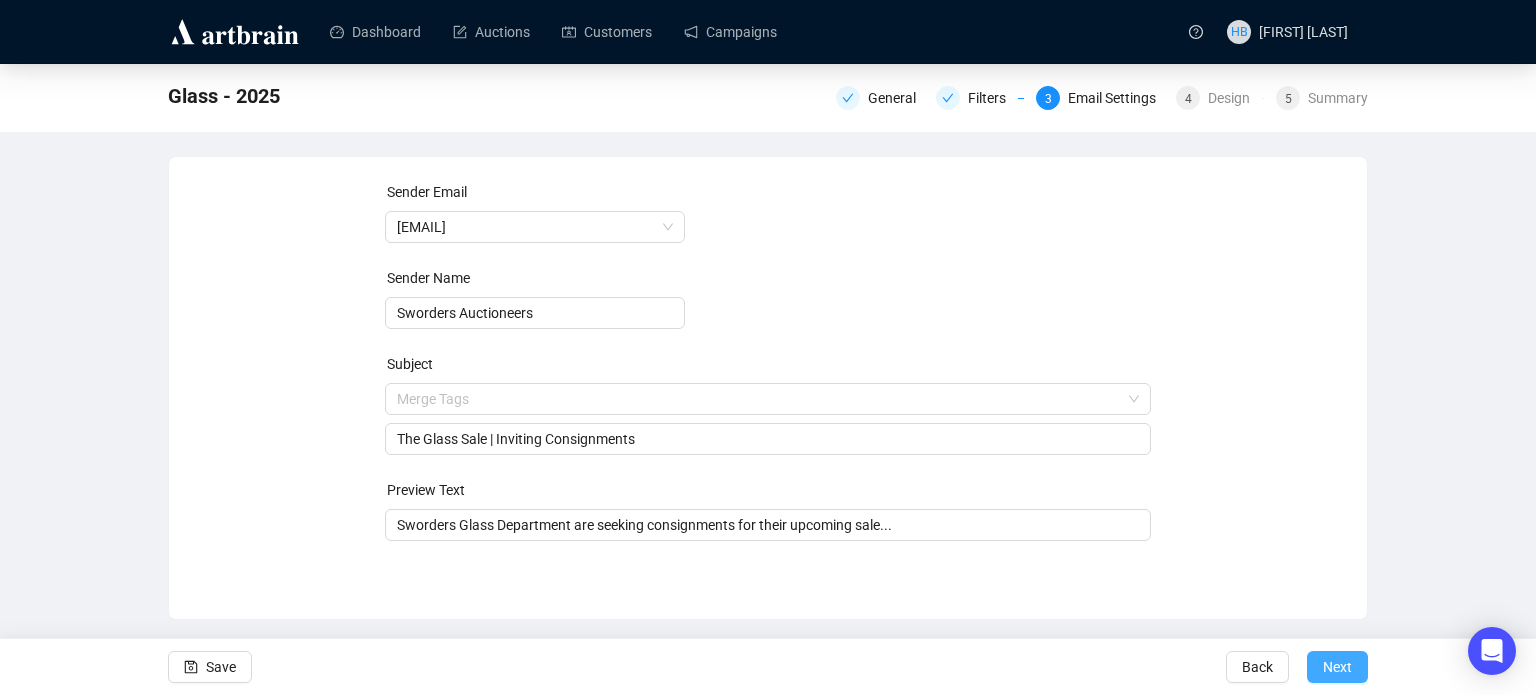 click on "Next" at bounding box center [1337, 667] 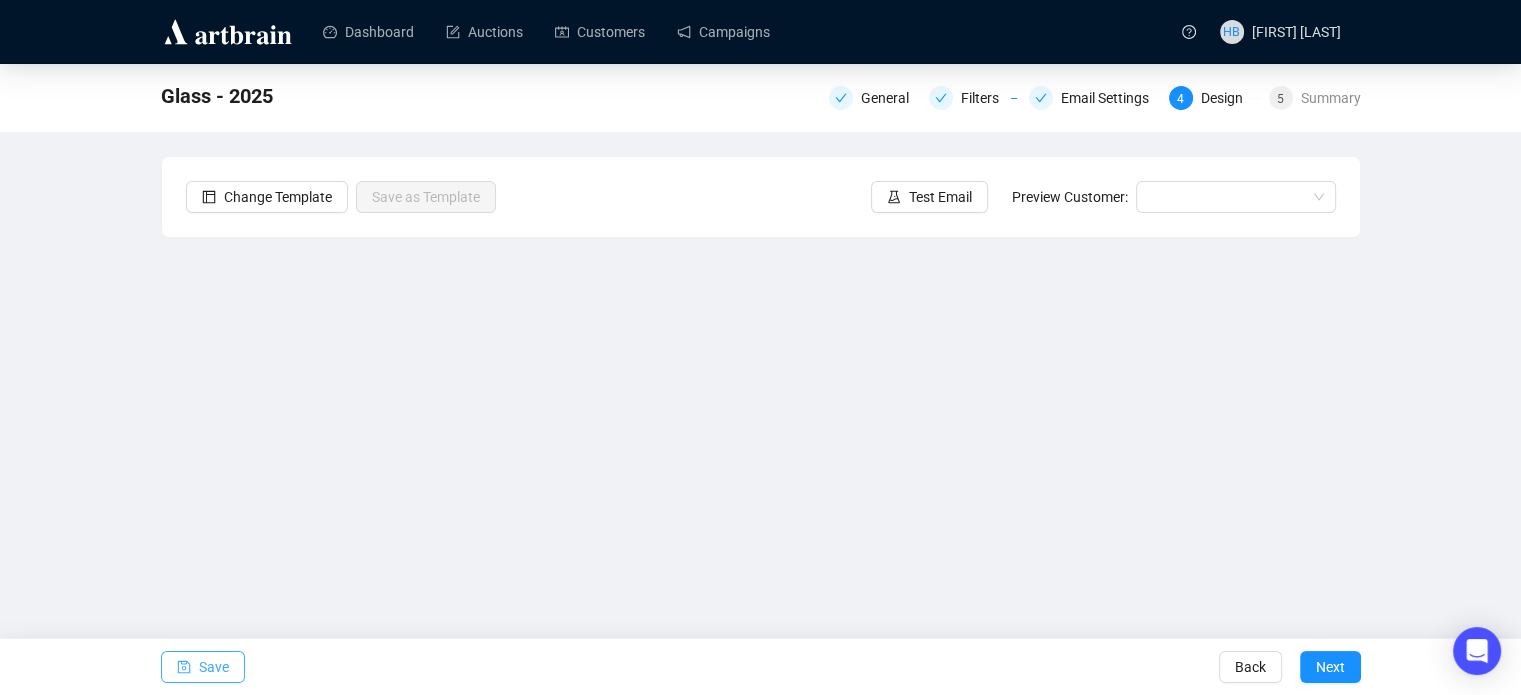 click on "Save" at bounding box center (214, 667) 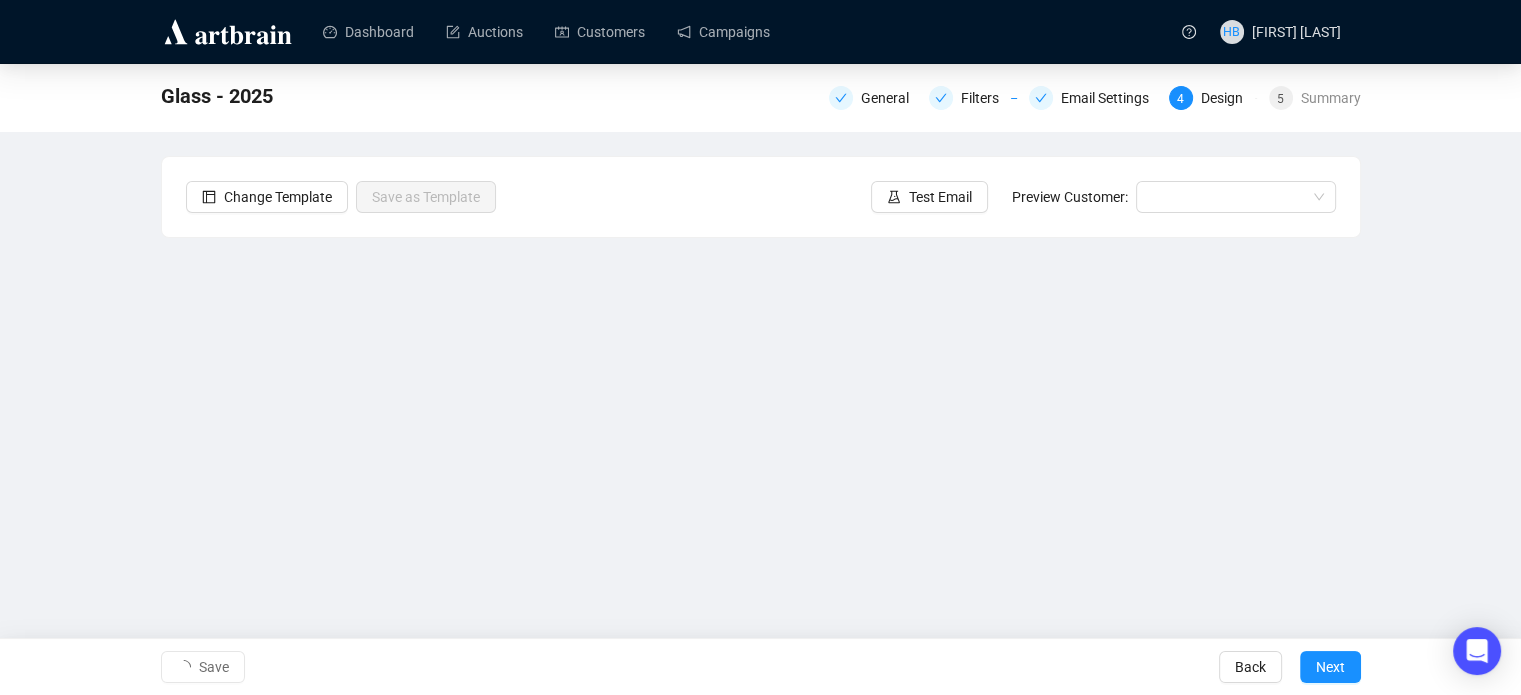 scroll, scrollTop: 48, scrollLeft: 0, axis: vertical 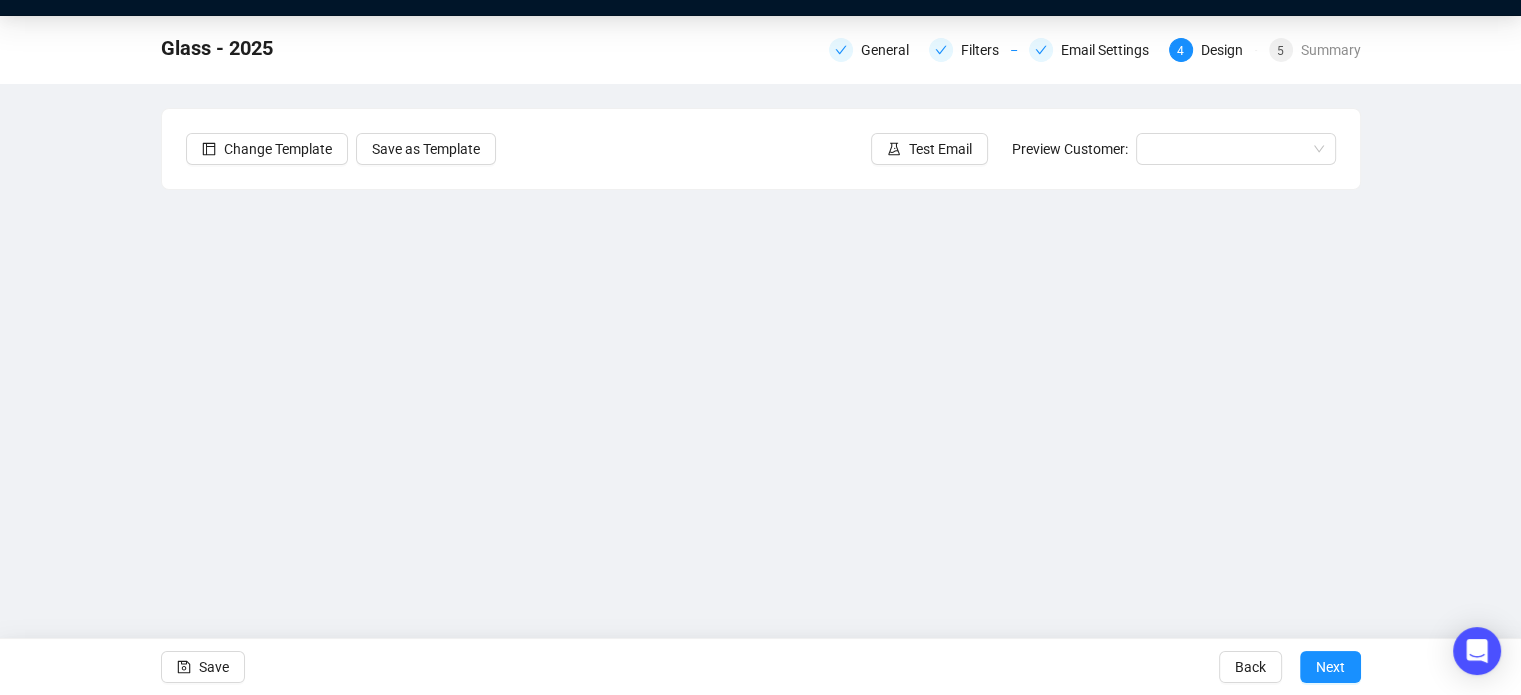click on "Glass - [YEAR] General Filters Email Settings 4 Design 5 Summary Change Template Save as Template Test Email Preview Customer: Save Back Next" at bounding box center (760, 353) 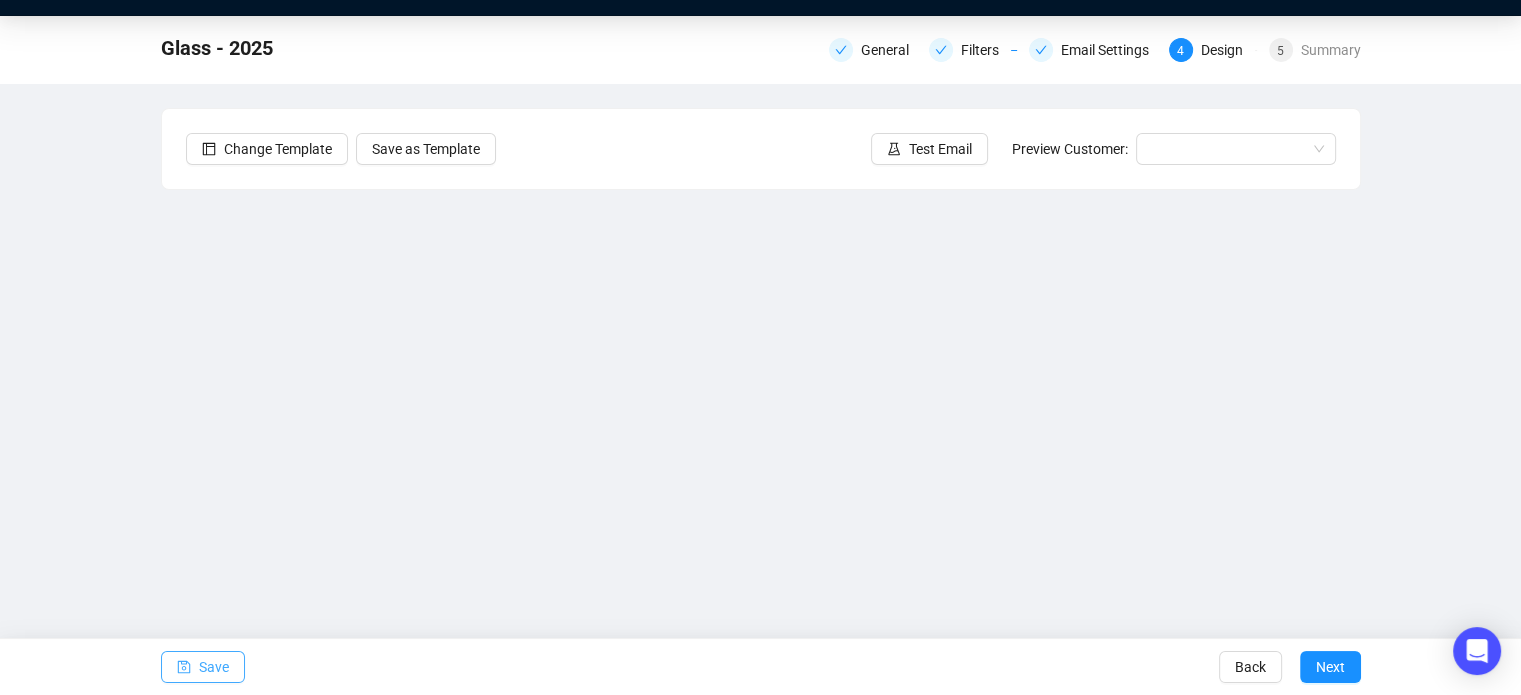 click on "Save" at bounding box center (214, 667) 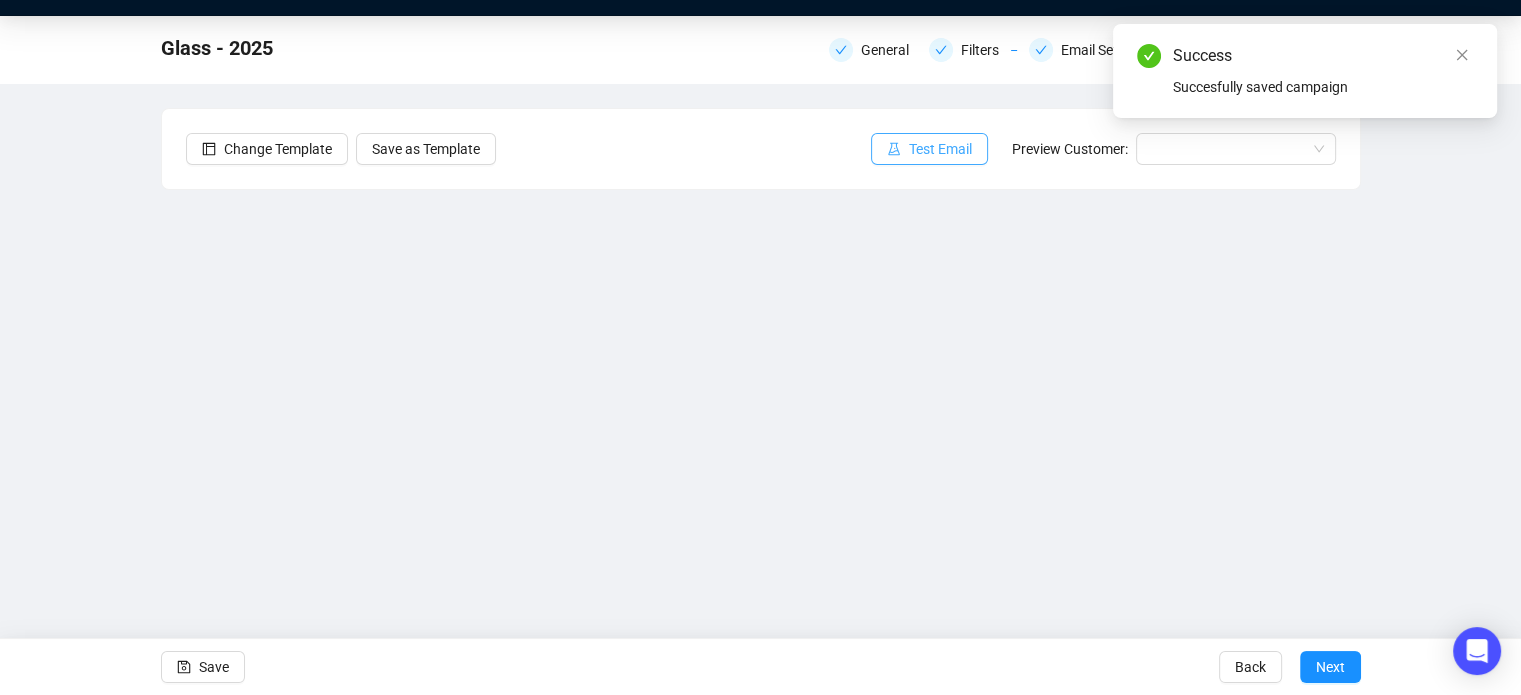 click on "Test Email" at bounding box center (940, 149) 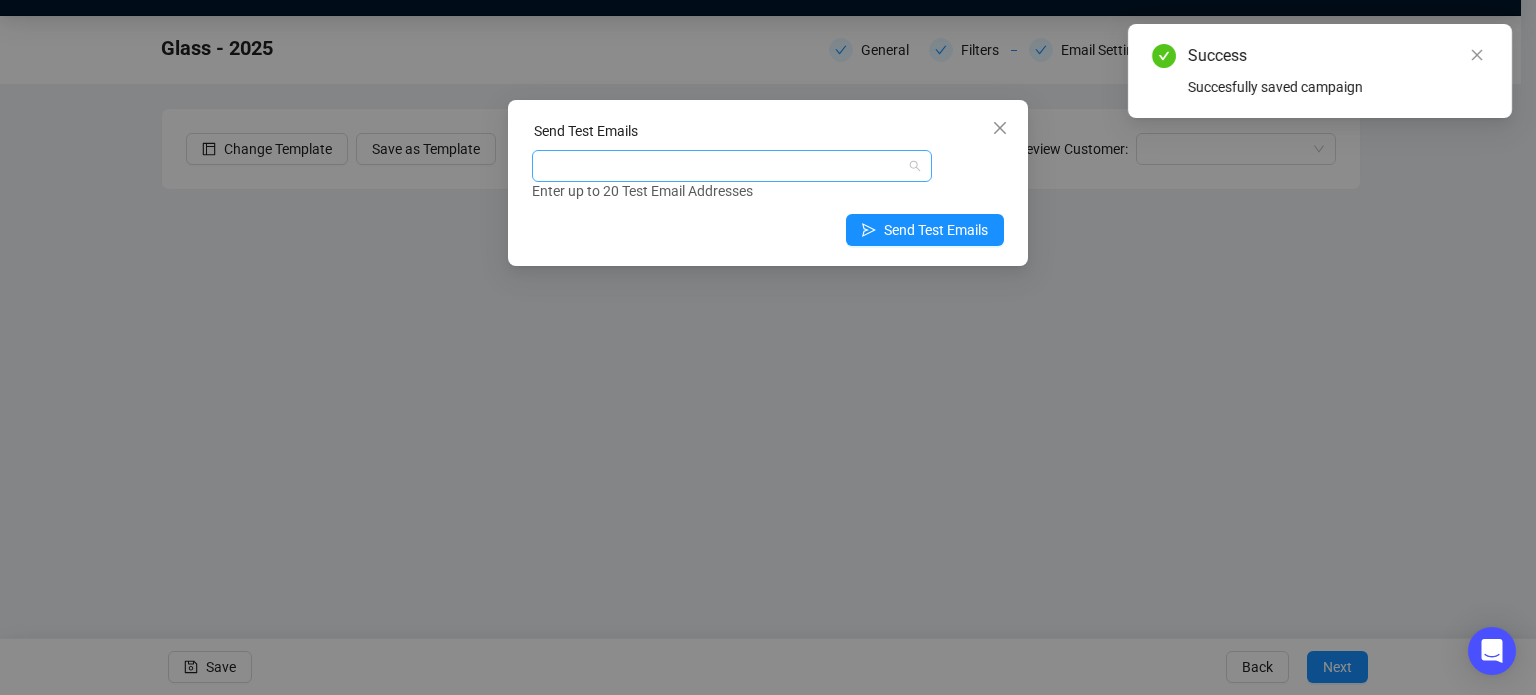 click at bounding box center [721, 166] 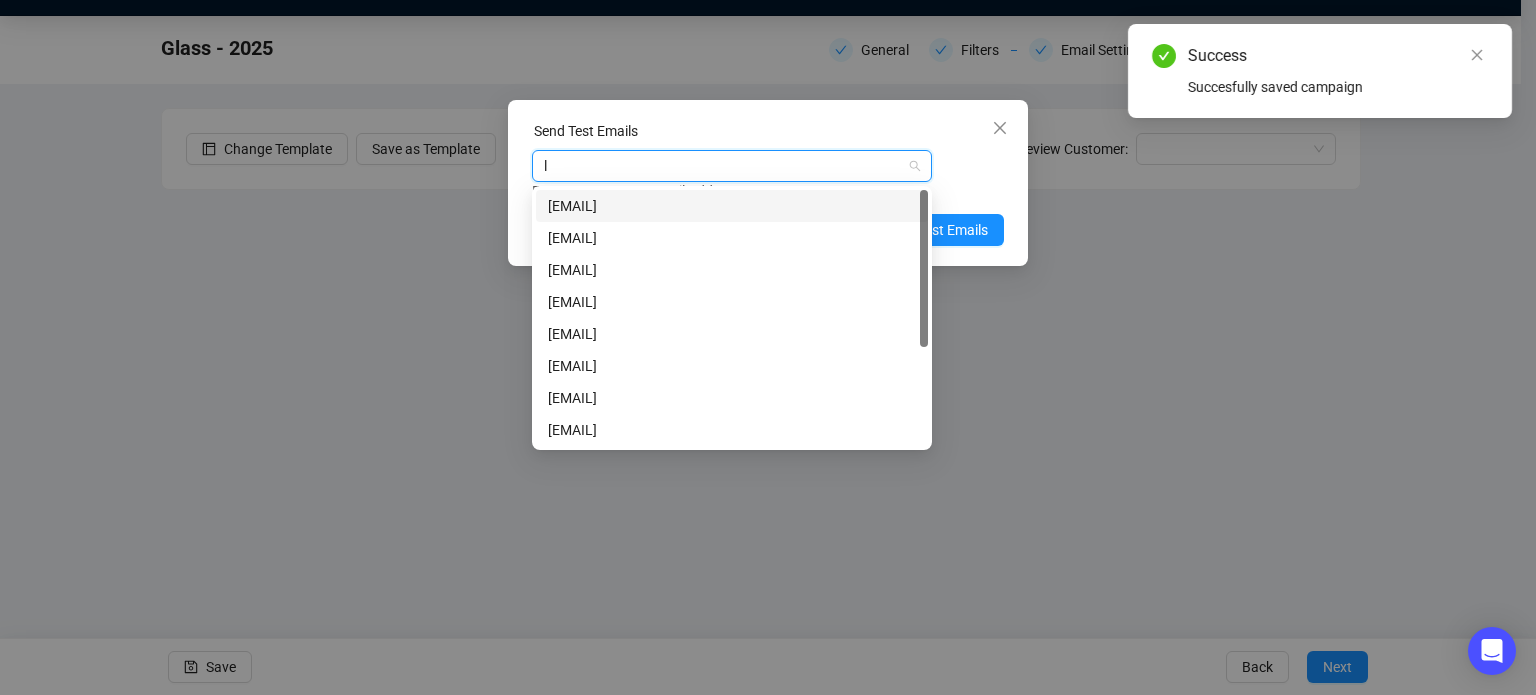 type on "lo" 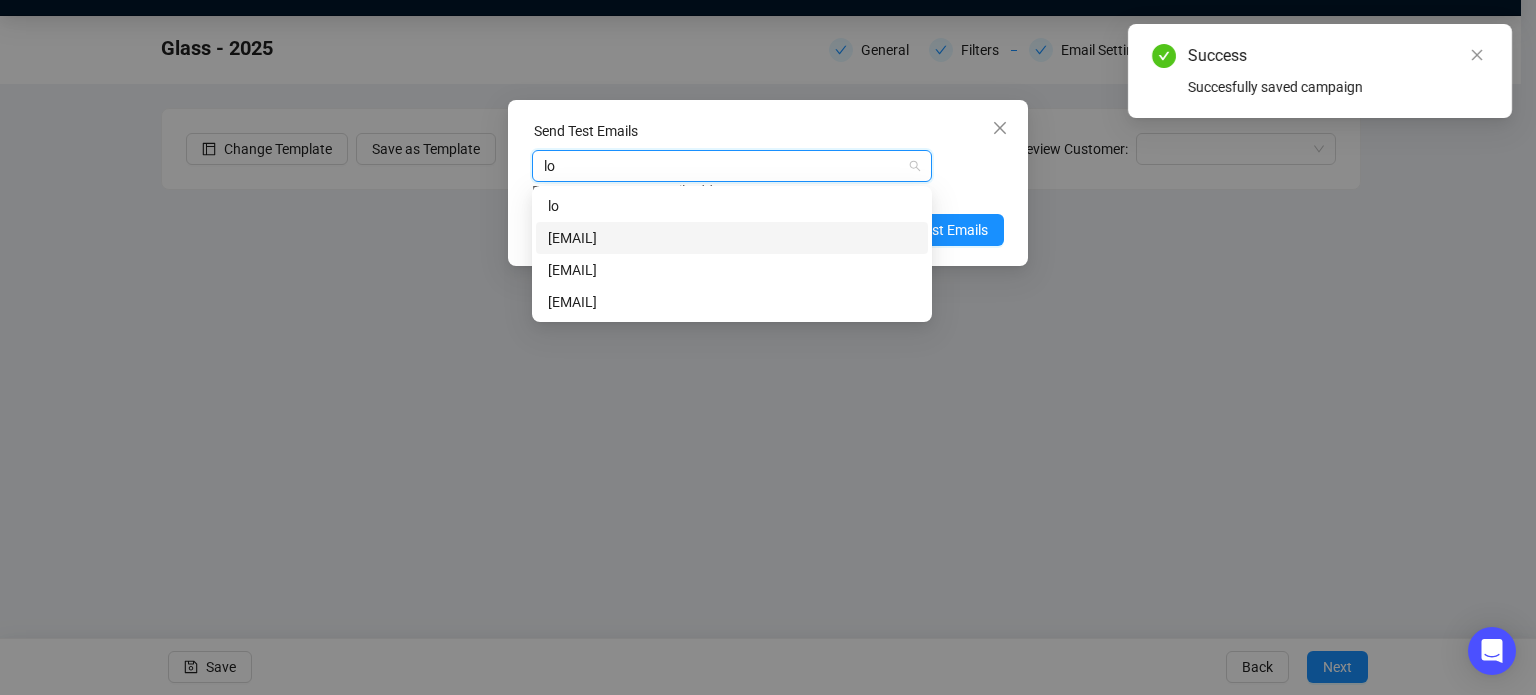 click on "[EMAIL]" at bounding box center [732, 238] 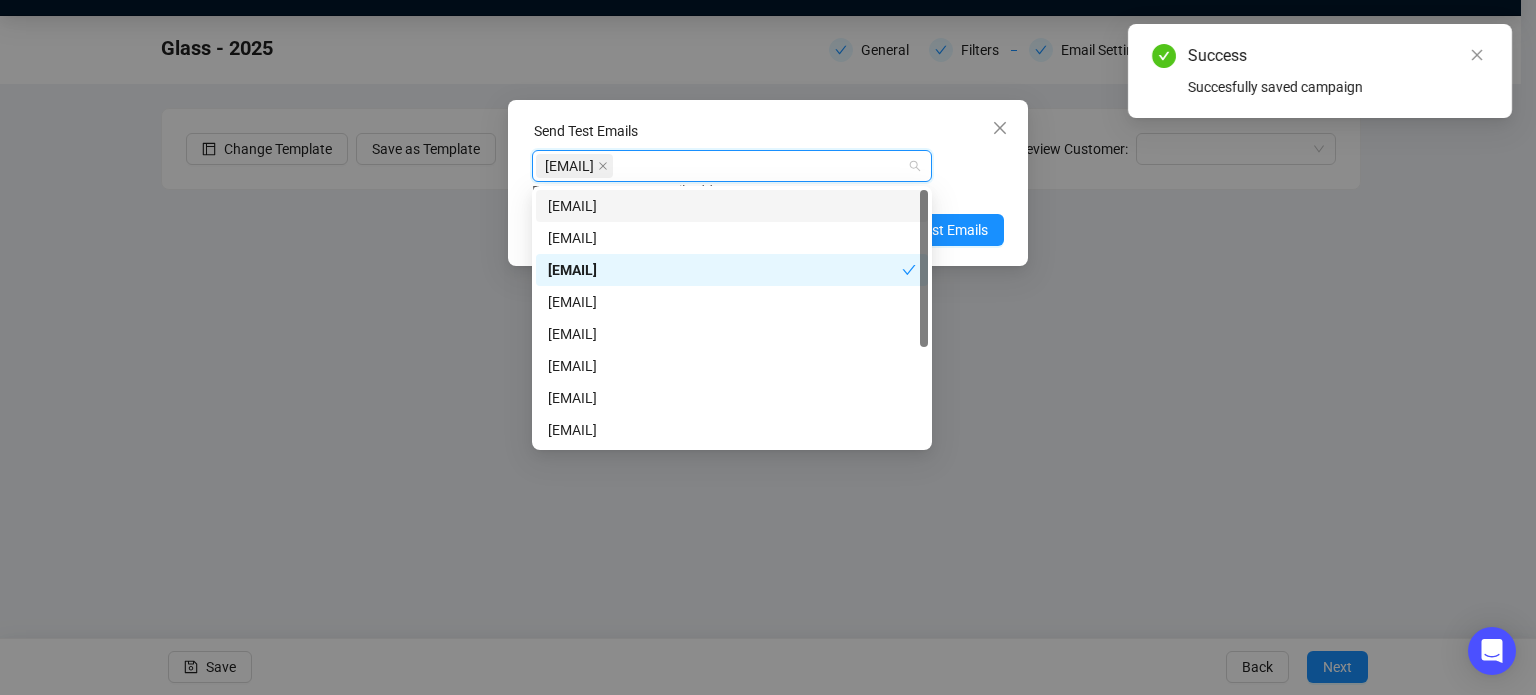 click on "Send Test Emails [EMAIL]  Enter up to 20 Test Email Addresses Send Test Emails" at bounding box center [768, 176] 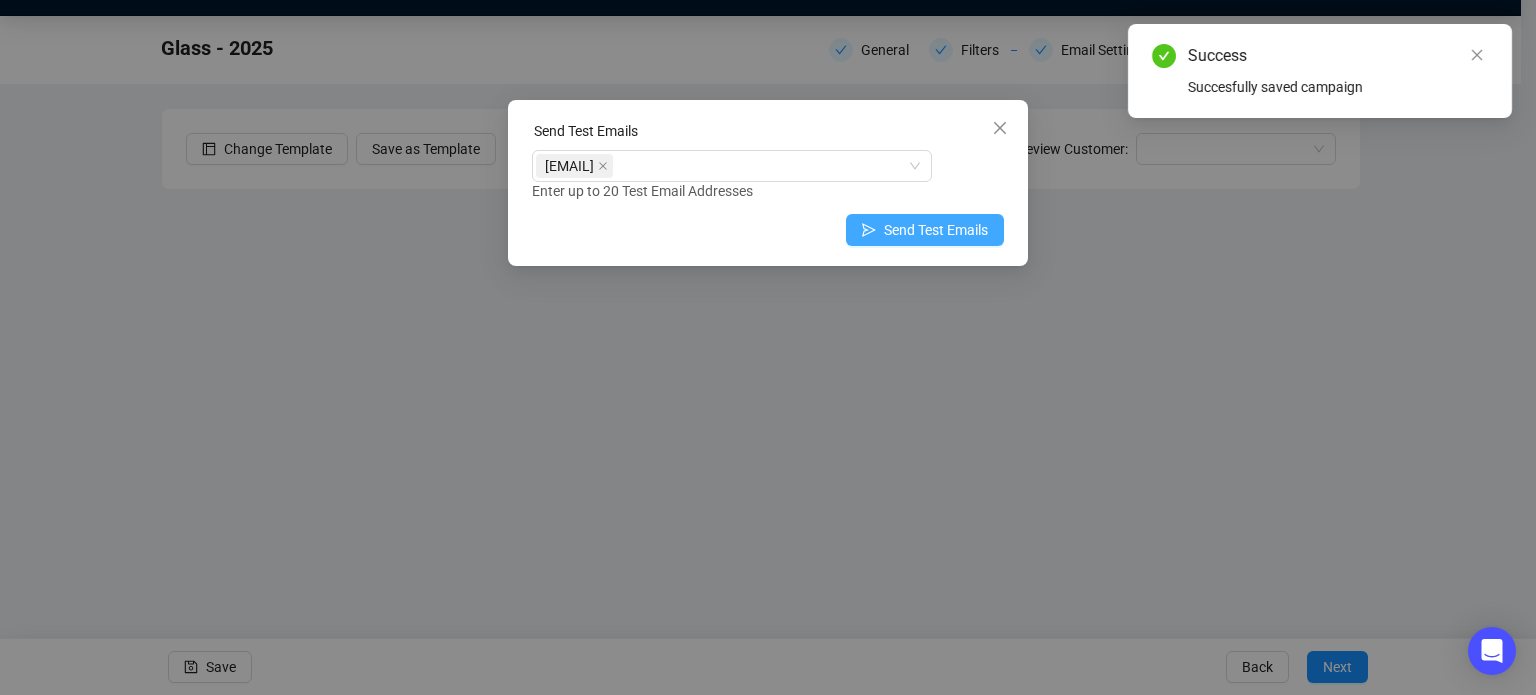 click on "Send Test Emails" at bounding box center (936, 230) 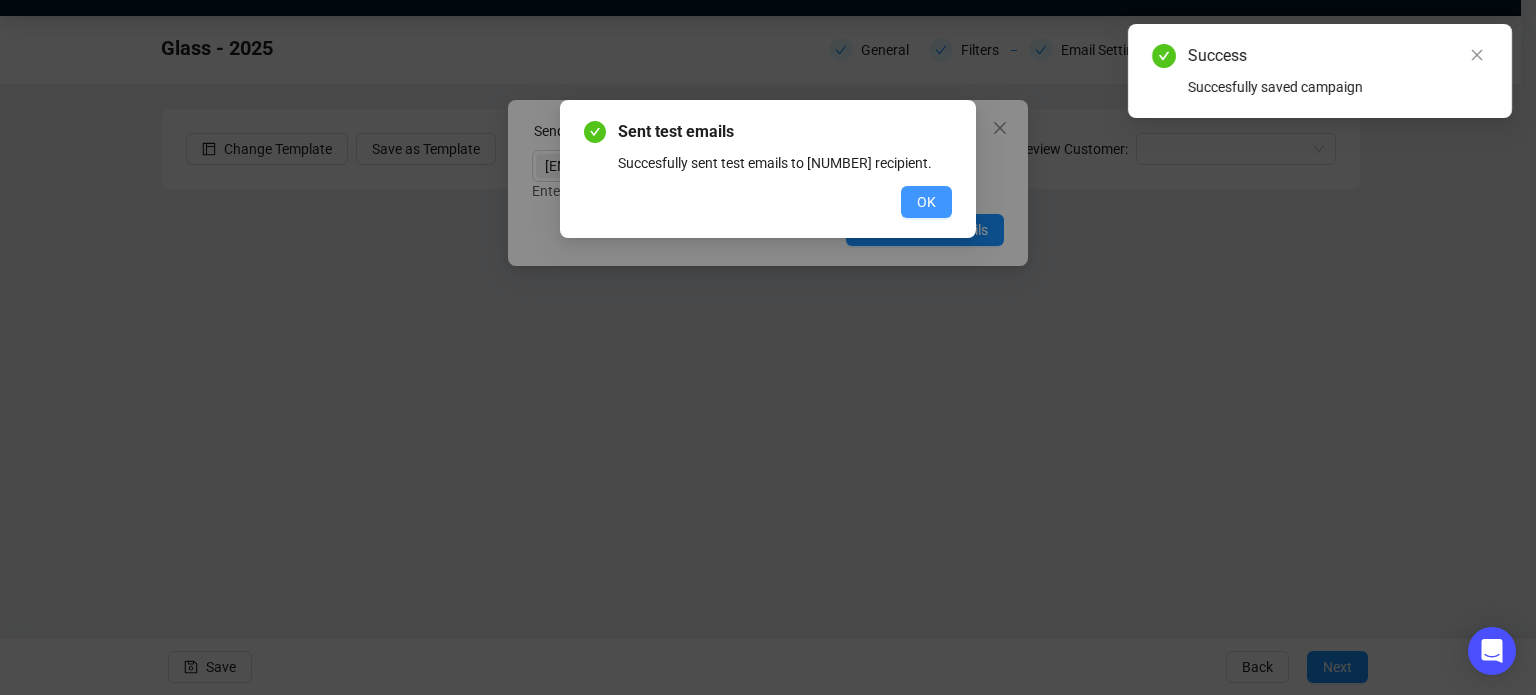 click on "OK" at bounding box center [926, 202] 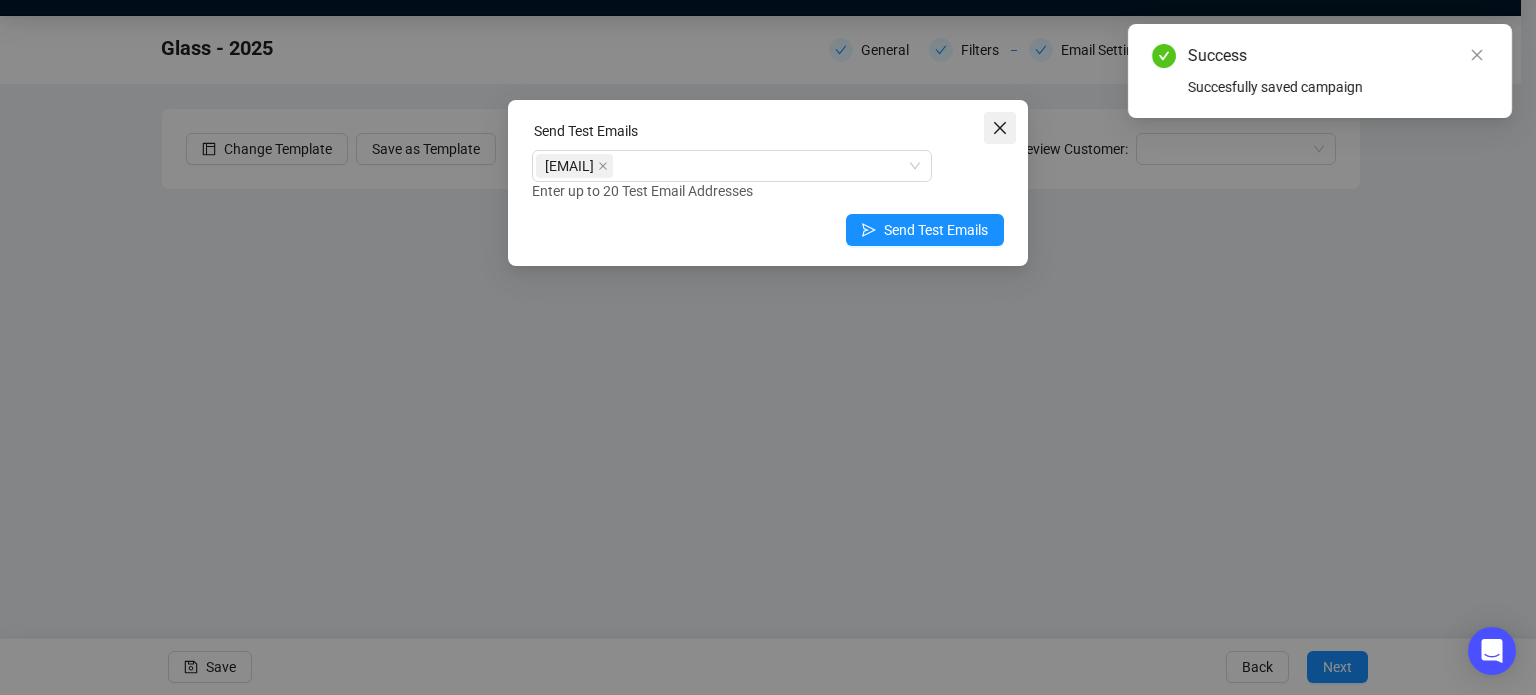 click 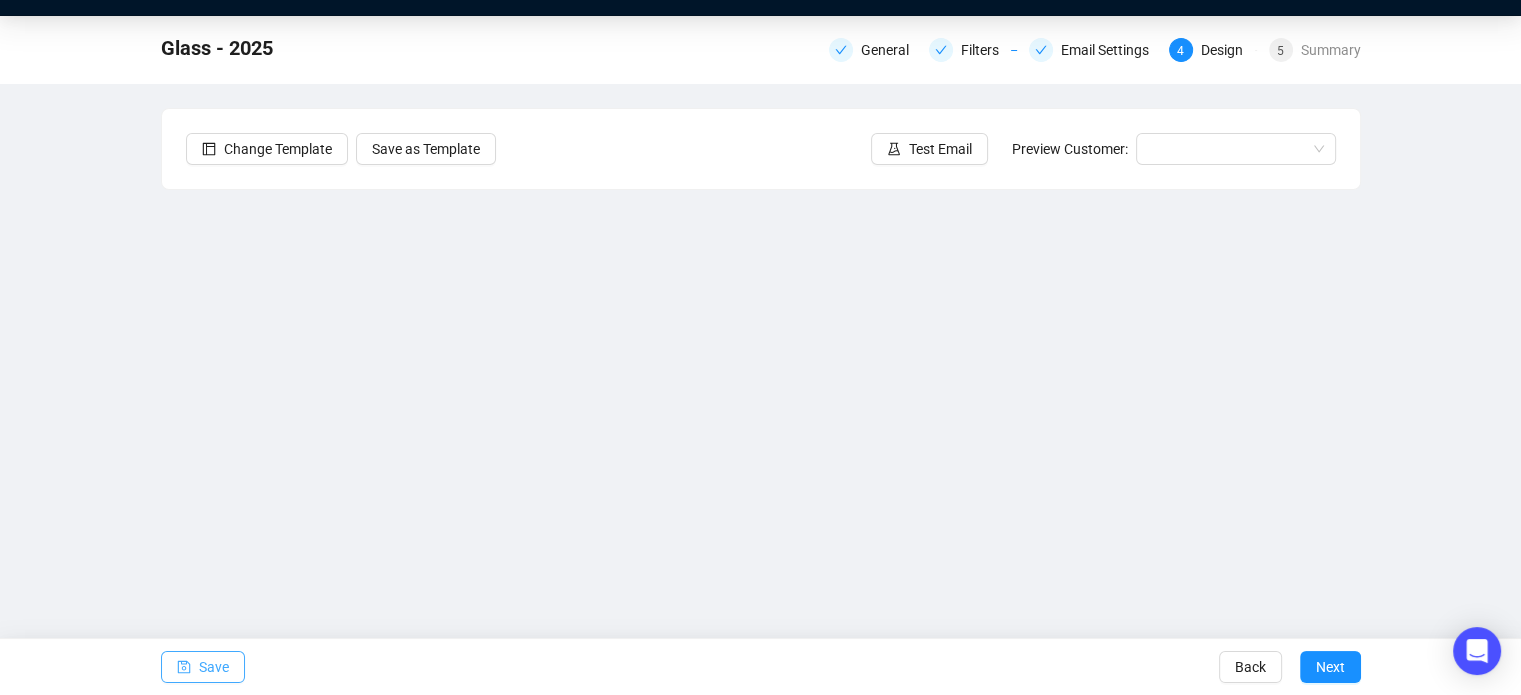 click on "Save" at bounding box center [214, 667] 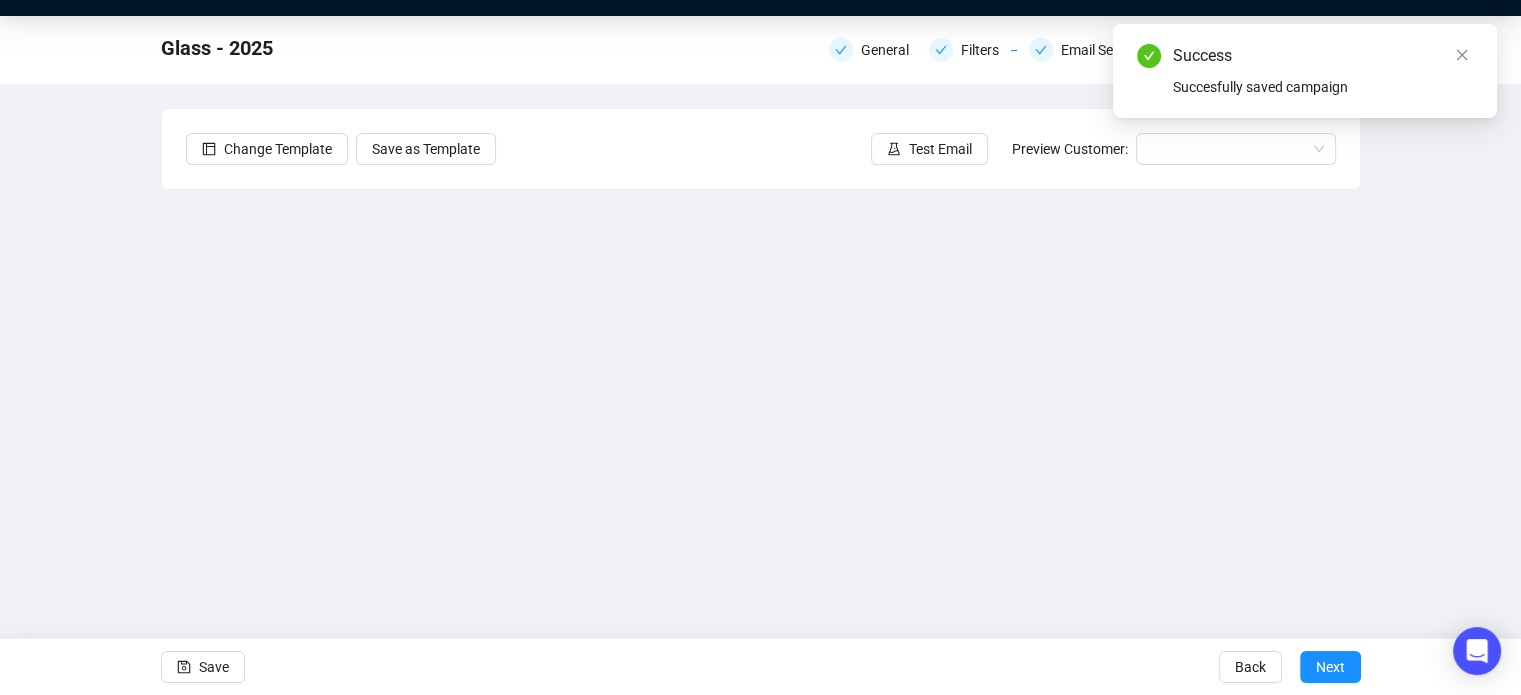 scroll, scrollTop: 0, scrollLeft: 0, axis: both 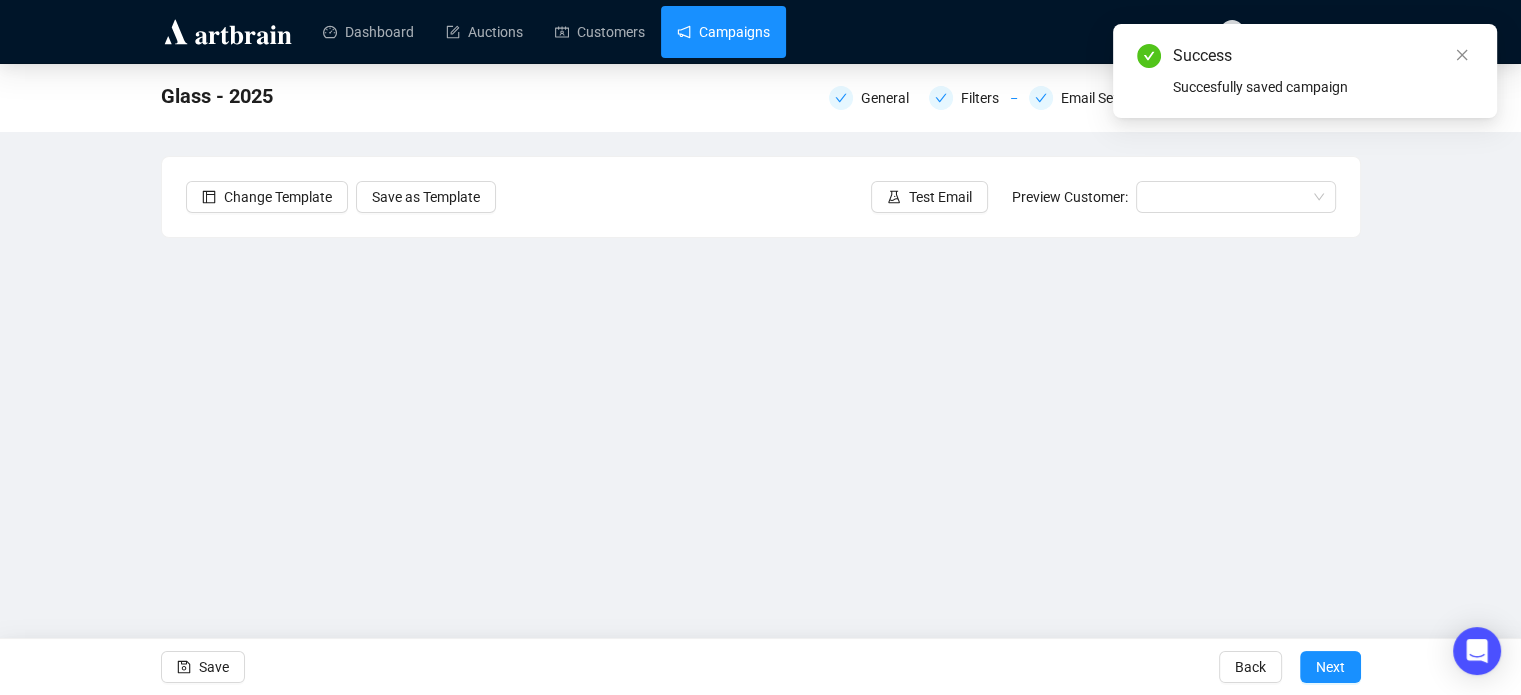 click on "Campaigns" at bounding box center [723, 32] 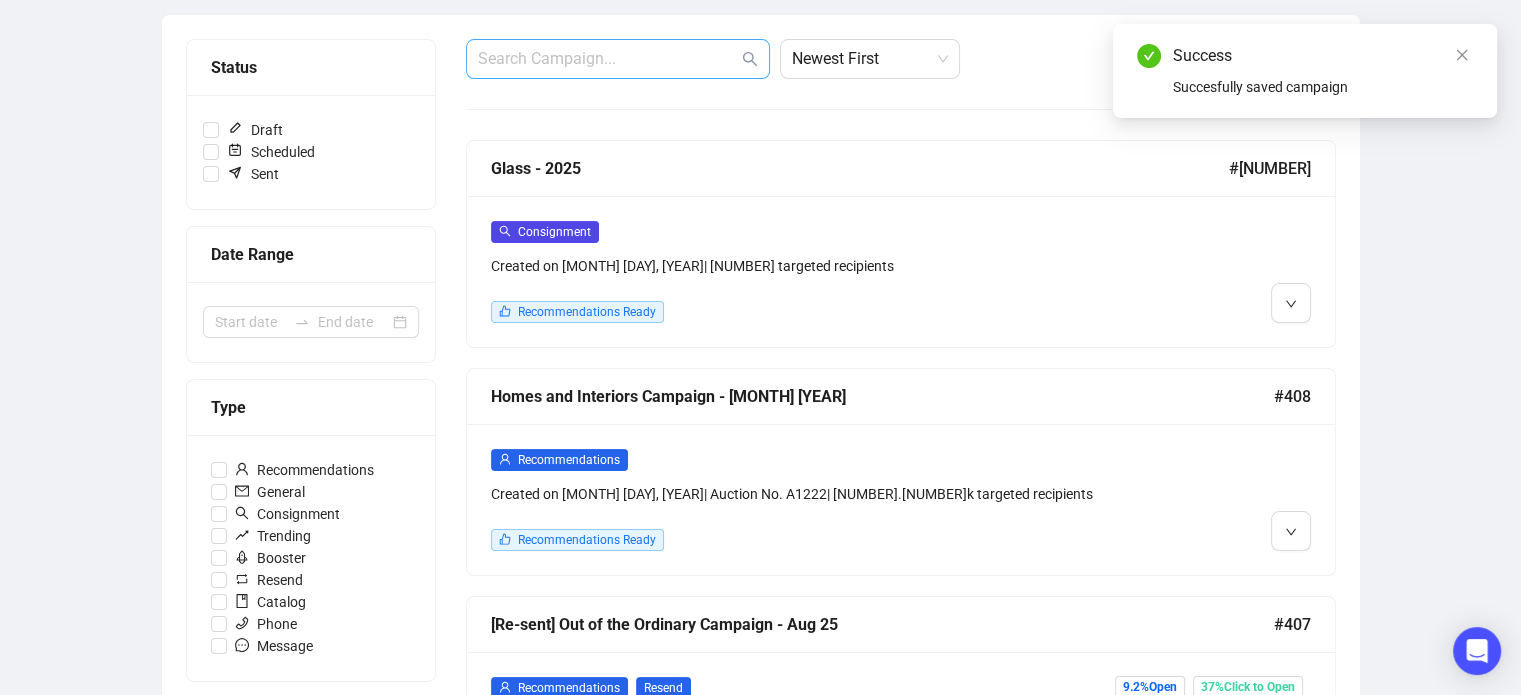 scroll, scrollTop: 226, scrollLeft: 0, axis: vertical 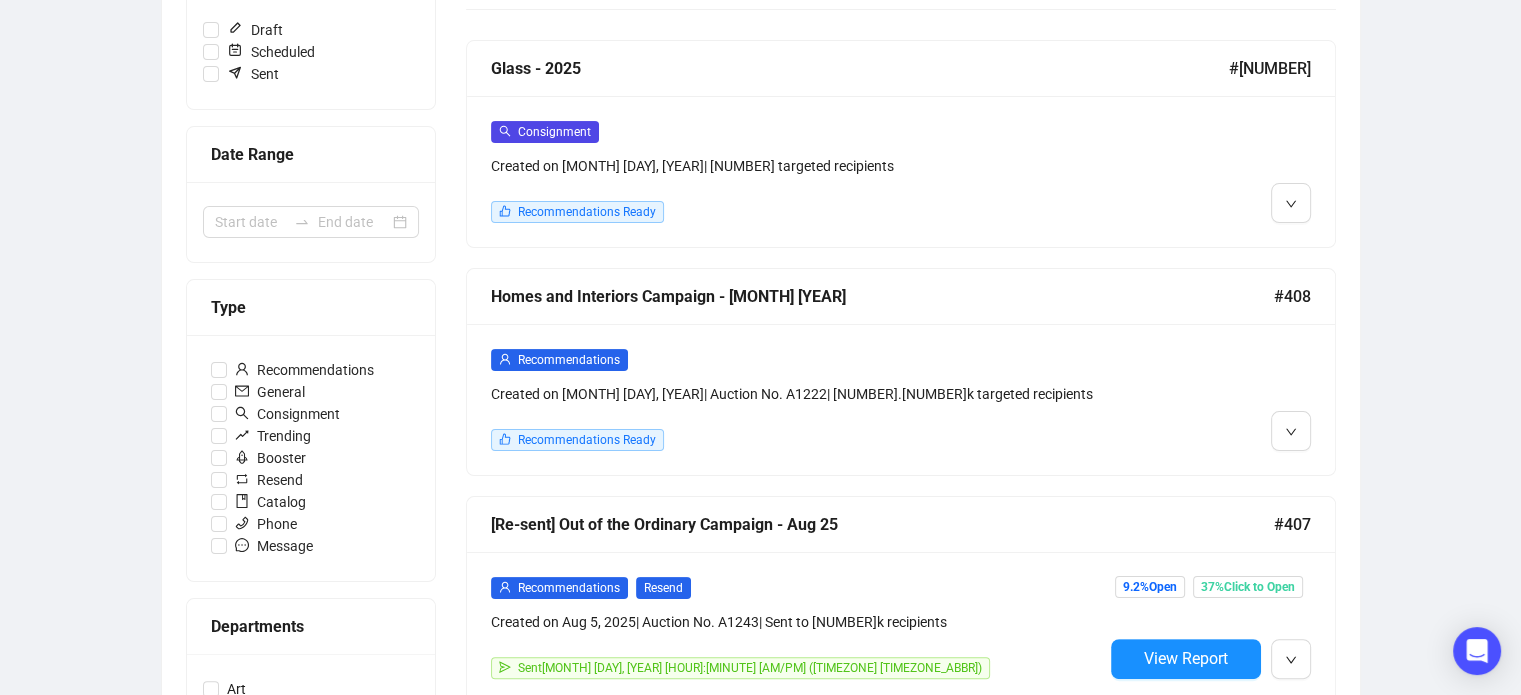 click on "Recommendations" at bounding box center (797, 359) 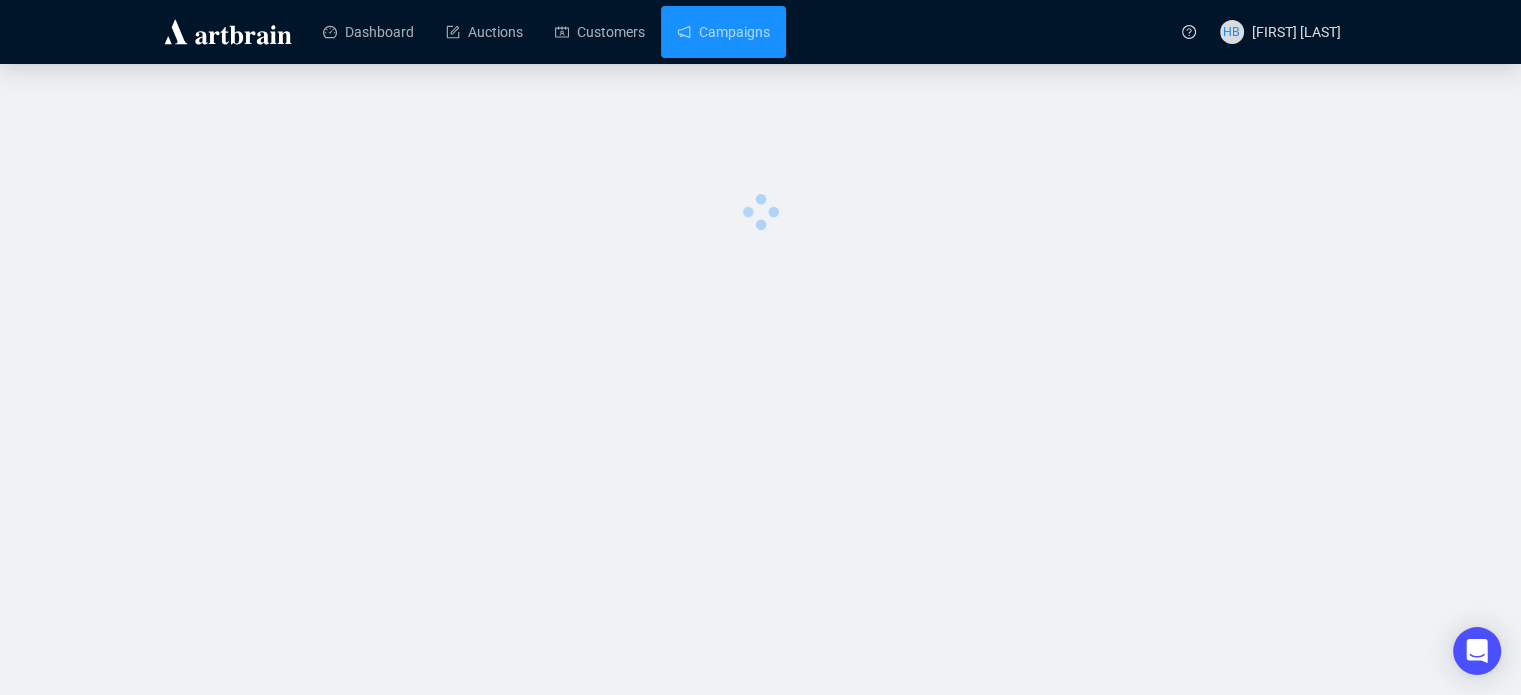 scroll, scrollTop: 0, scrollLeft: 0, axis: both 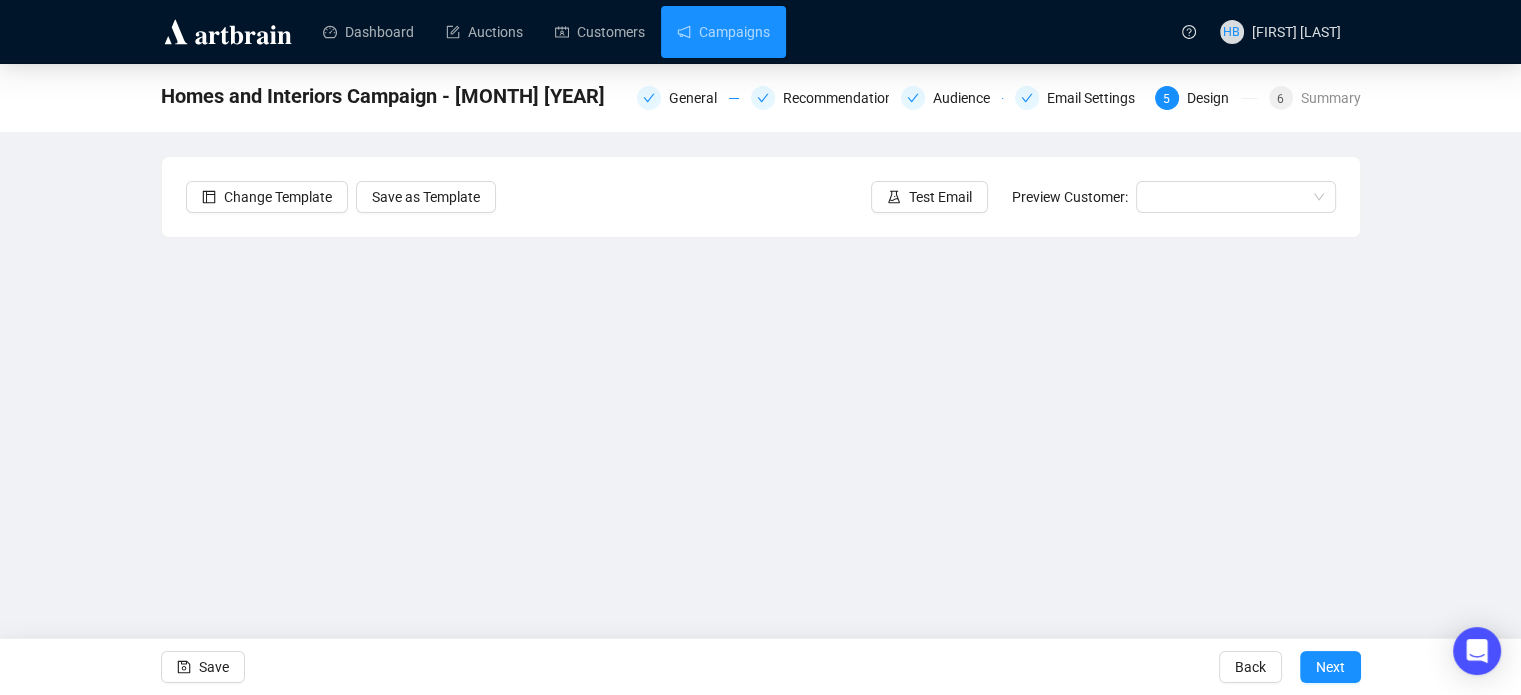 click on "Homes and Interiors Campaign - [MONTH] [YEAR] General Recommendations Audience Email Settings 5 Design 6 Summary Change Template Save as Template Test Email Preview Customer: Save Back Next" at bounding box center [760, 401] 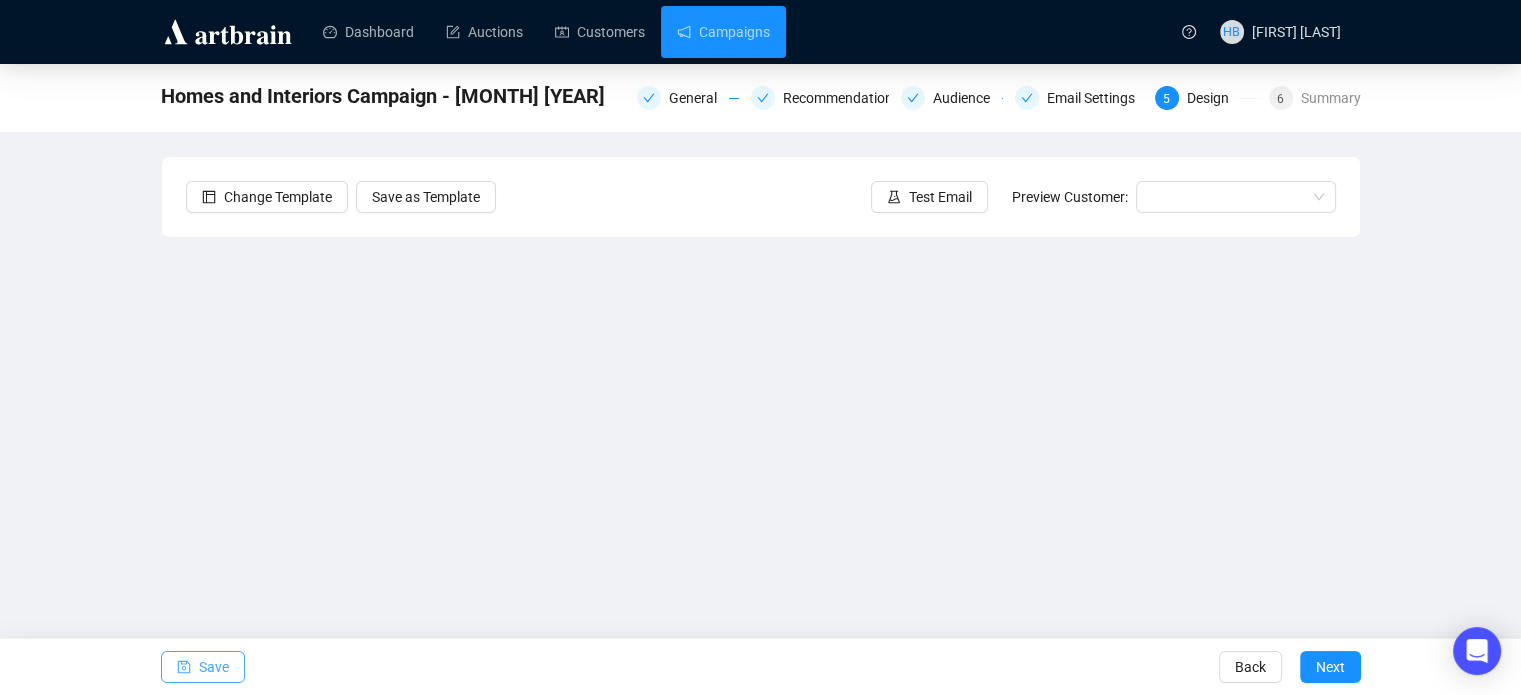 click on "Save" at bounding box center (214, 667) 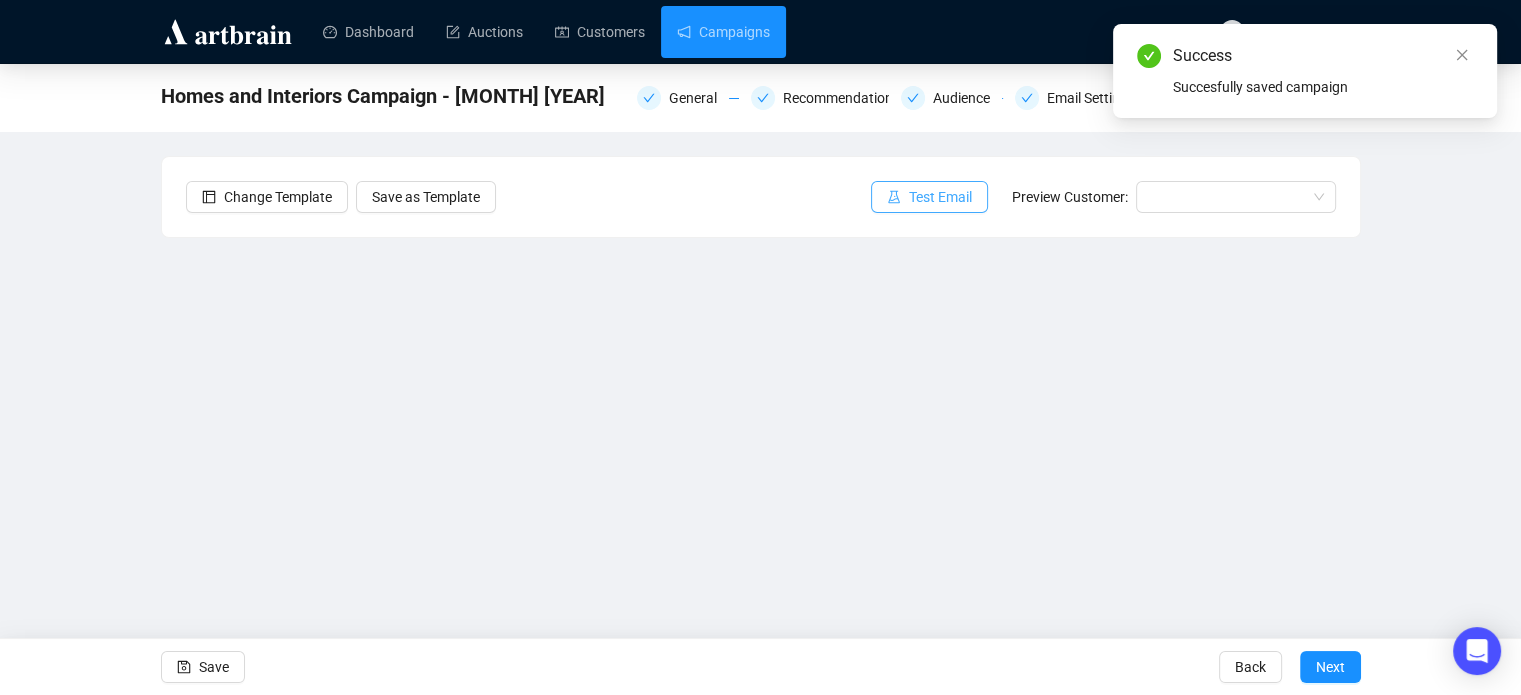 click at bounding box center [894, 197] 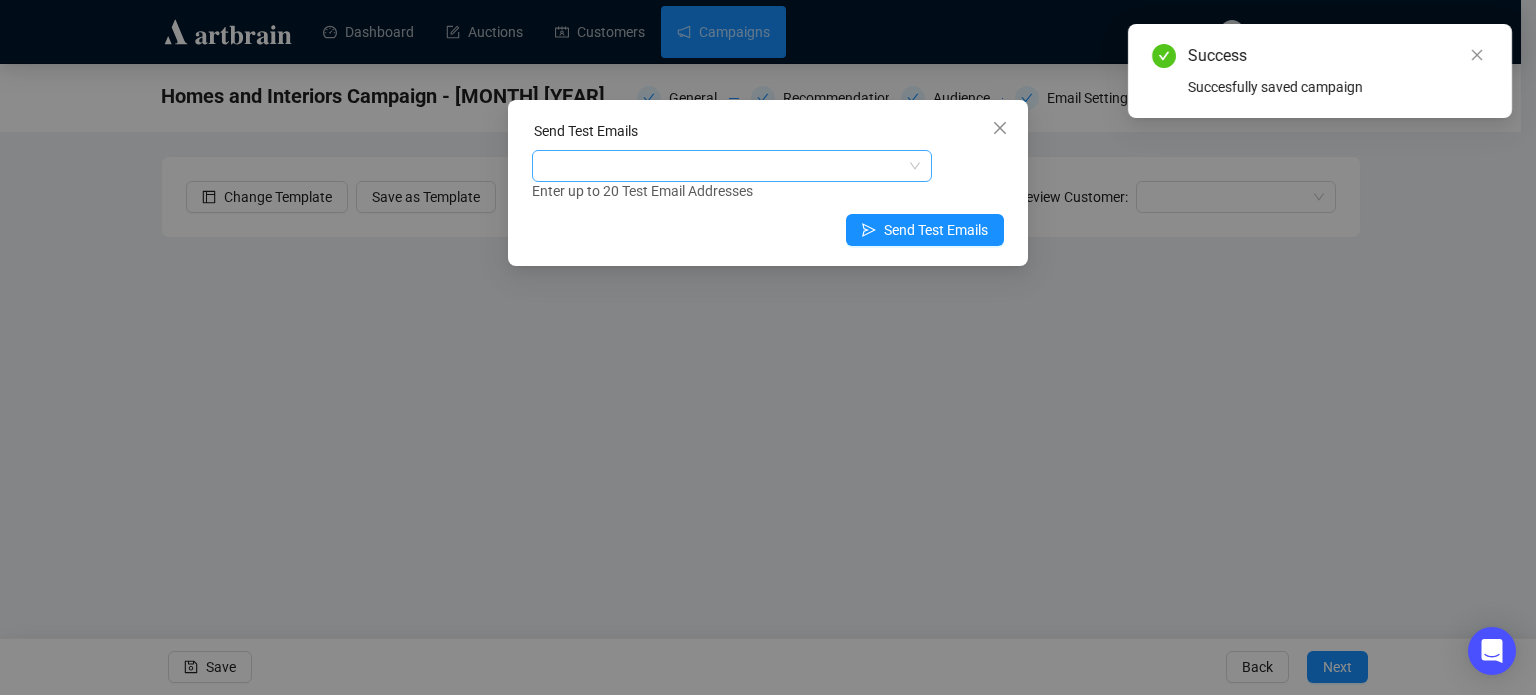 click at bounding box center (721, 166) 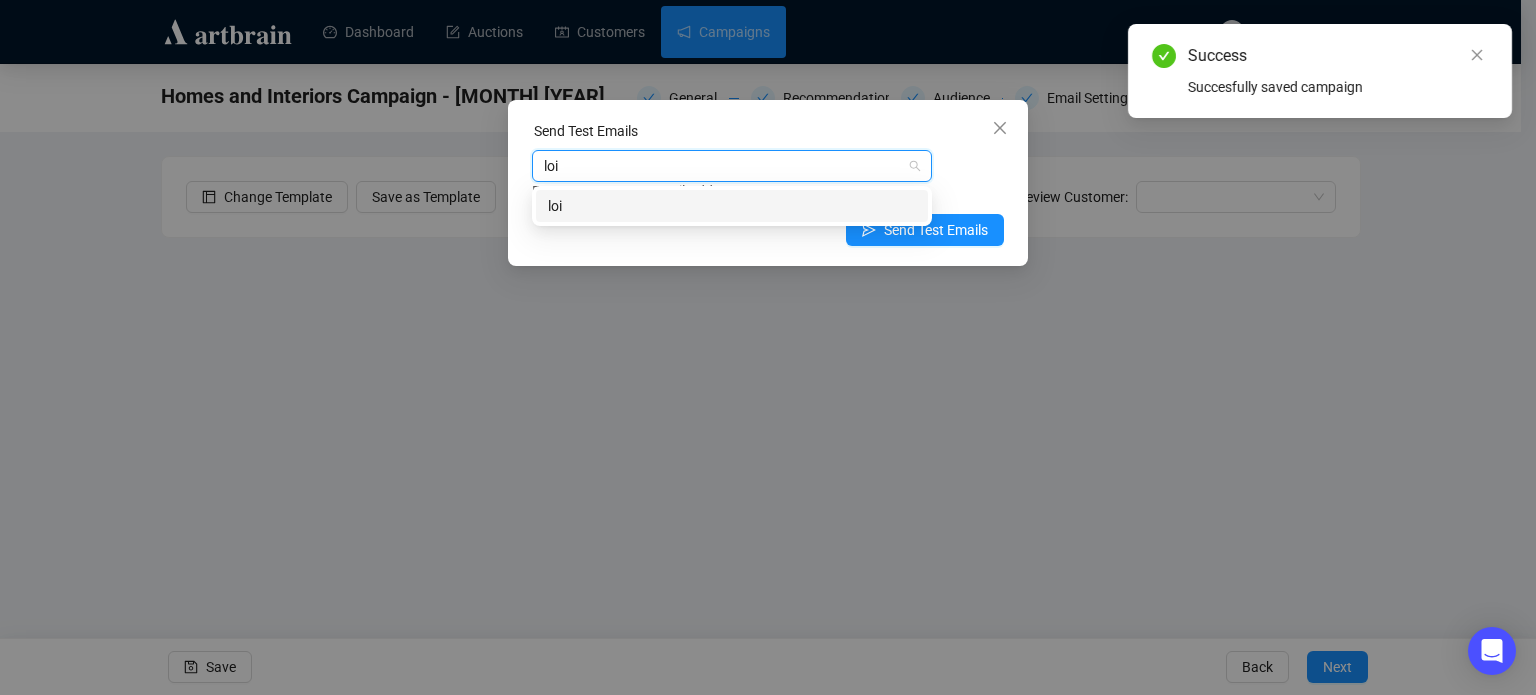 type on "lo" 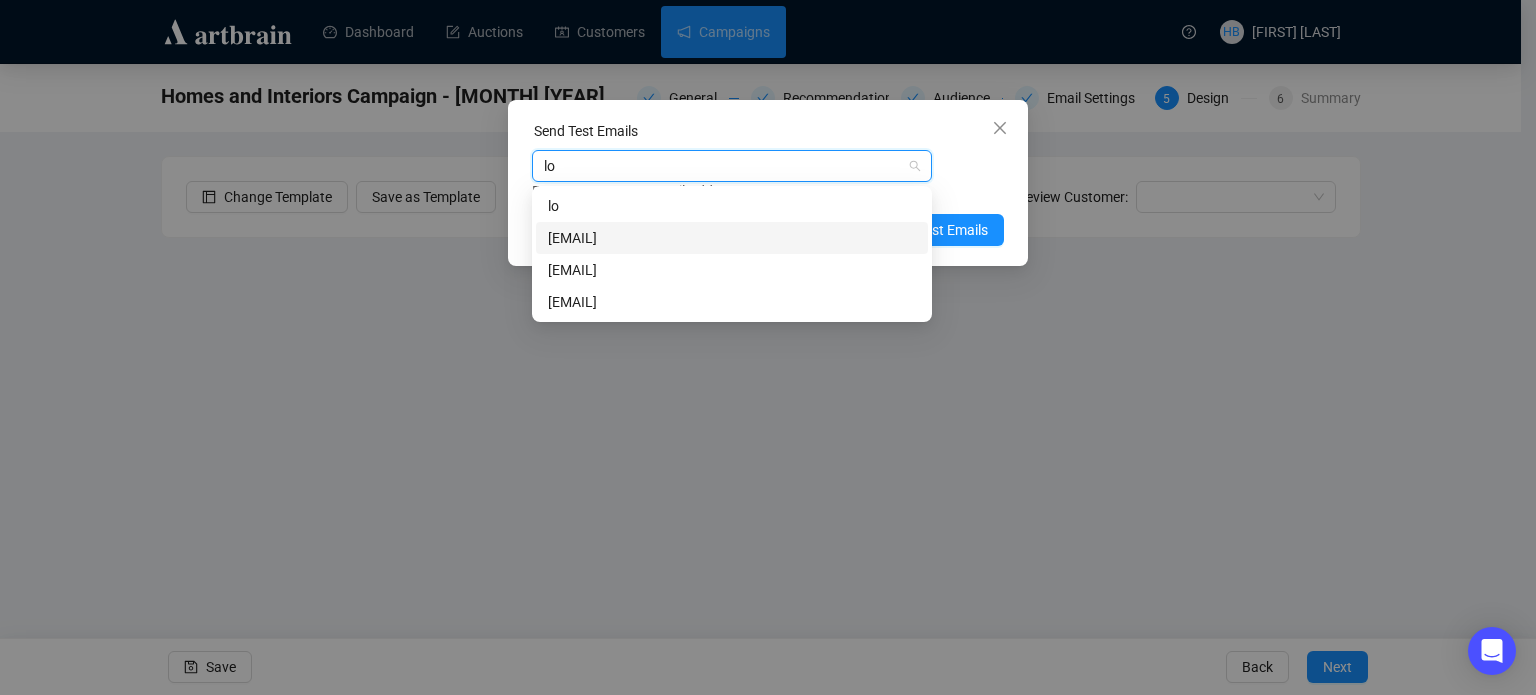 click on "[EMAIL]" at bounding box center [732, 238] 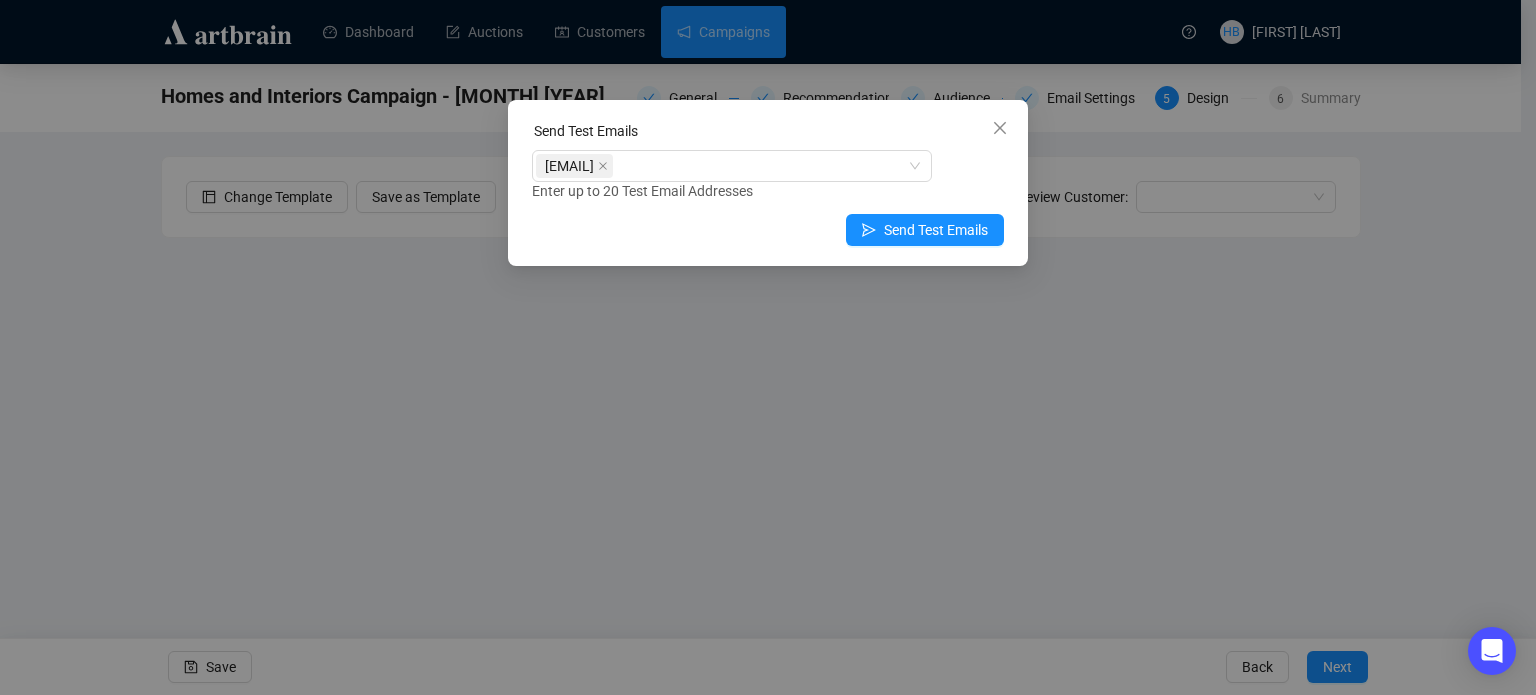 click on "Enter up to 20 Test Email Addresses" at bounding box center [768, 191] 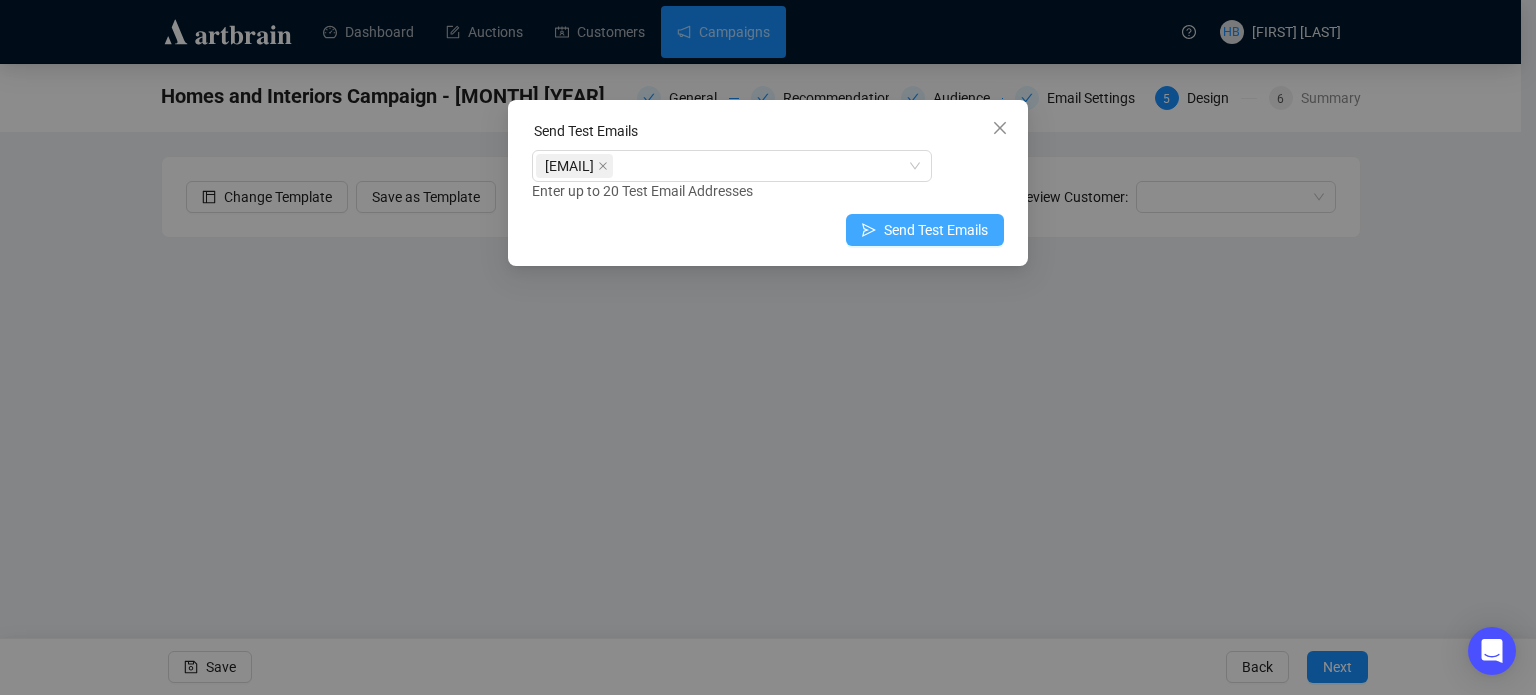 click on "Send Test Emails" at bounding box center [936, 230] 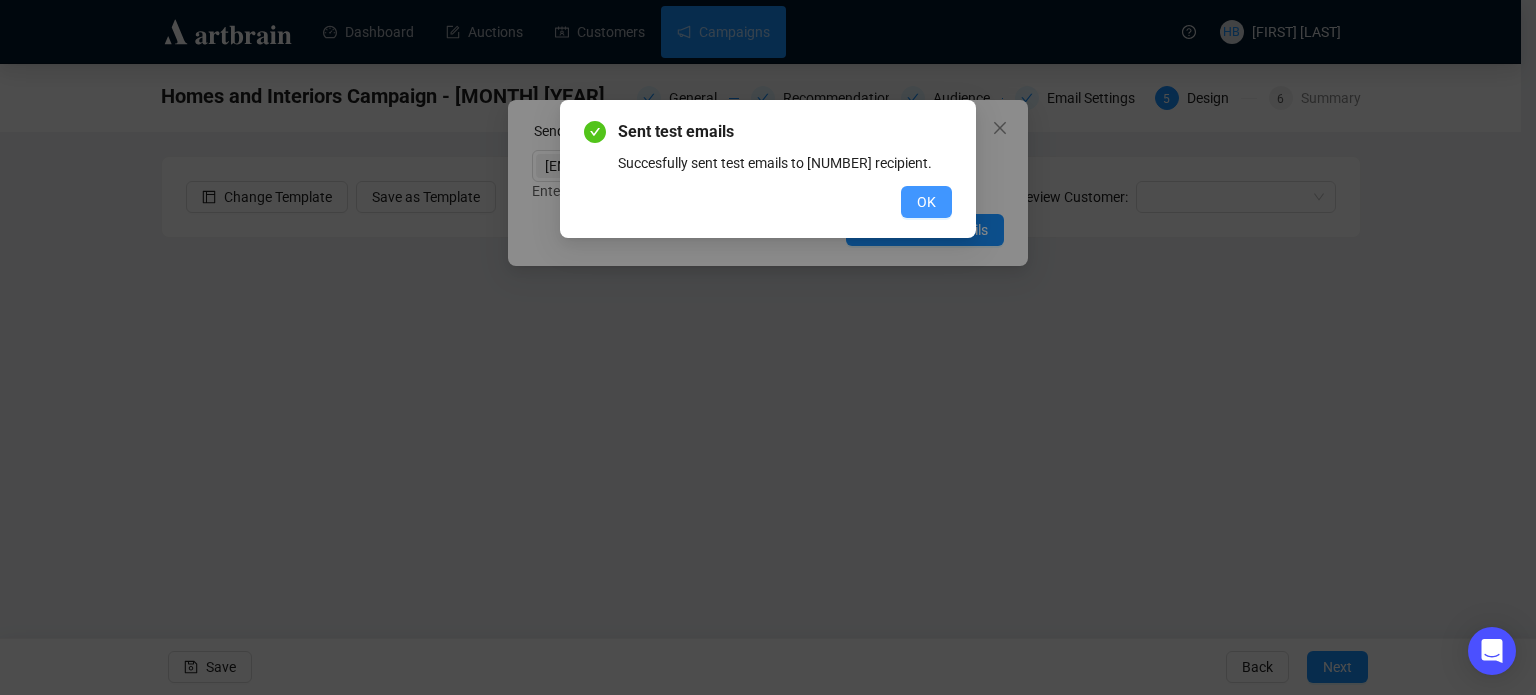 click on "OK" at bounding box center (926, 202) 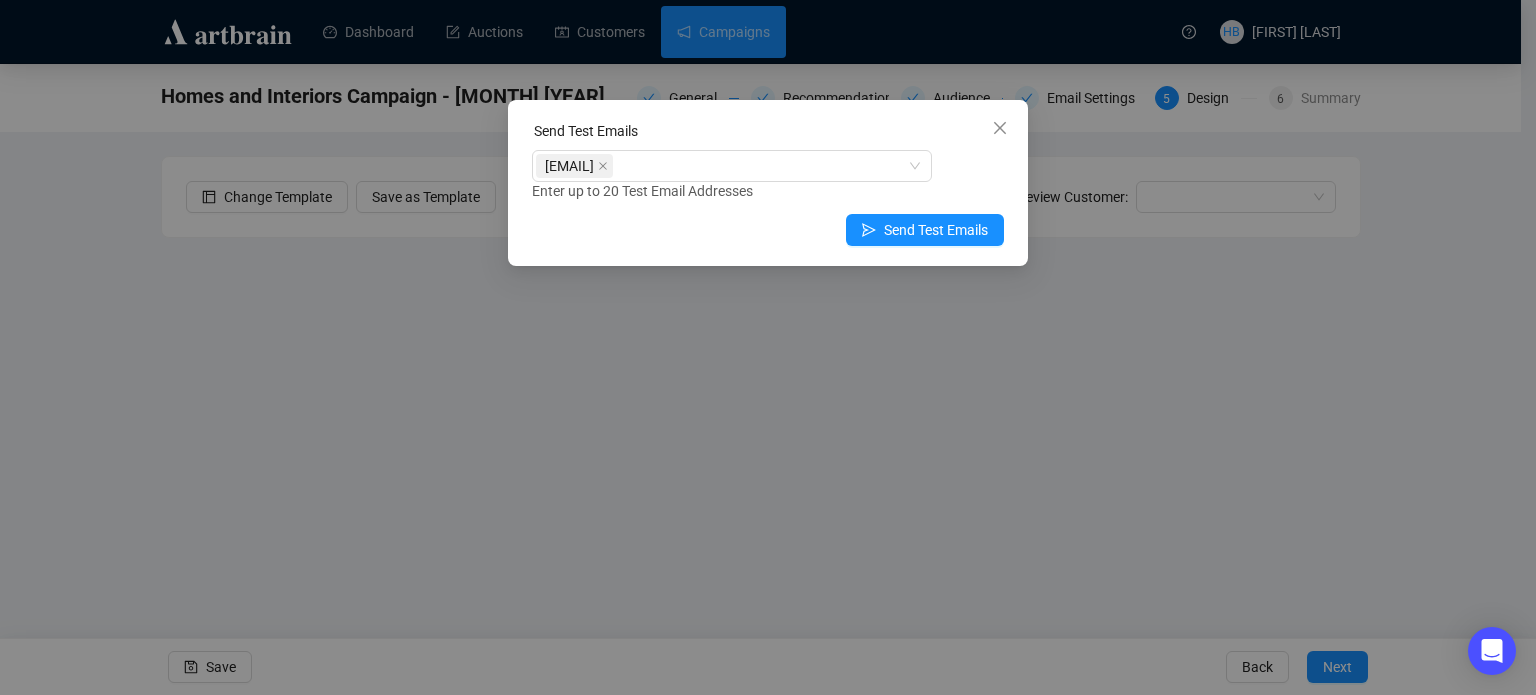 click on "Send Test Emails [EMAIL]  Enter up to 20 Test Email Addresses Send Test Emails" at bounding box center [768, 347] 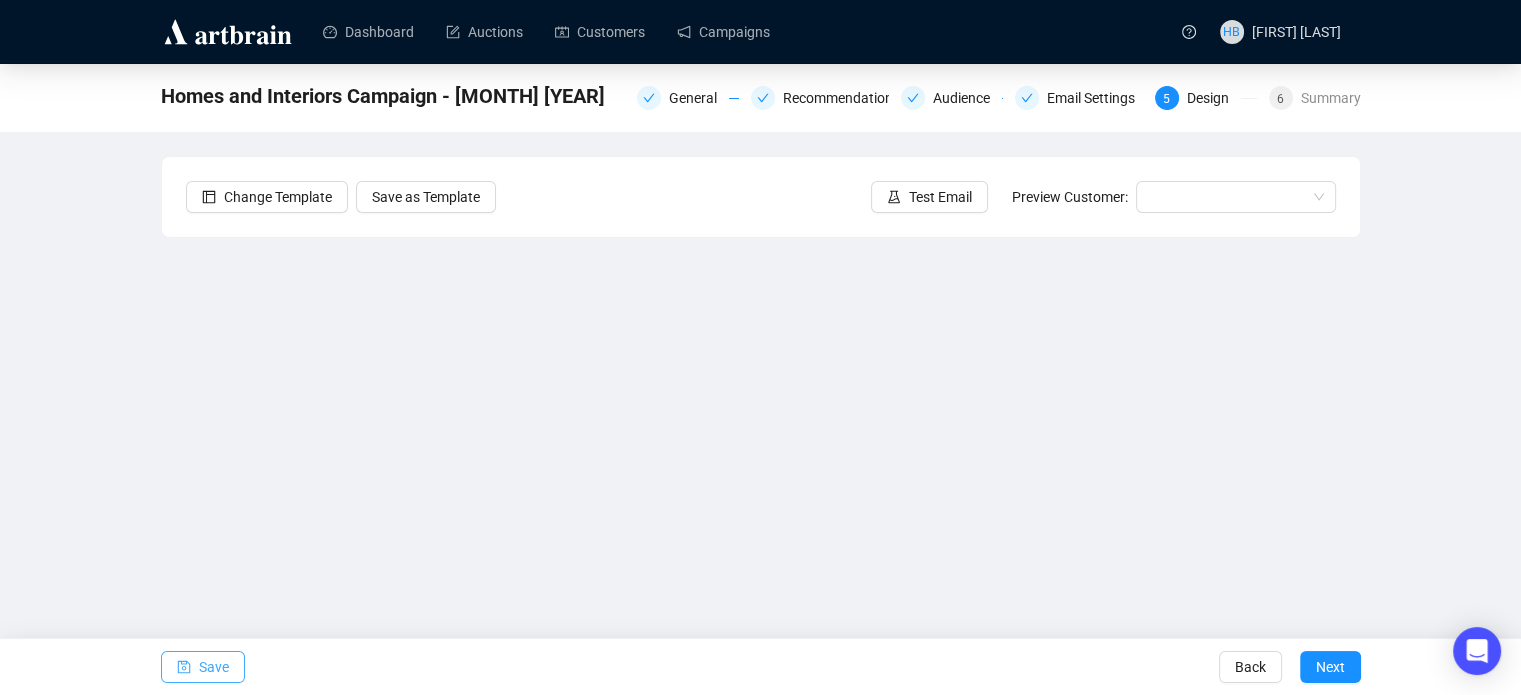 click on "Save" at bounding box center (214, 667) 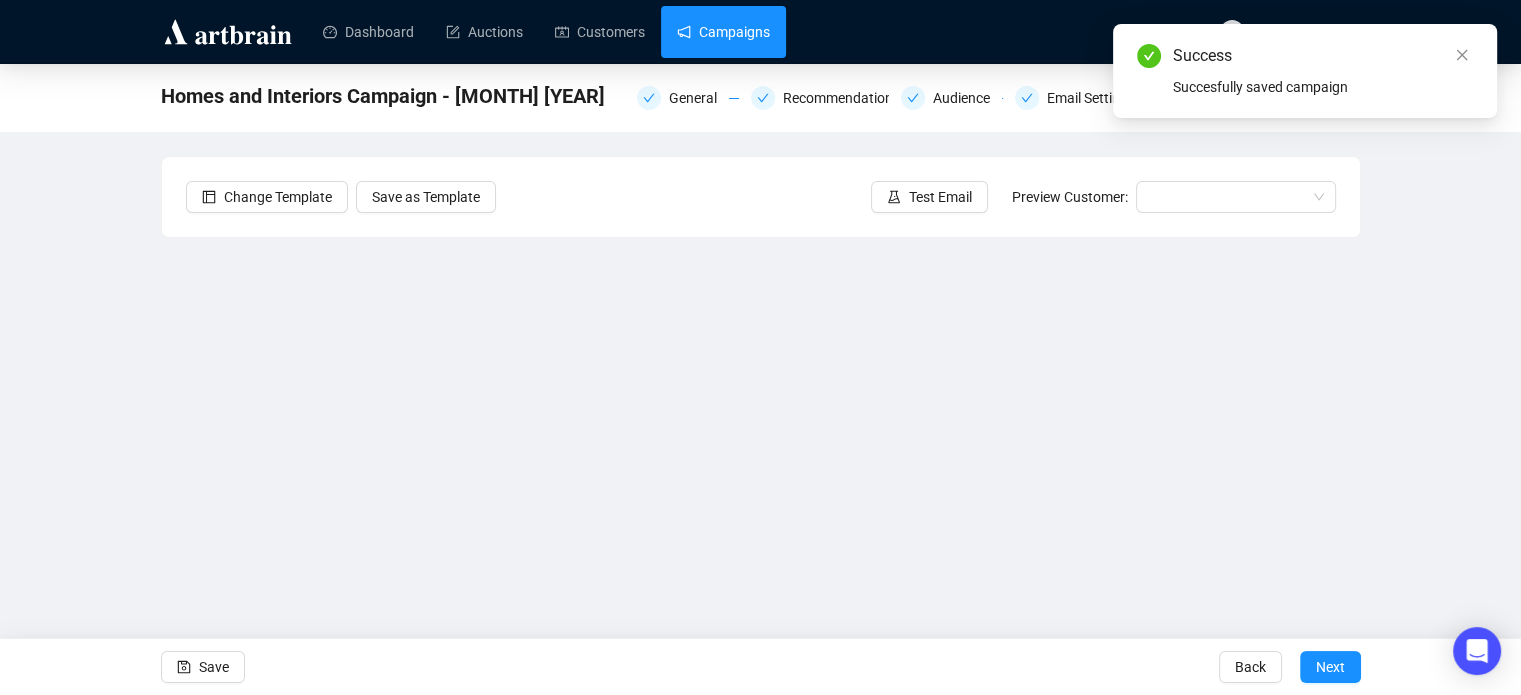 click on "Campaigns" at bounding box center [723, 32] 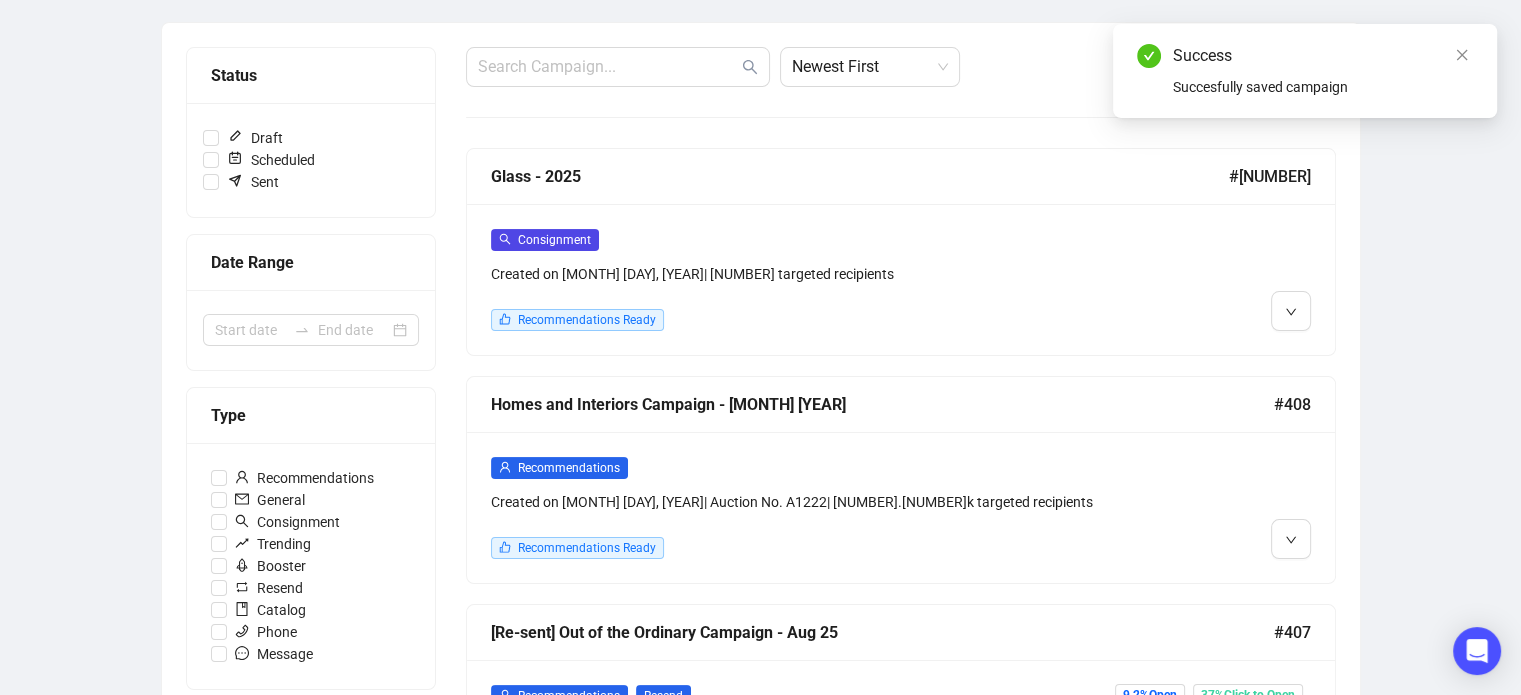 scroll, scrollTop: 218, scrollLeft: 0, axis: vertical 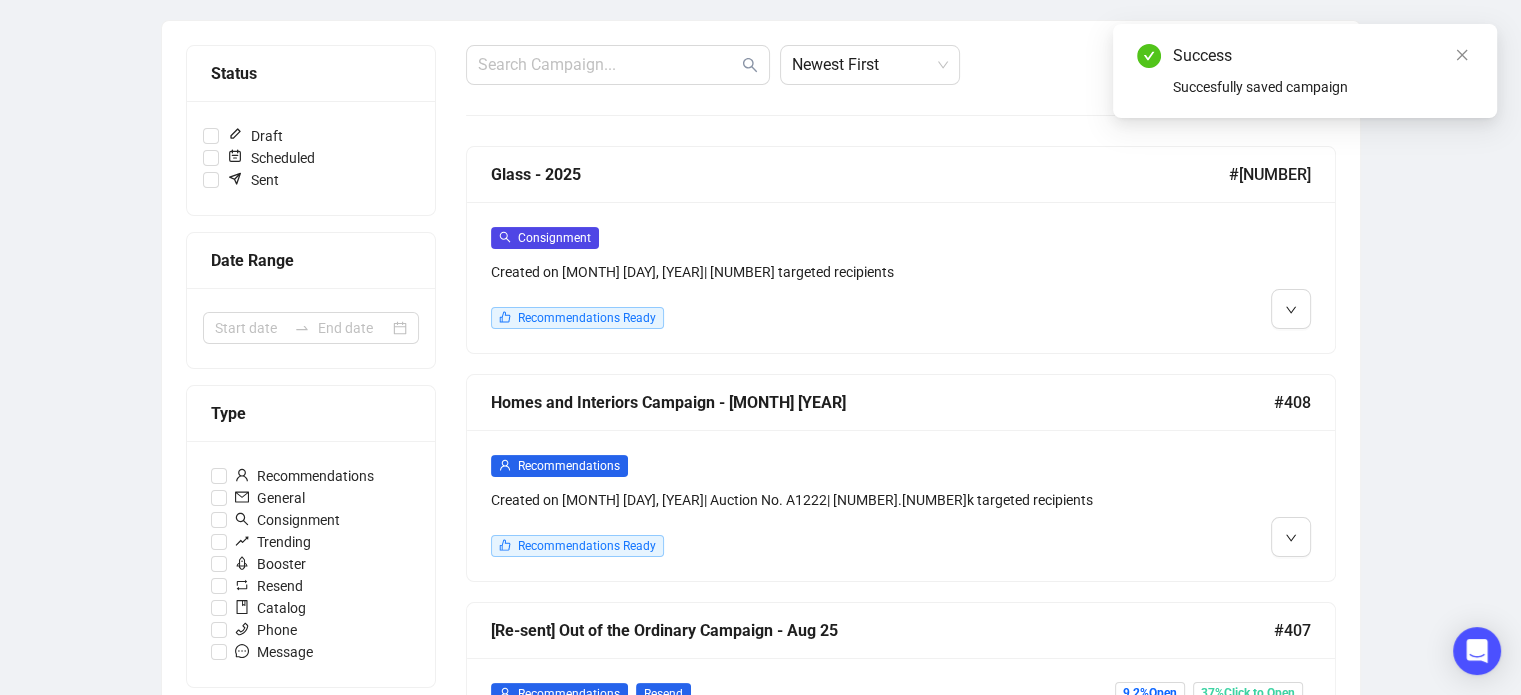 click on "Consignment" at bounding box center (797, 237) 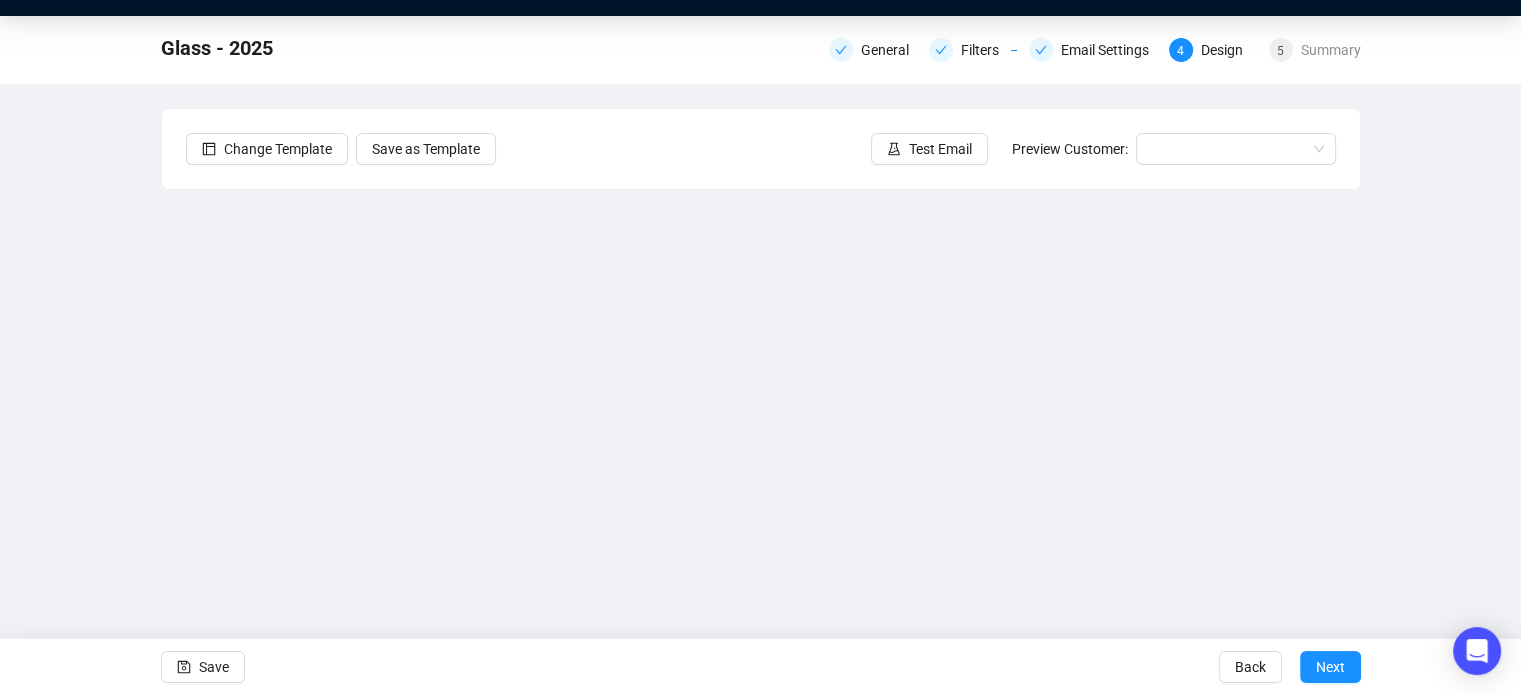 click on "Glass - [YEAR] General Filters Email Settings 4 Design 5 Summary Change Template Save as Template Test Email Preview Customer: Save Back Next" at bounding box center (760, 353) 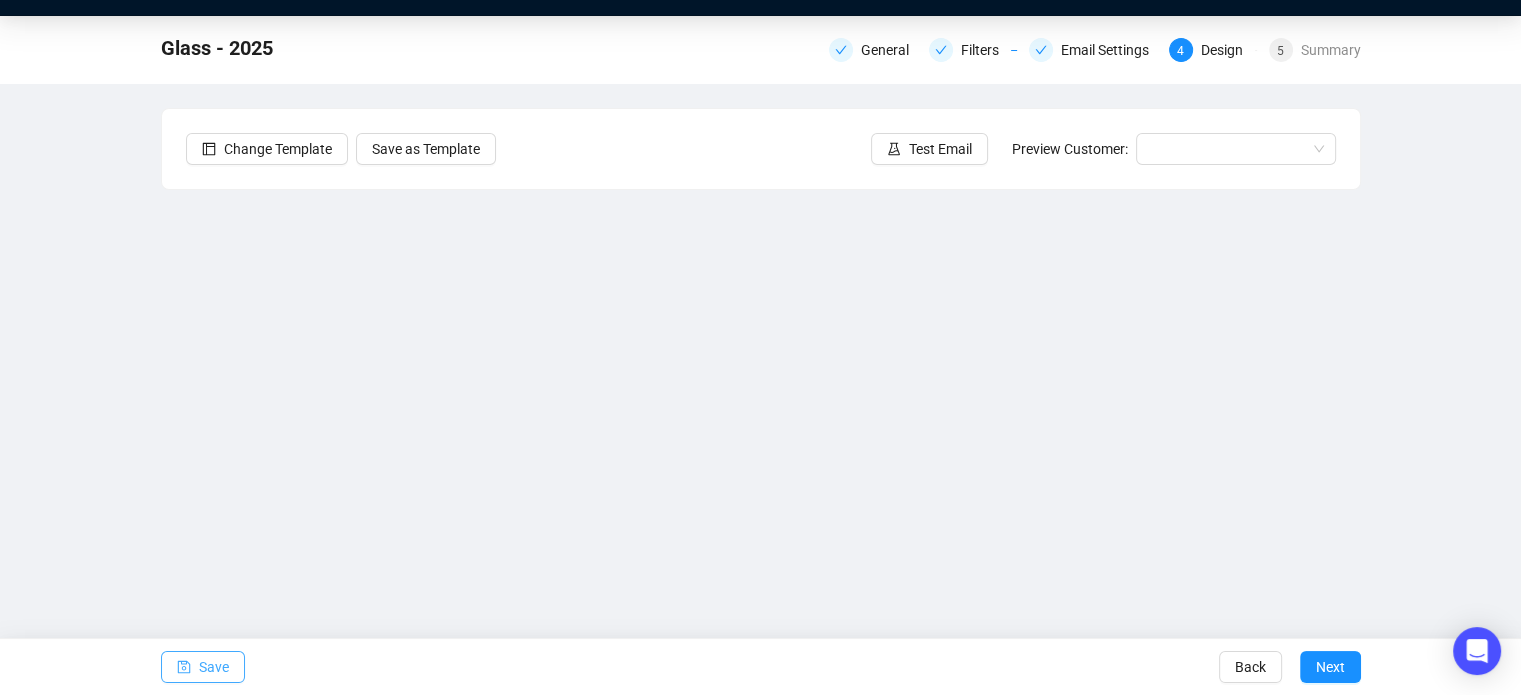 click on "Save" at bounding box center (214, 667) 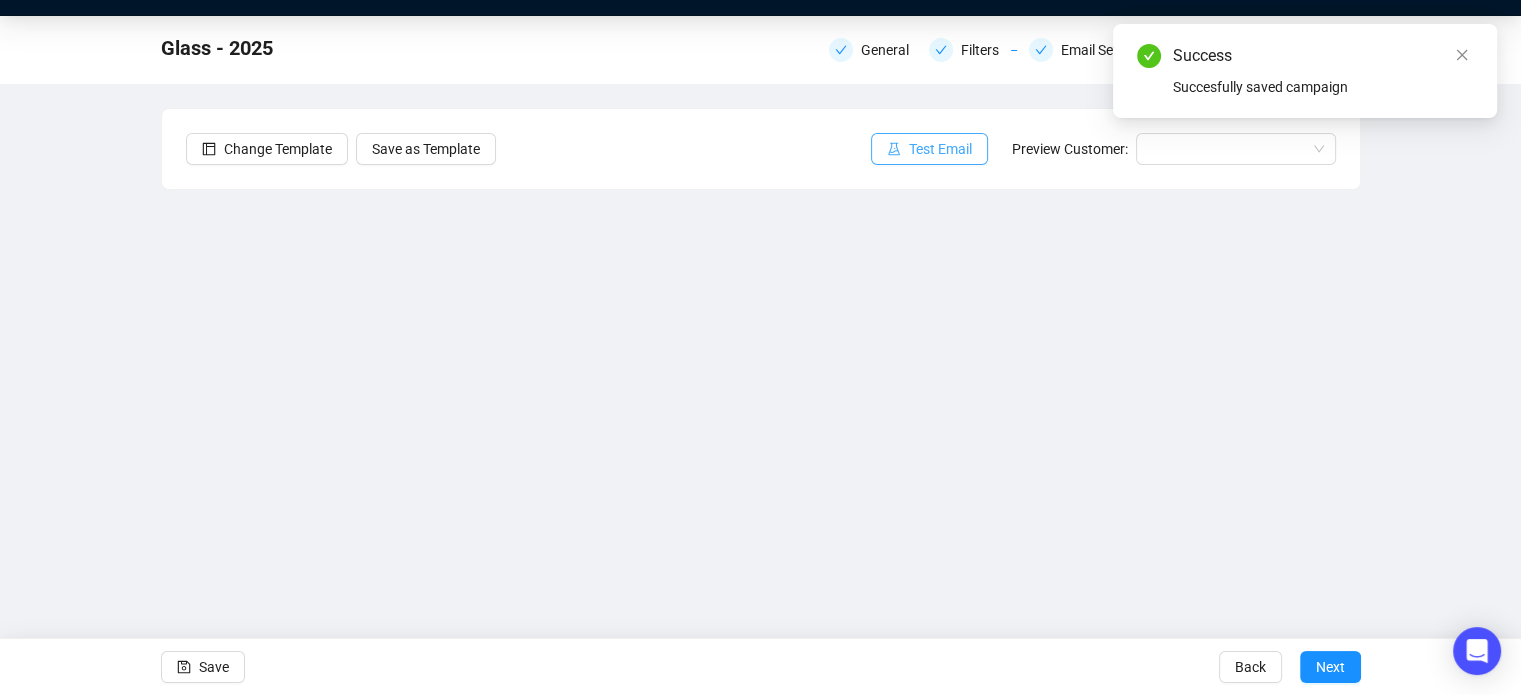 click on "Test Email" at bounding box center (940, 149) 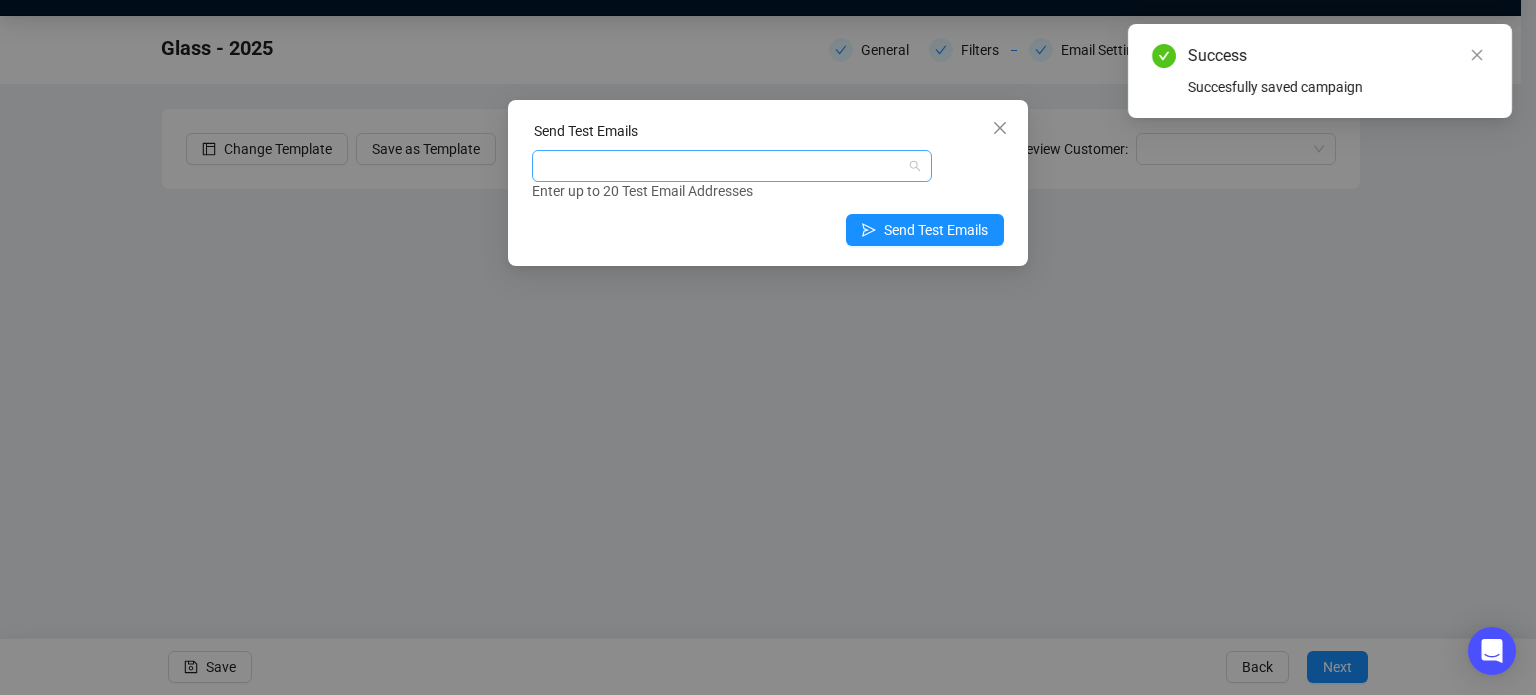 click at bounding box center [721, 166] 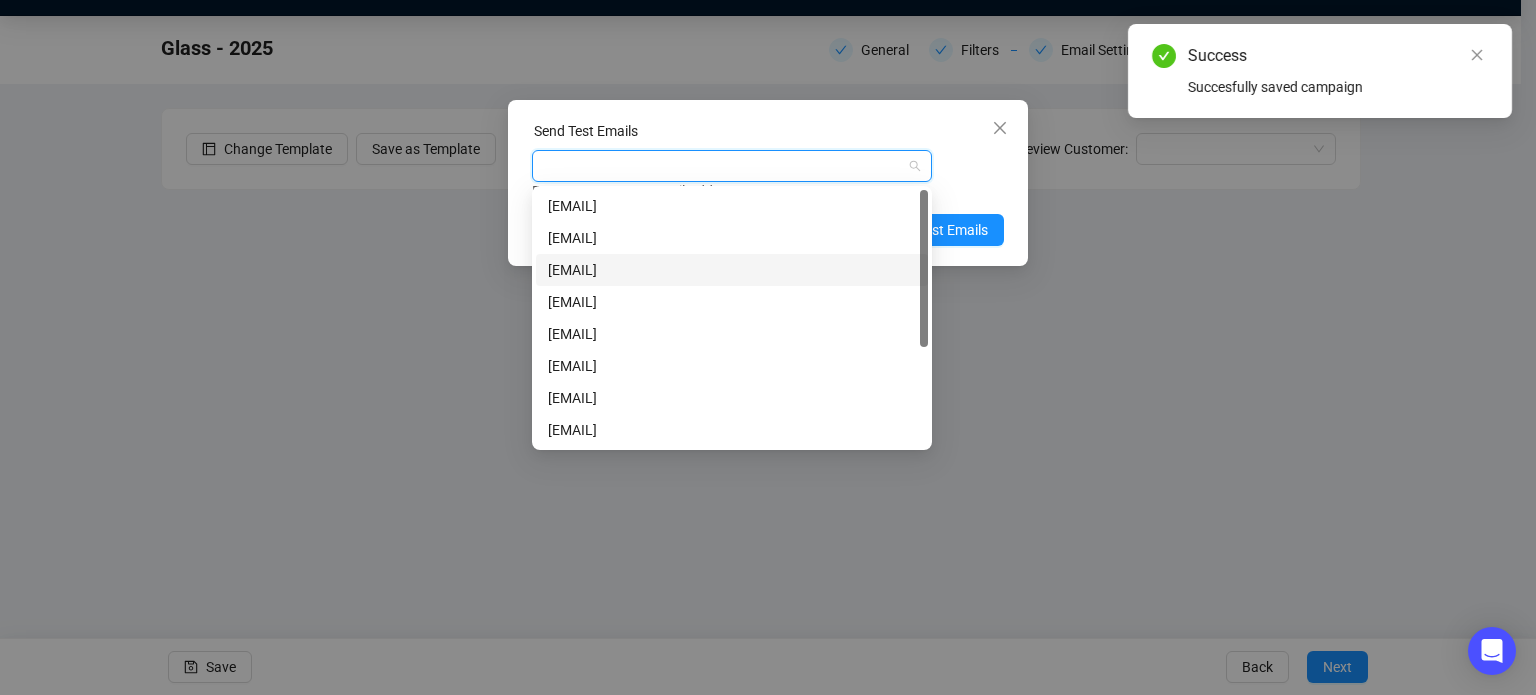 click on "[EMAIL]" at bounding box center (732, 270) 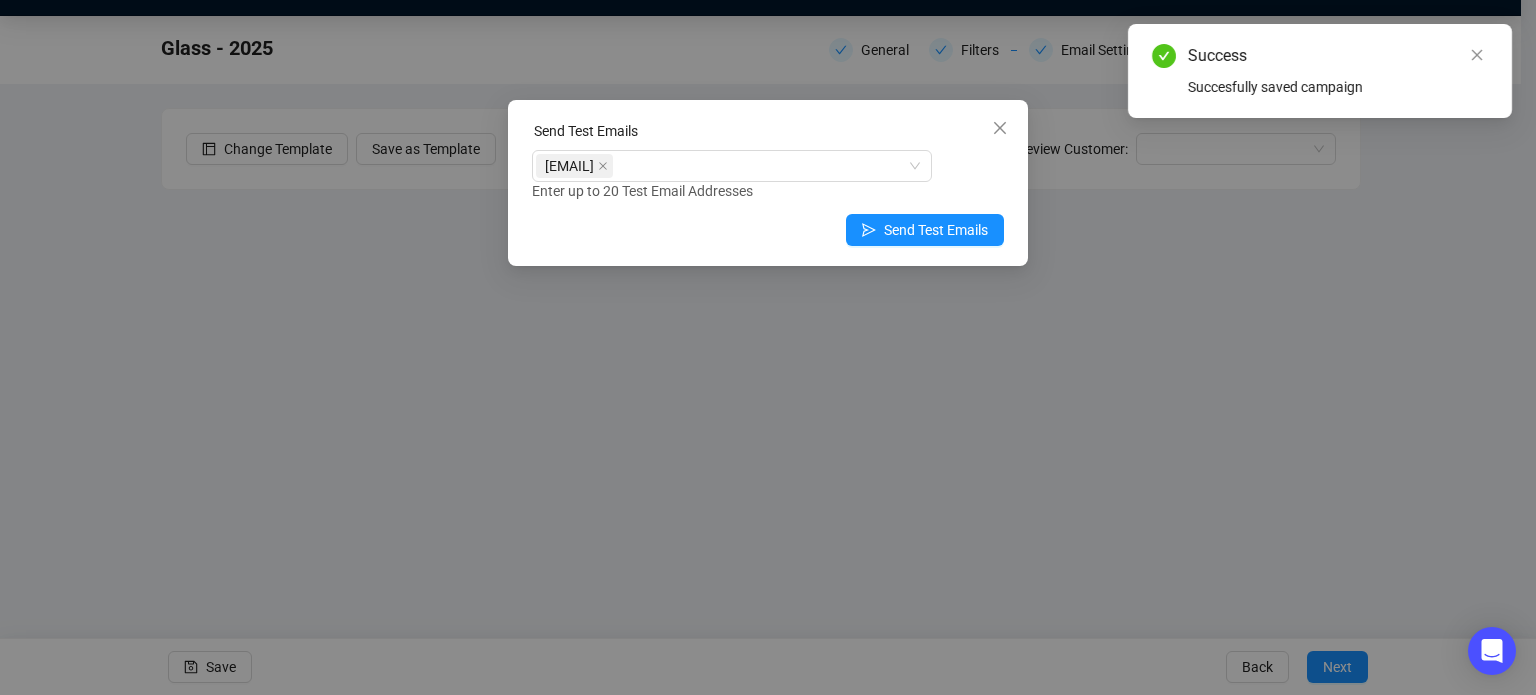 click on "Send Test Emails [EMAIL]  Enter up to 20 Test Email Addresses Send Test Emails" at bounding box center [768, 183] 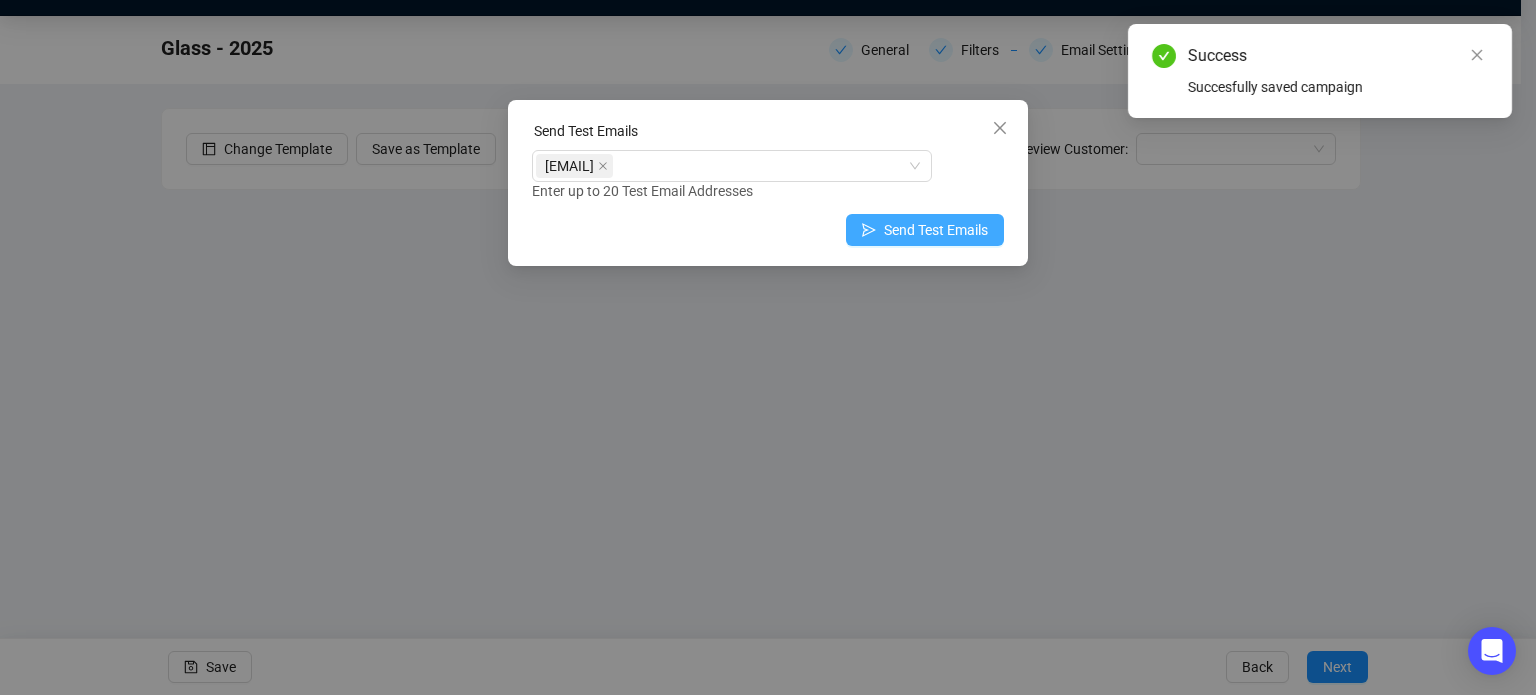 click on "Send Test Emails" at bounding box center (925, 230) 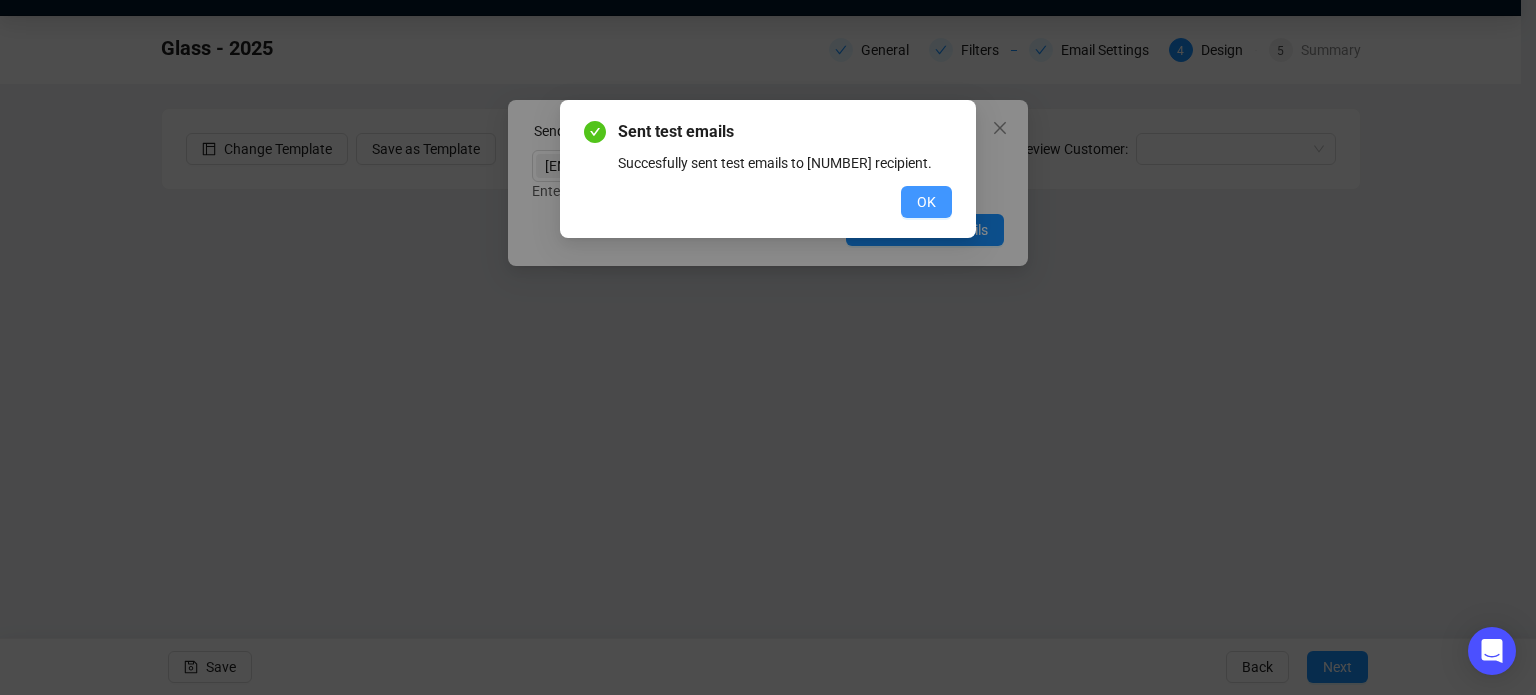 click on "OK" at bounding box center (926, 202) 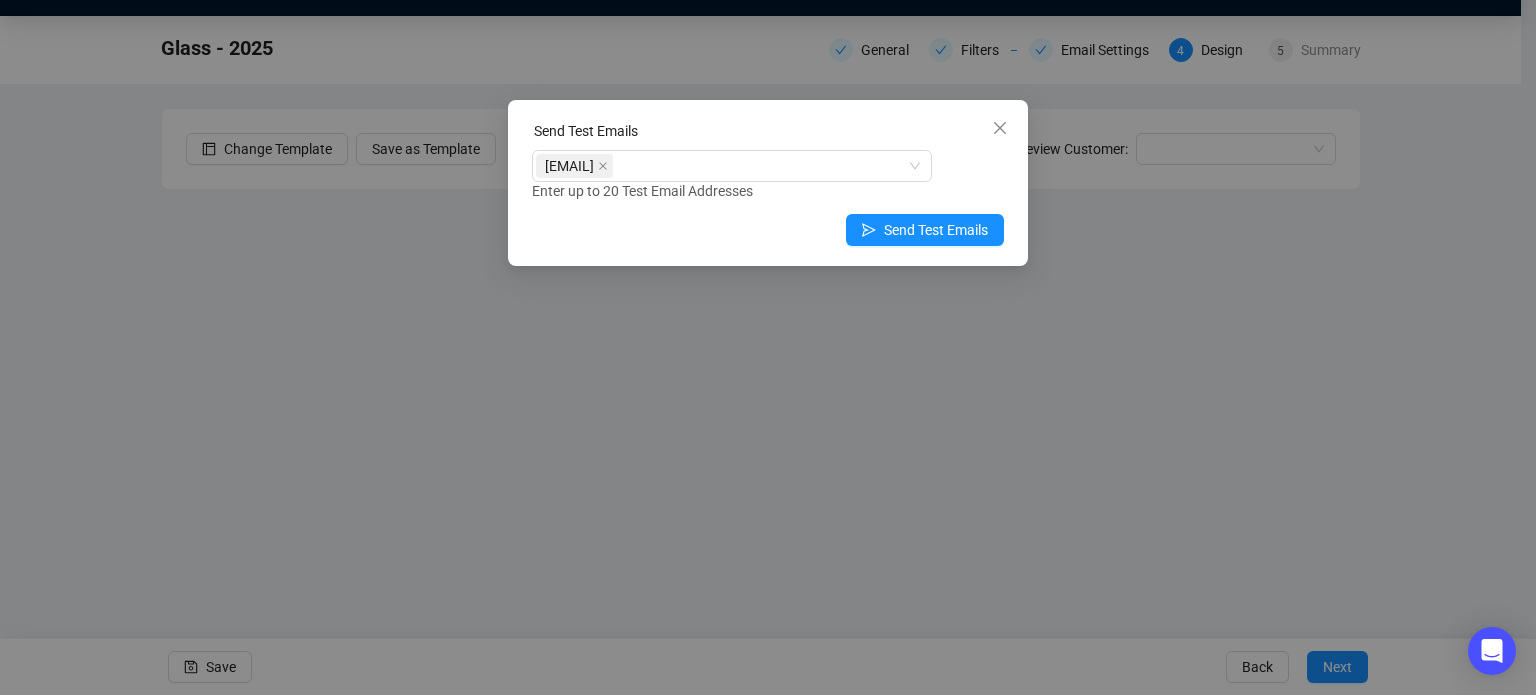 click on "Send Test Emails [EMAIL]  Enter up to 20 Test Email Addresses Send Test Emails" at bounding box center [768, 347] 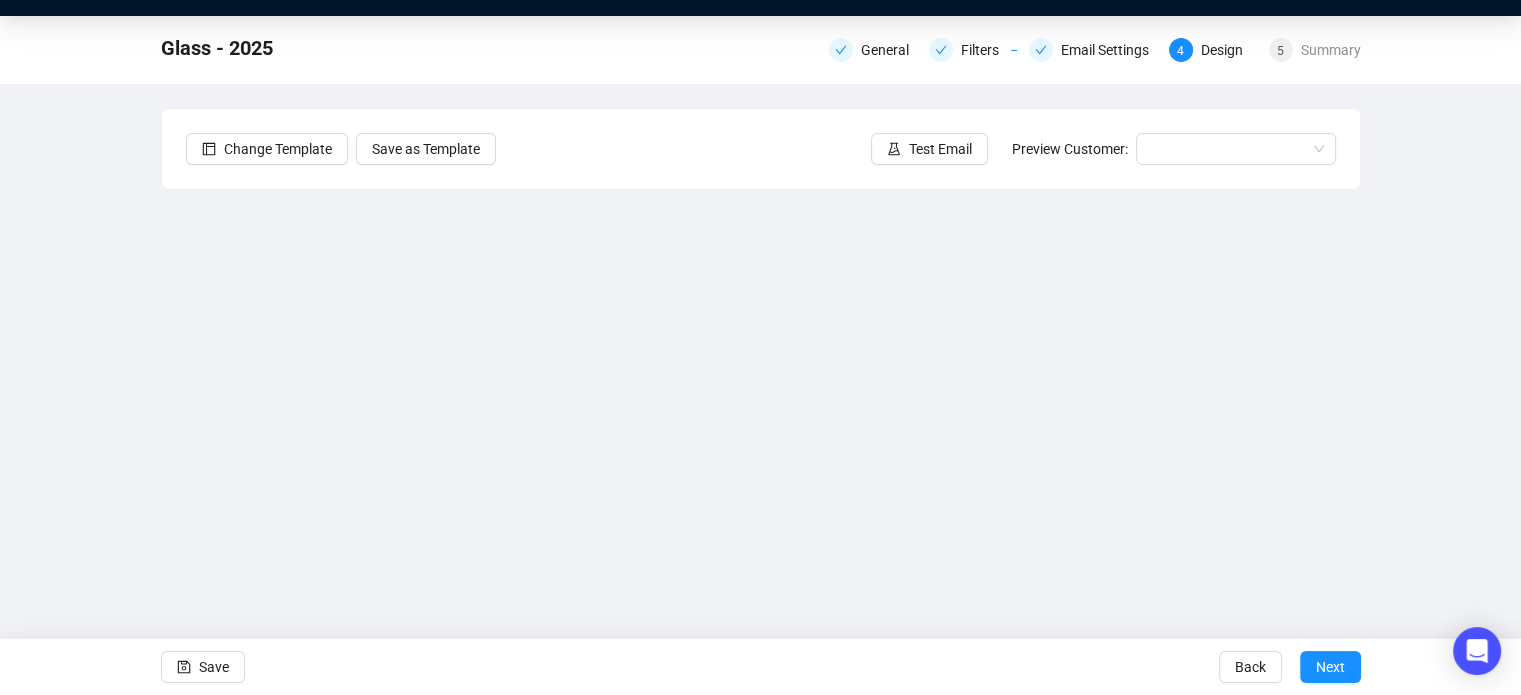 click on "Glass - [YEAR] General Filters Email Settings 4 Design 5 Summary Change Template Save as Template Test Email Preview Customer: Save Back Next" at bounding box center [760, 353] 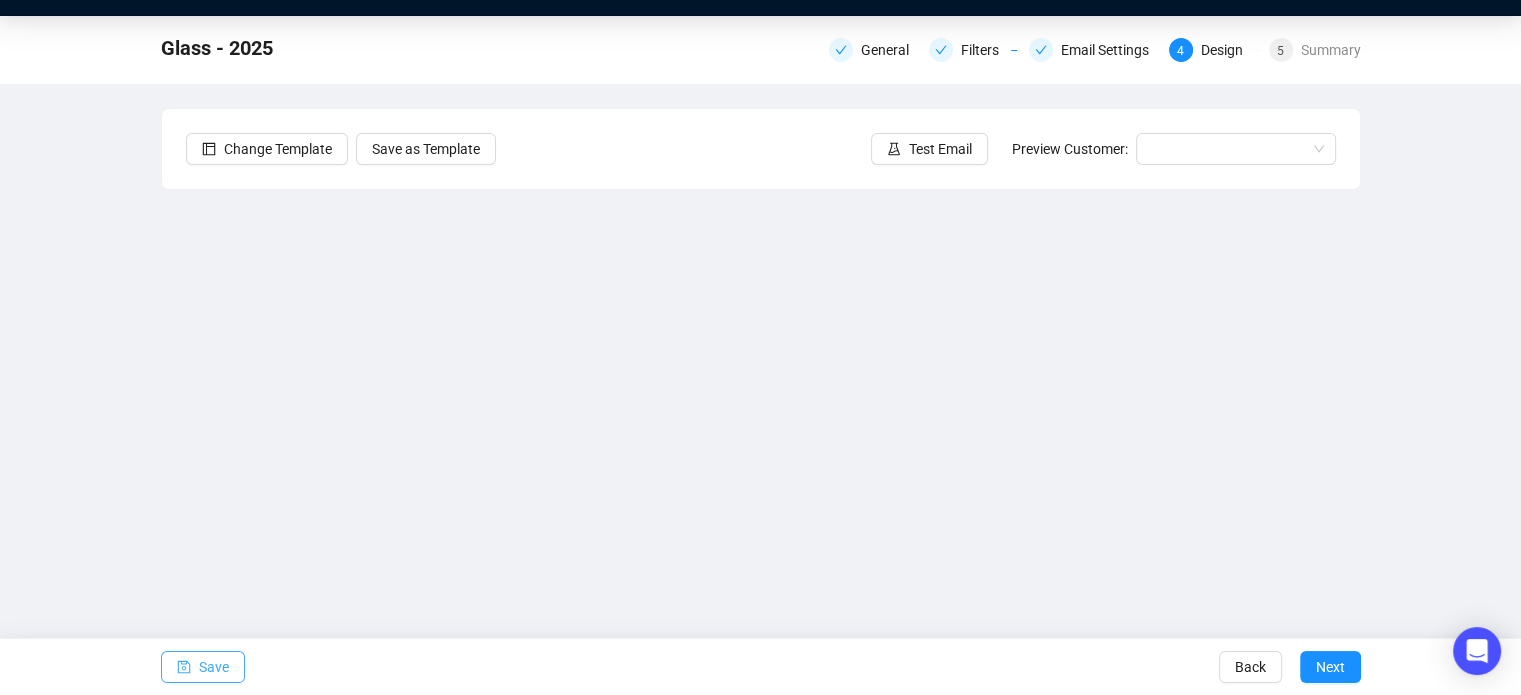click at bounding box center [184, 667] 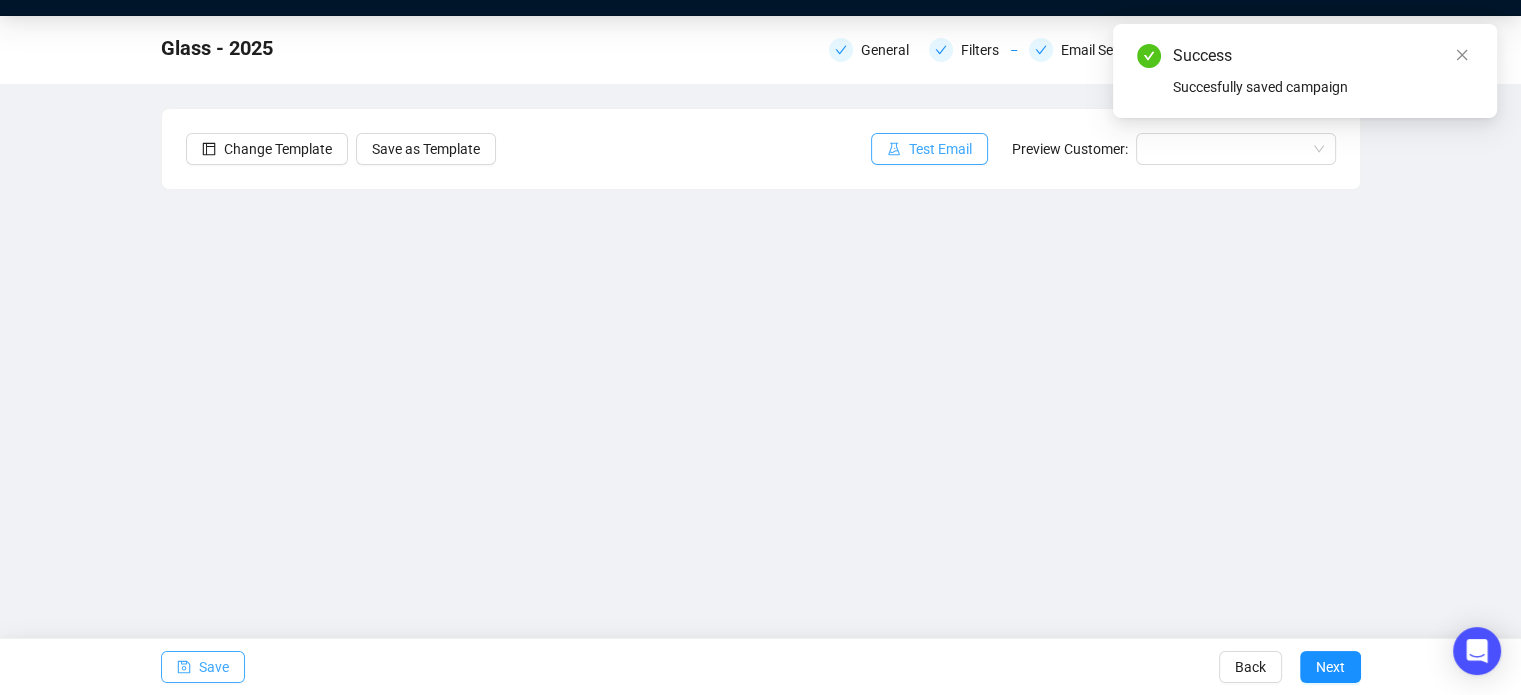 click on "Test Email" at bounding box center [940, 149] 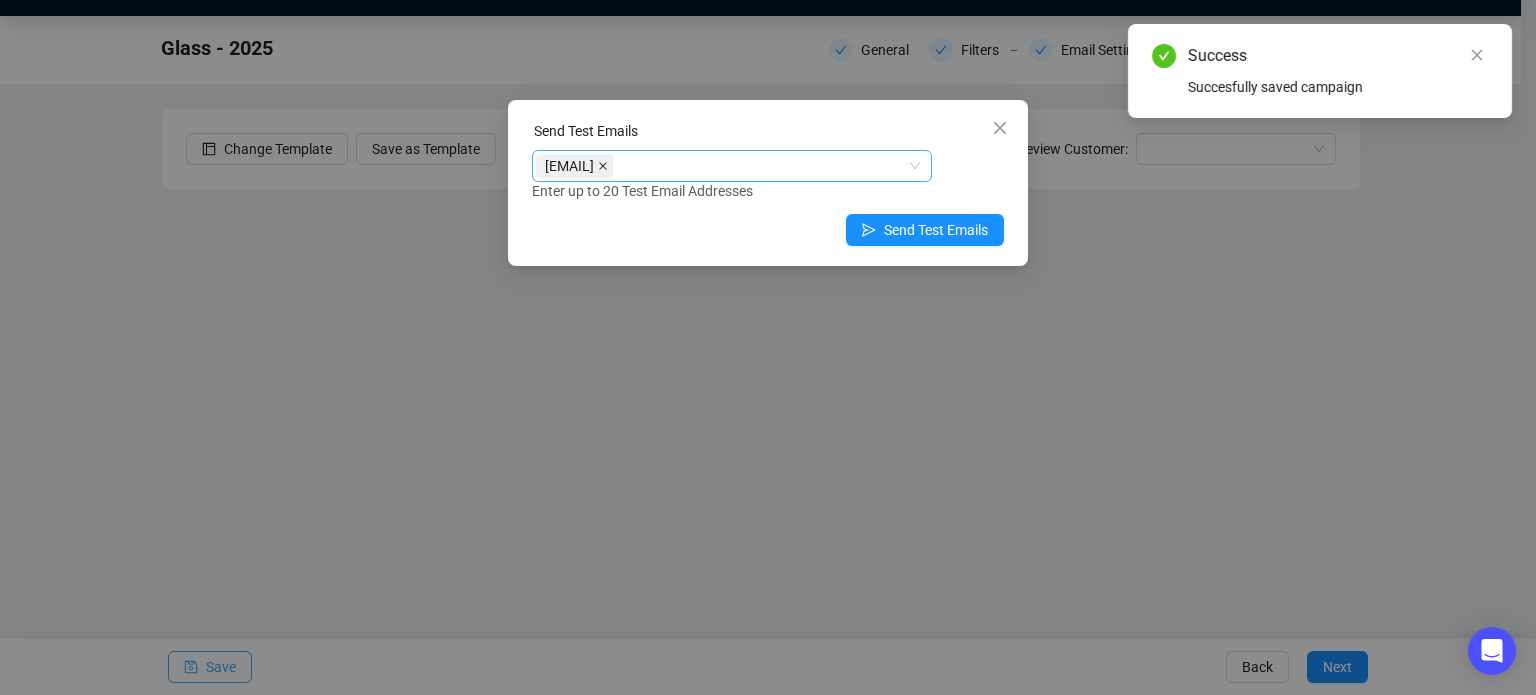 click 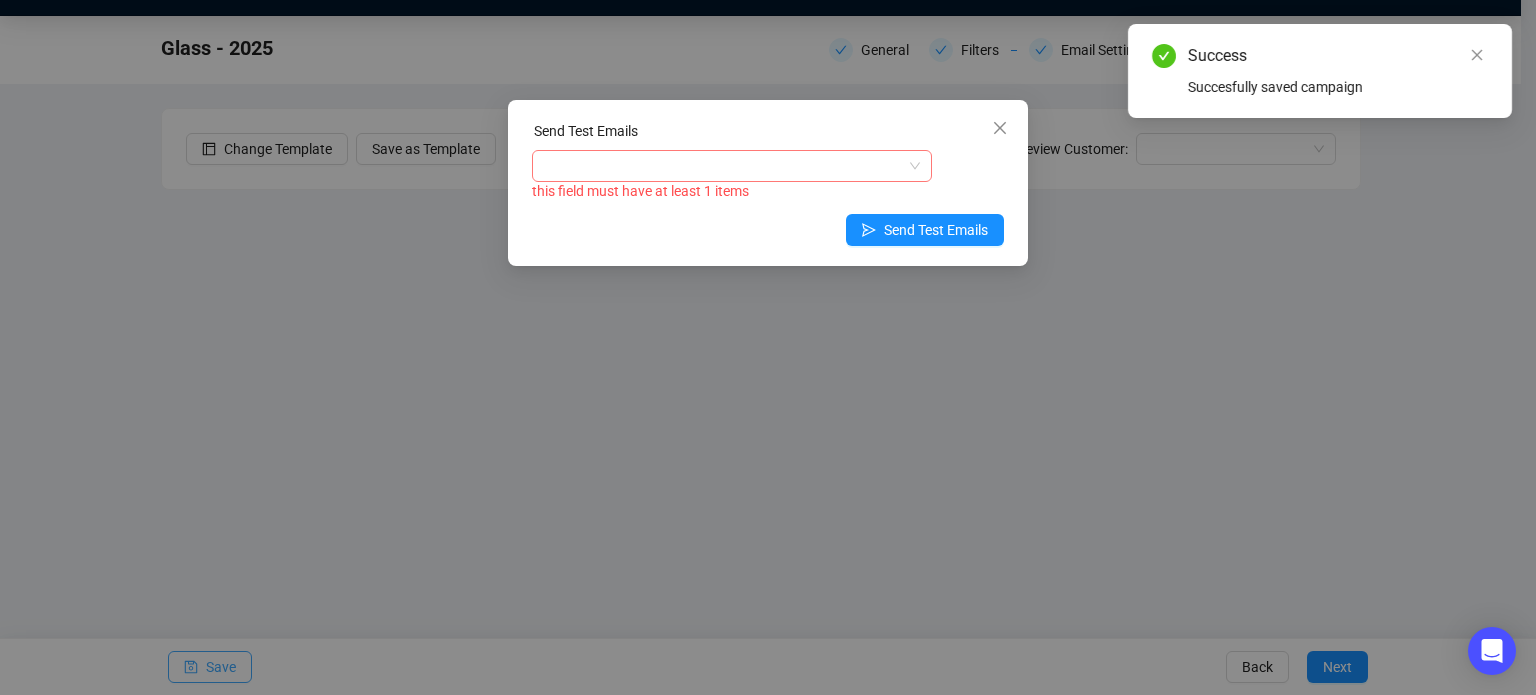 click at bounding box center (721, 166) 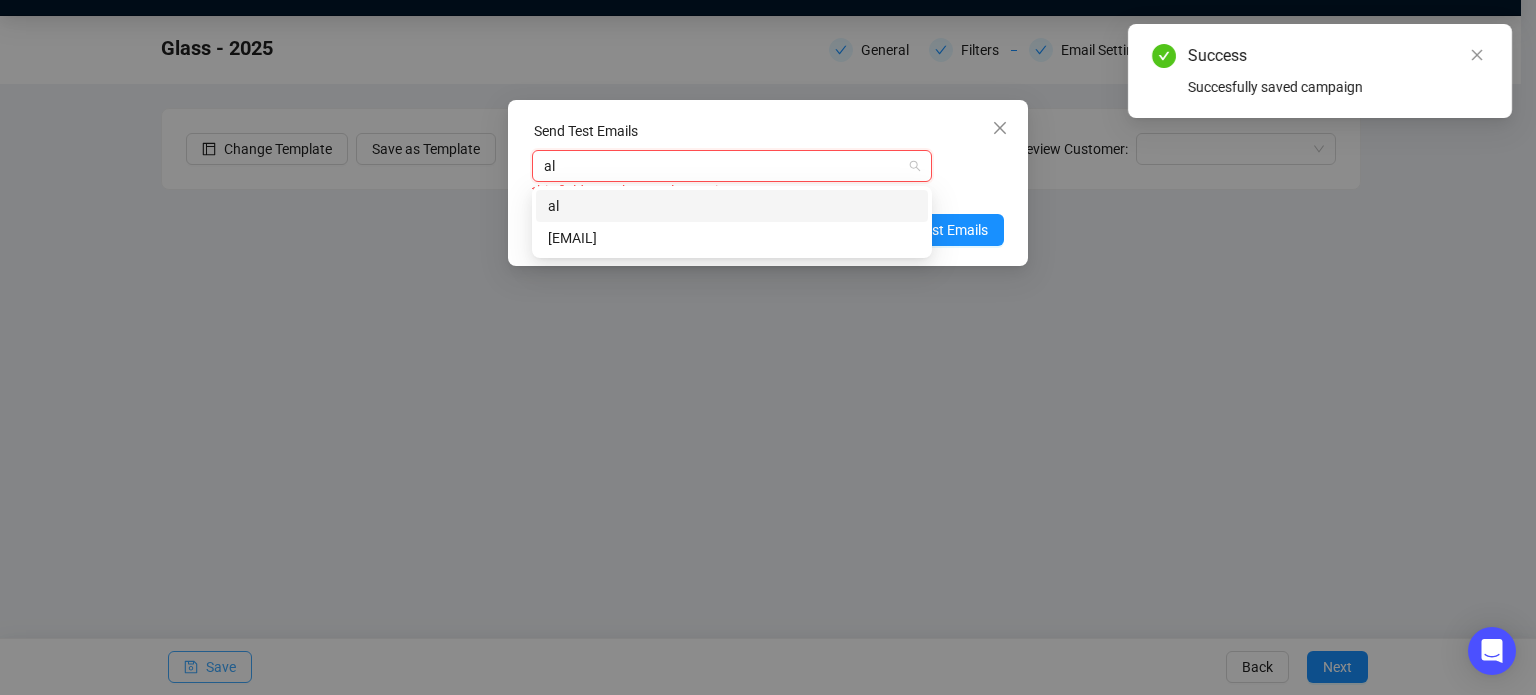 type on "ale" 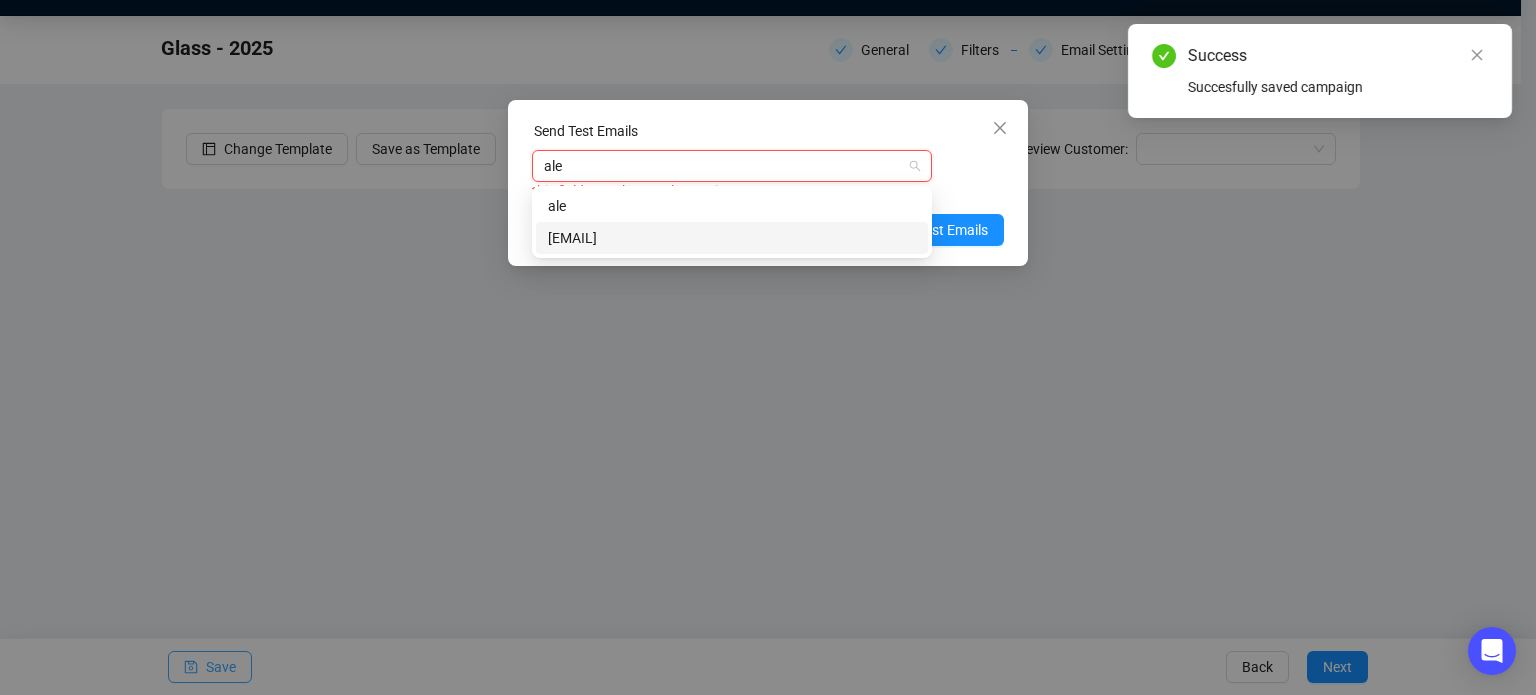 click on "[EMAIL]" at bounding box center (732, 238) 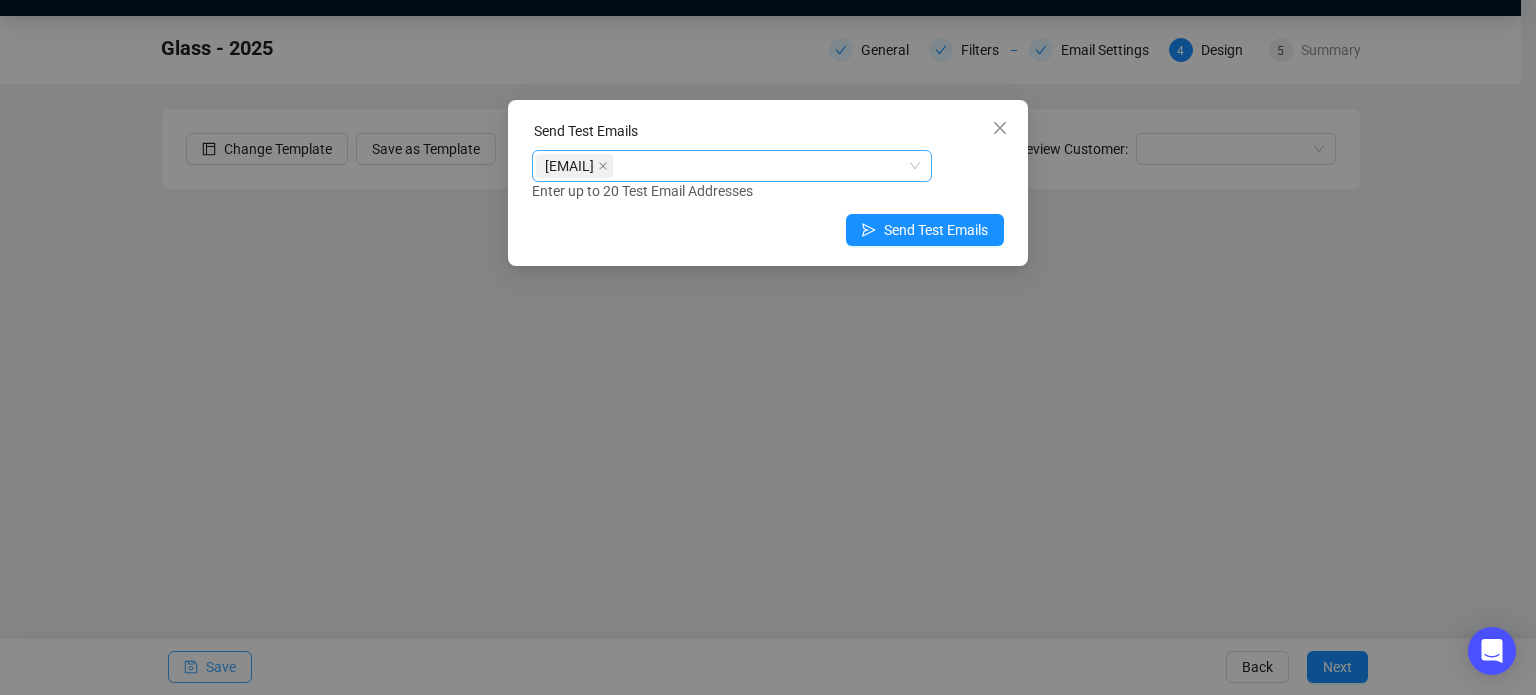 click on "Send Test Emails" at bounding box center [768, 135] 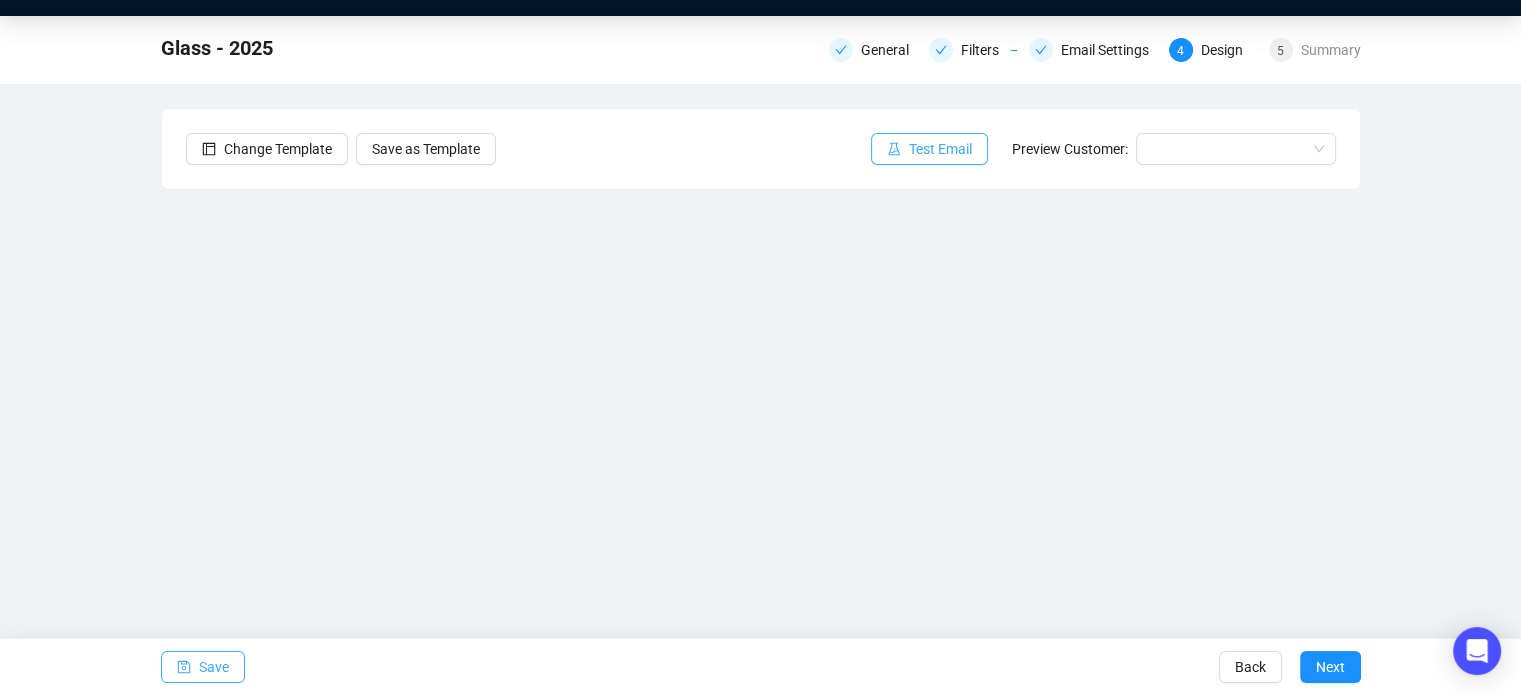 click 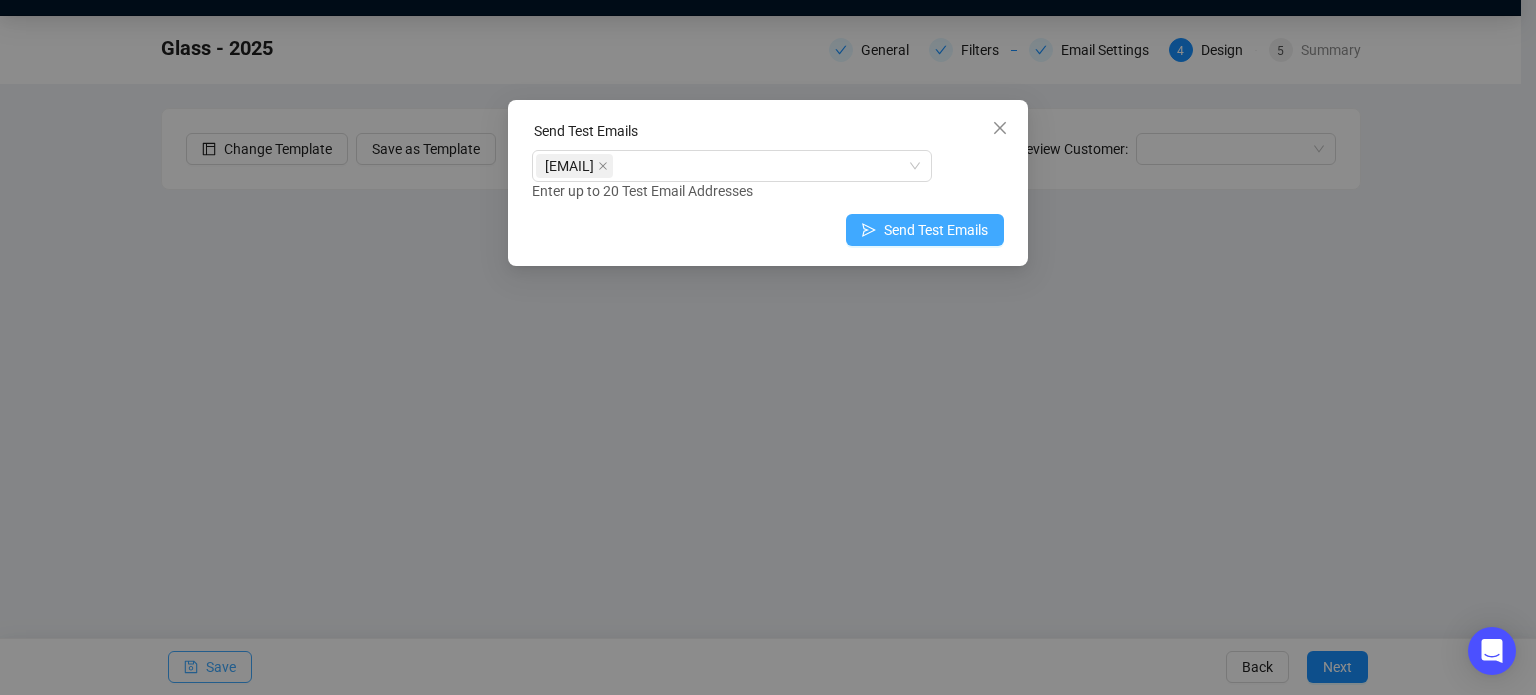 click on "Send Test Emails" at bounding box center [936, 230] 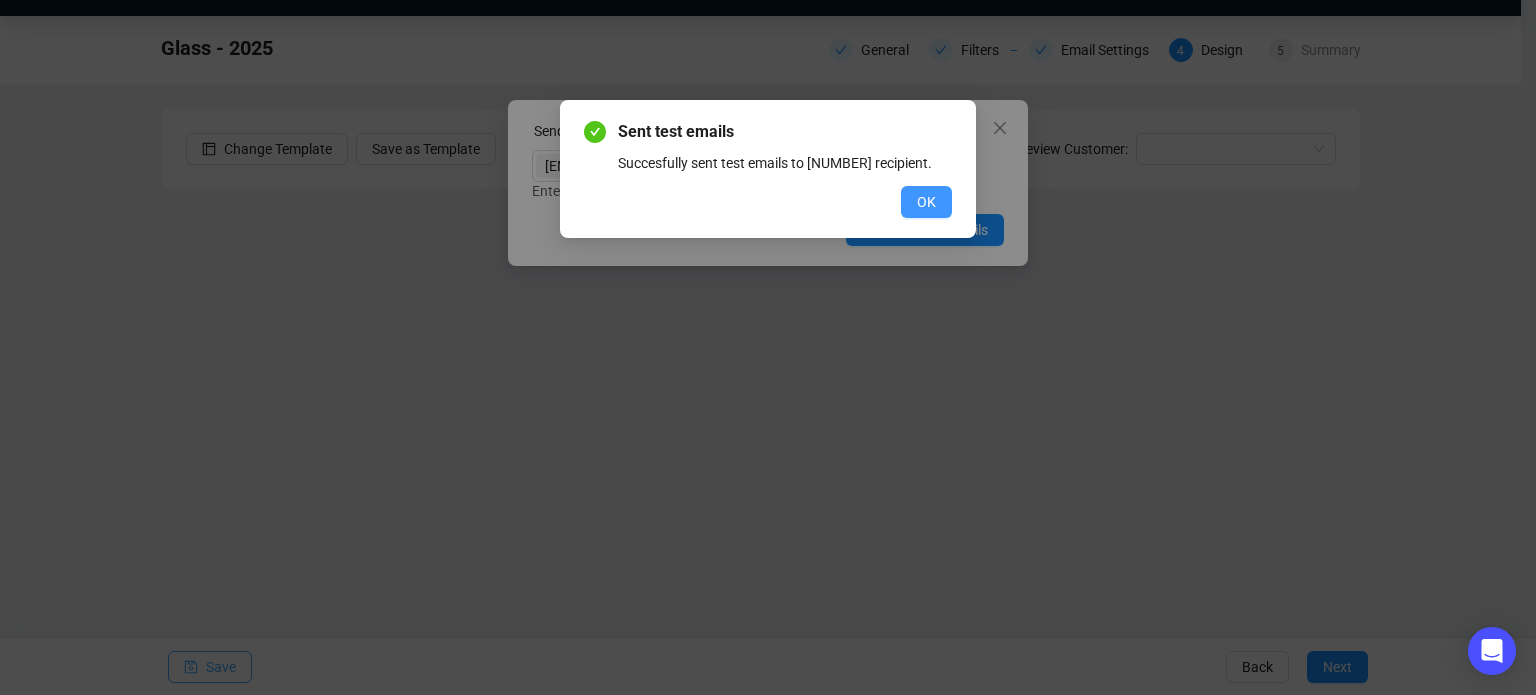 click on "OK" at bounding box center (926, 202) 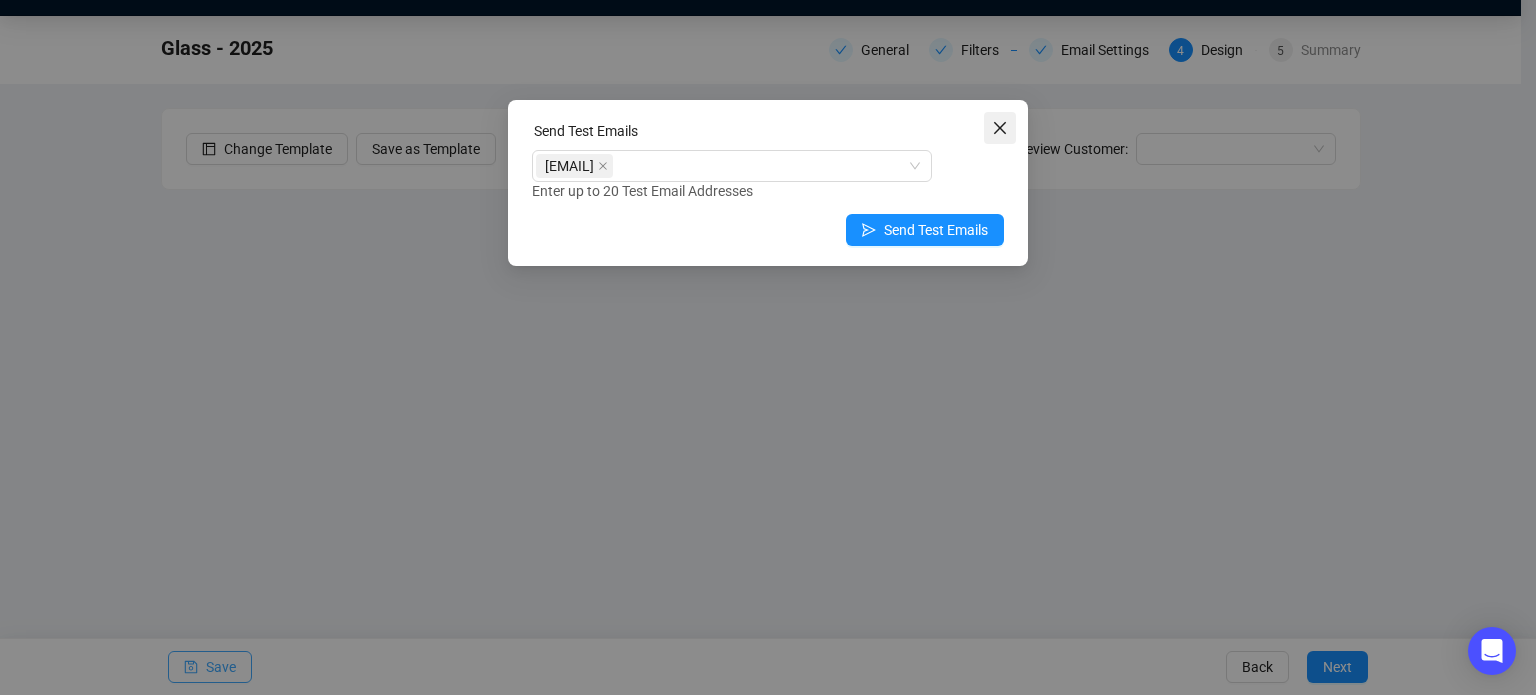 click 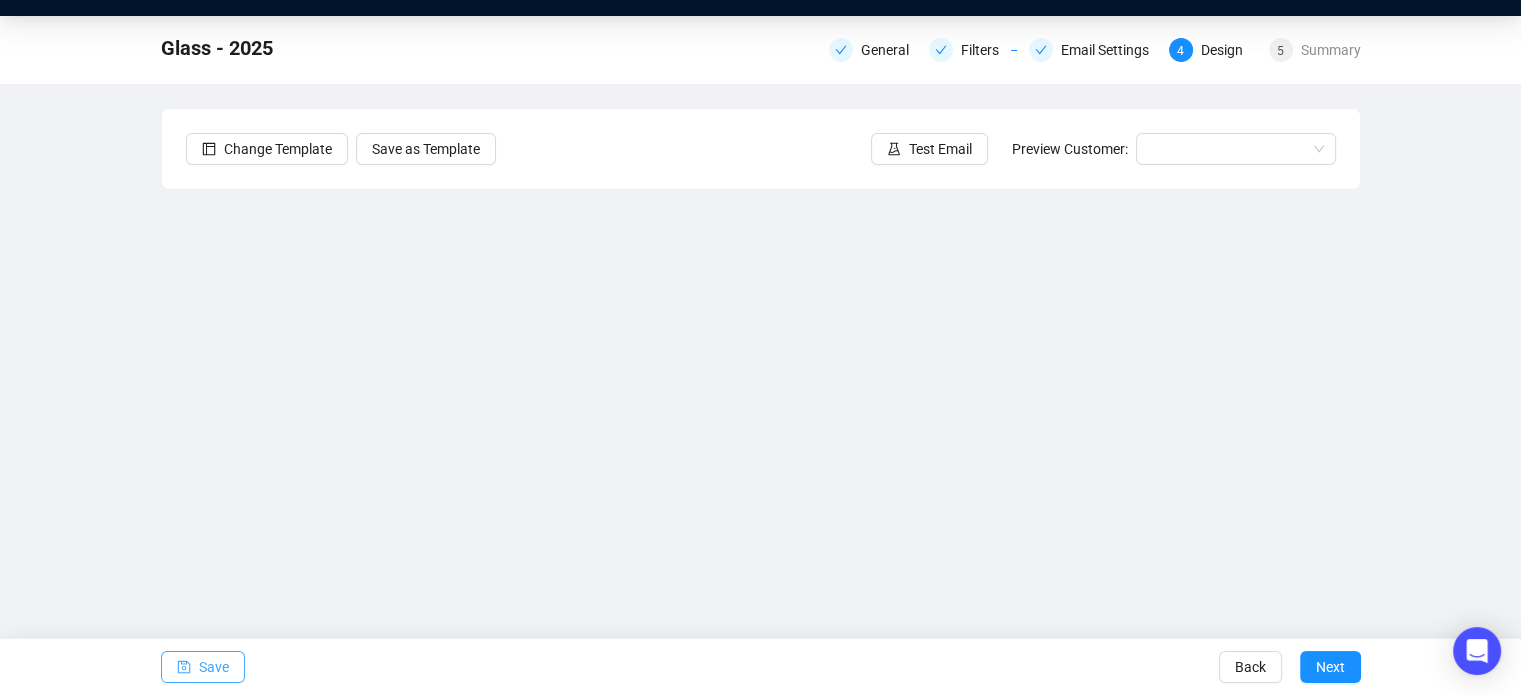 click on "Glass - [YEAR] General Filters Email Settings 4 Design 5 Summary Change Template Save as Template Test Email Preview Customer: Save Back Next" at bounding box center [760, 353] 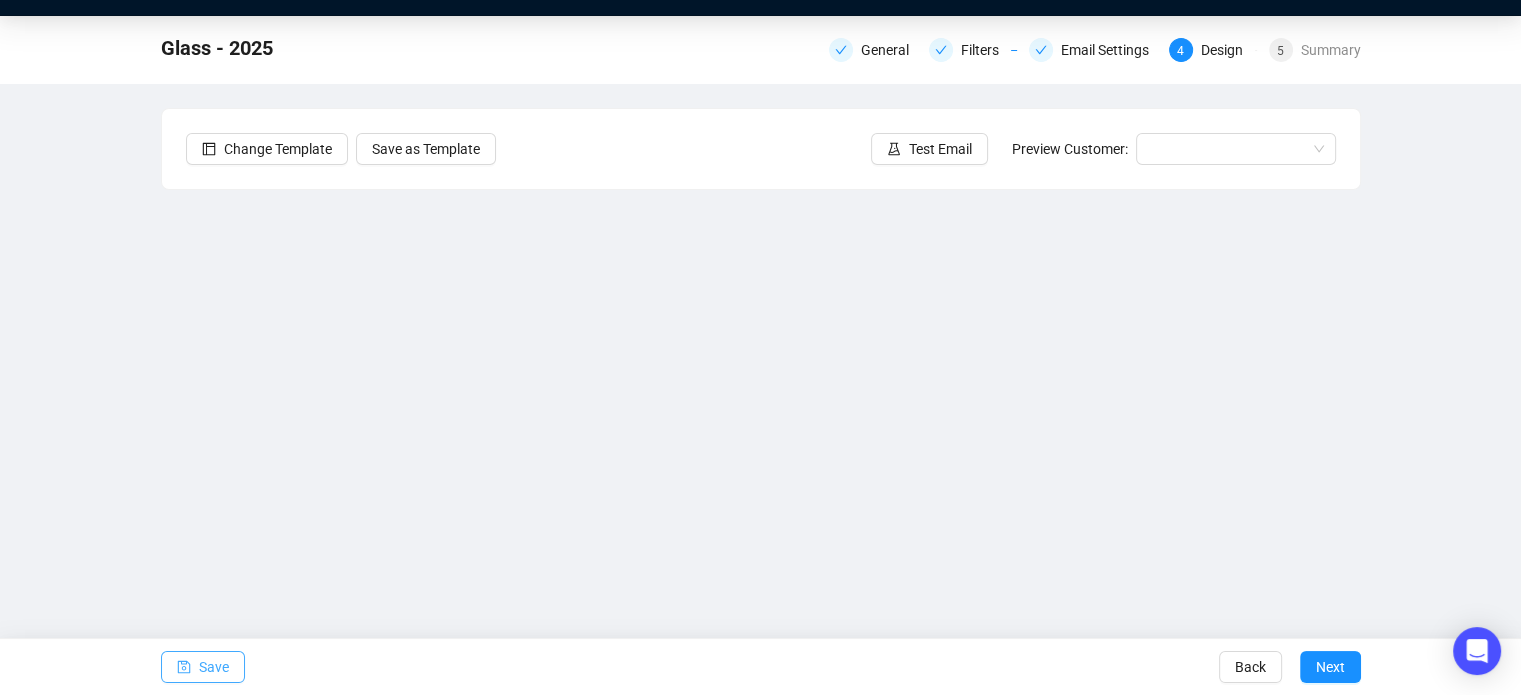 click on "Save" at bounding box center [214, 667] 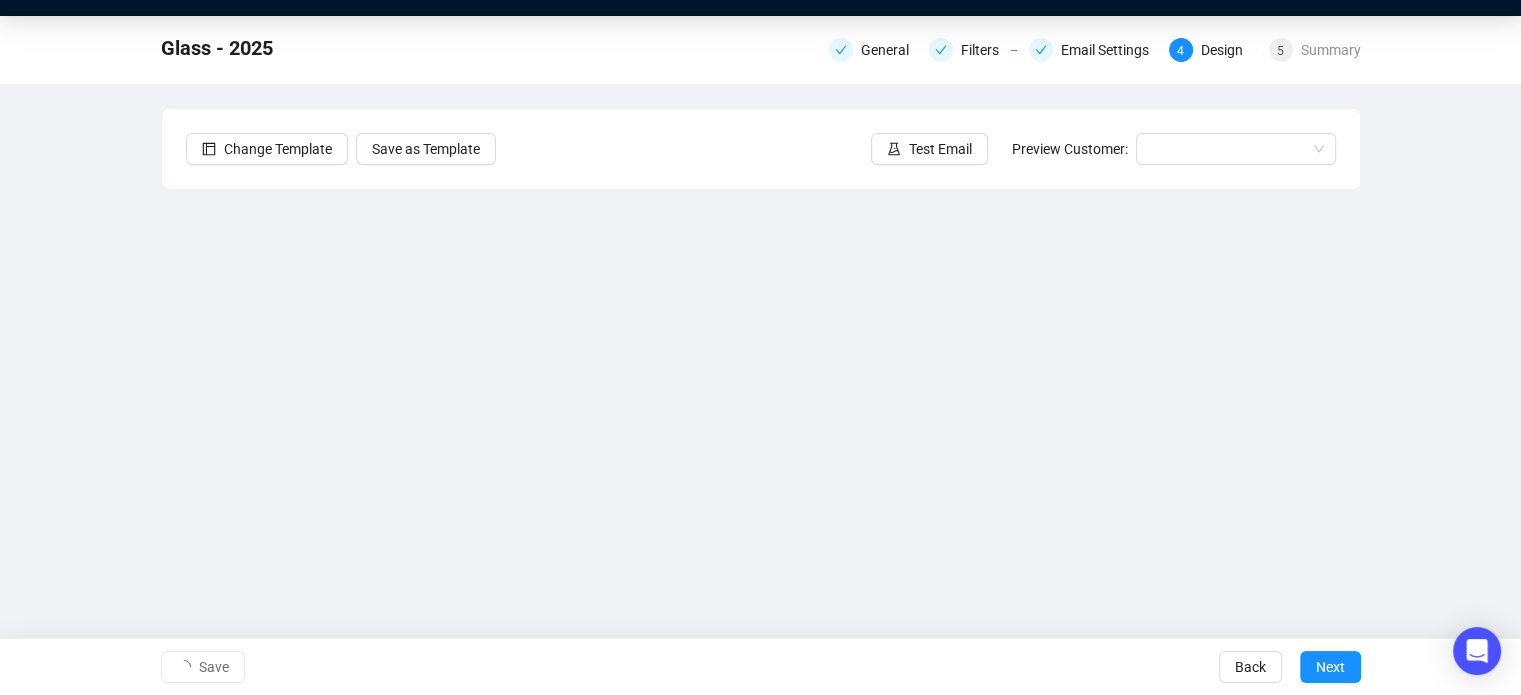scroll, scrollTop: 0, scrollLeft: 0, axis: both 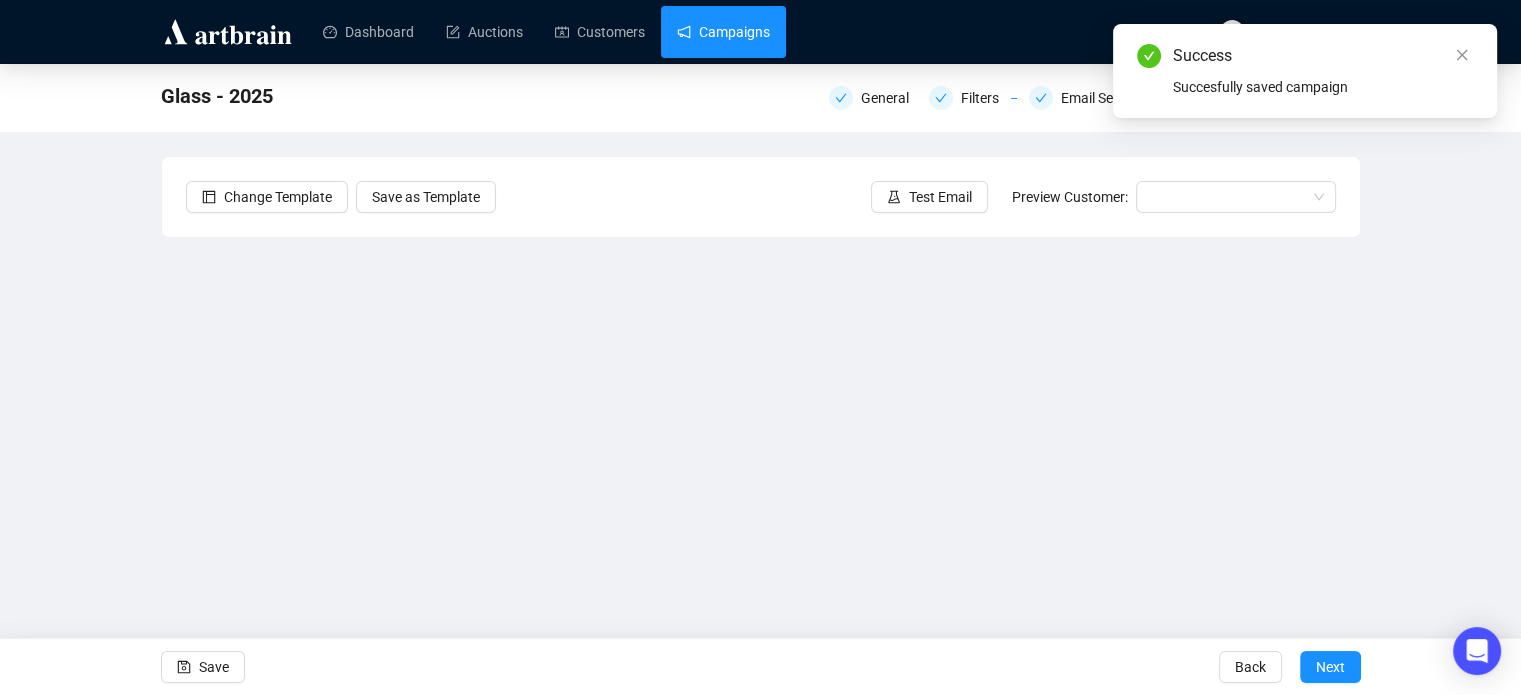 click on "Campaigns" at bounding box center (723, 32) 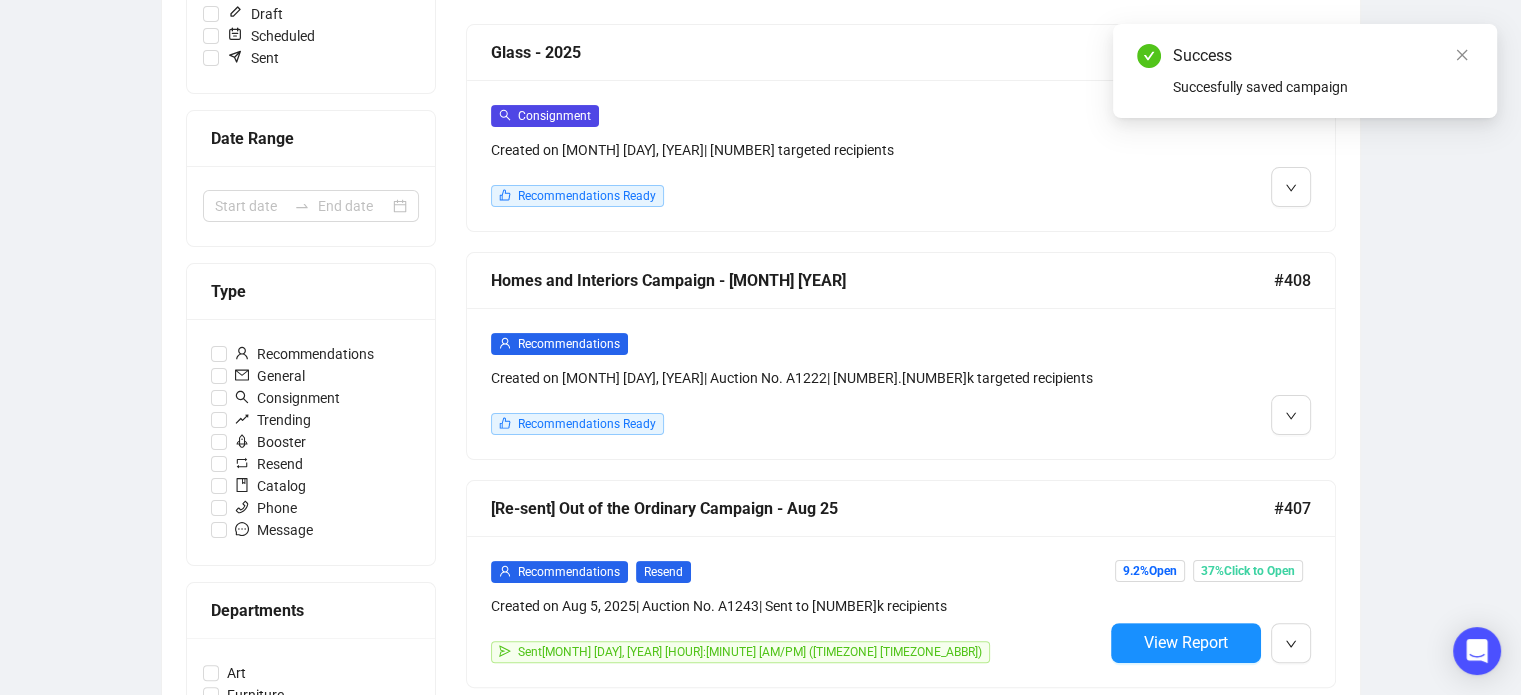 click at bounding box center (1207, 383) 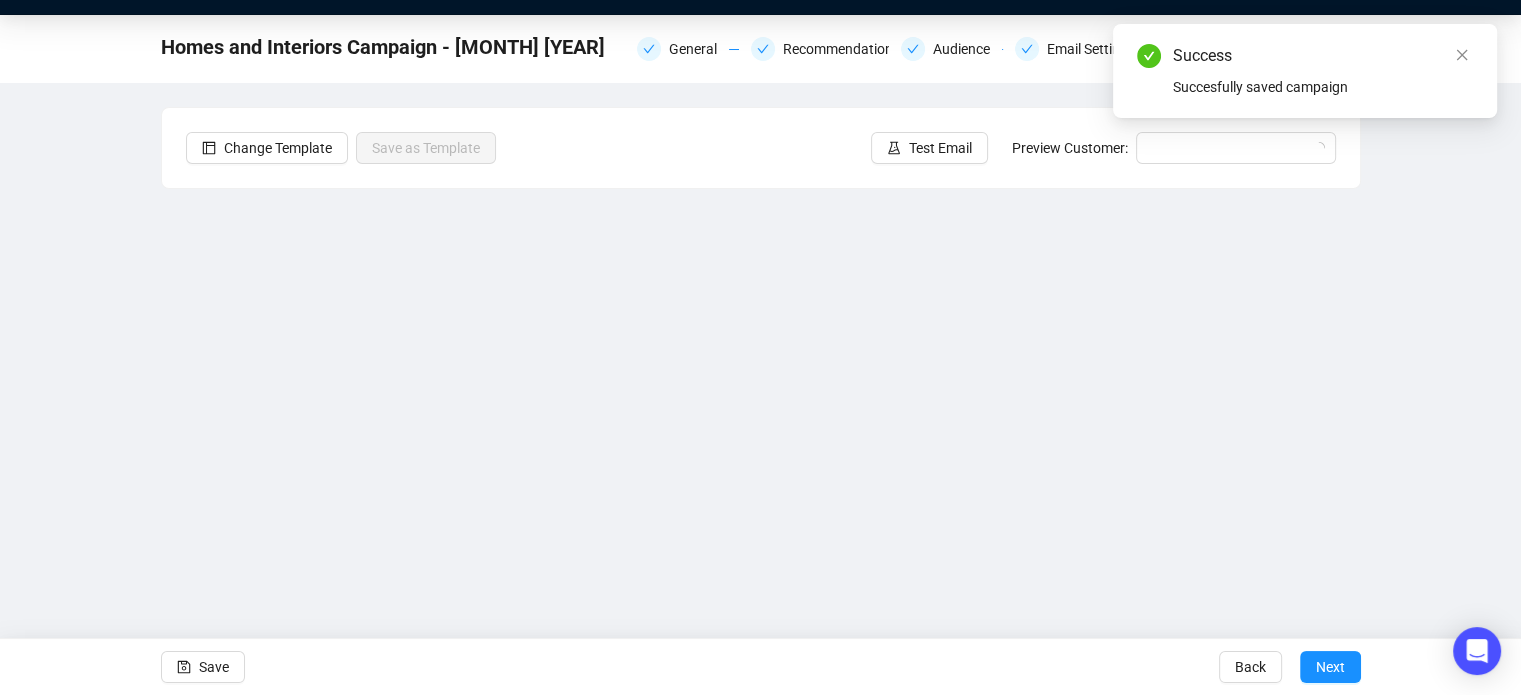 scroll, scrollTop: 48, scrollLeft: 0, axis: vertical 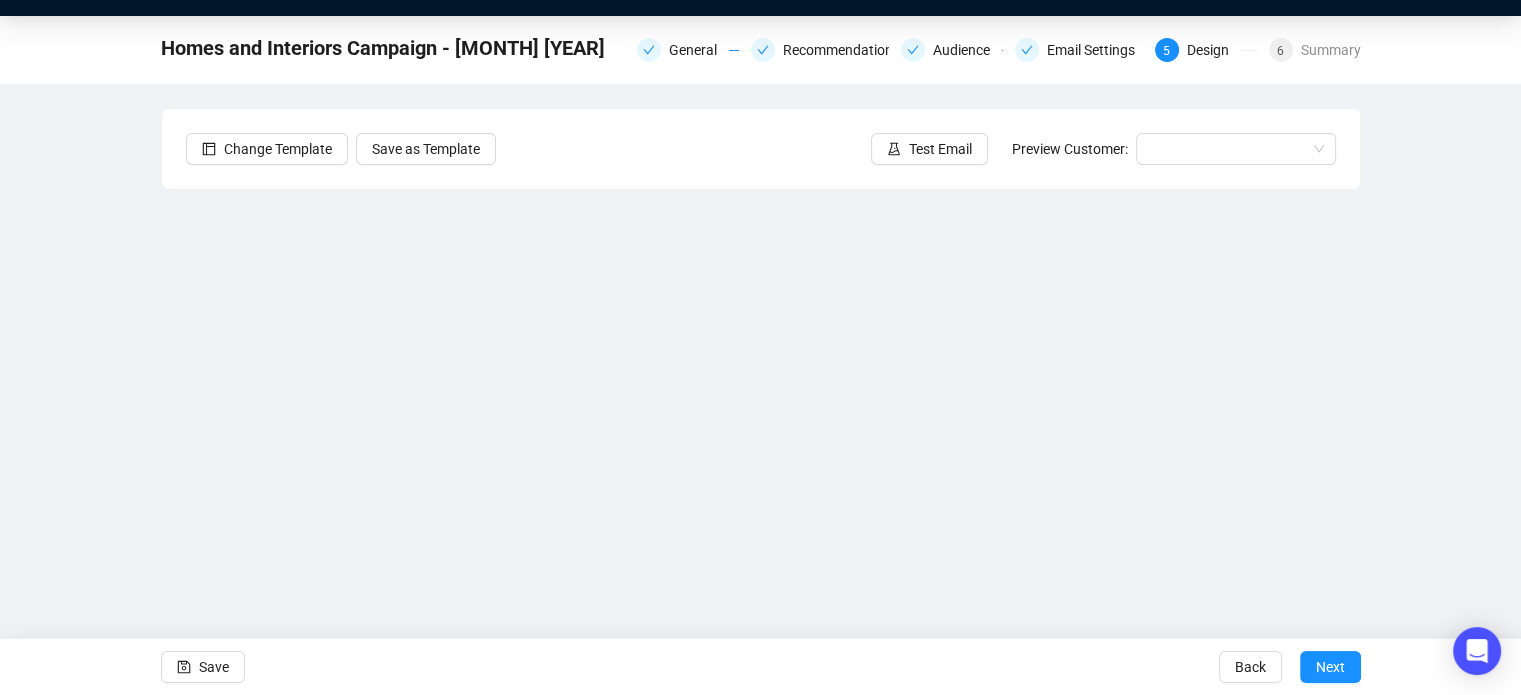 click on "Save Back Next" at bounding box center (760, 666) 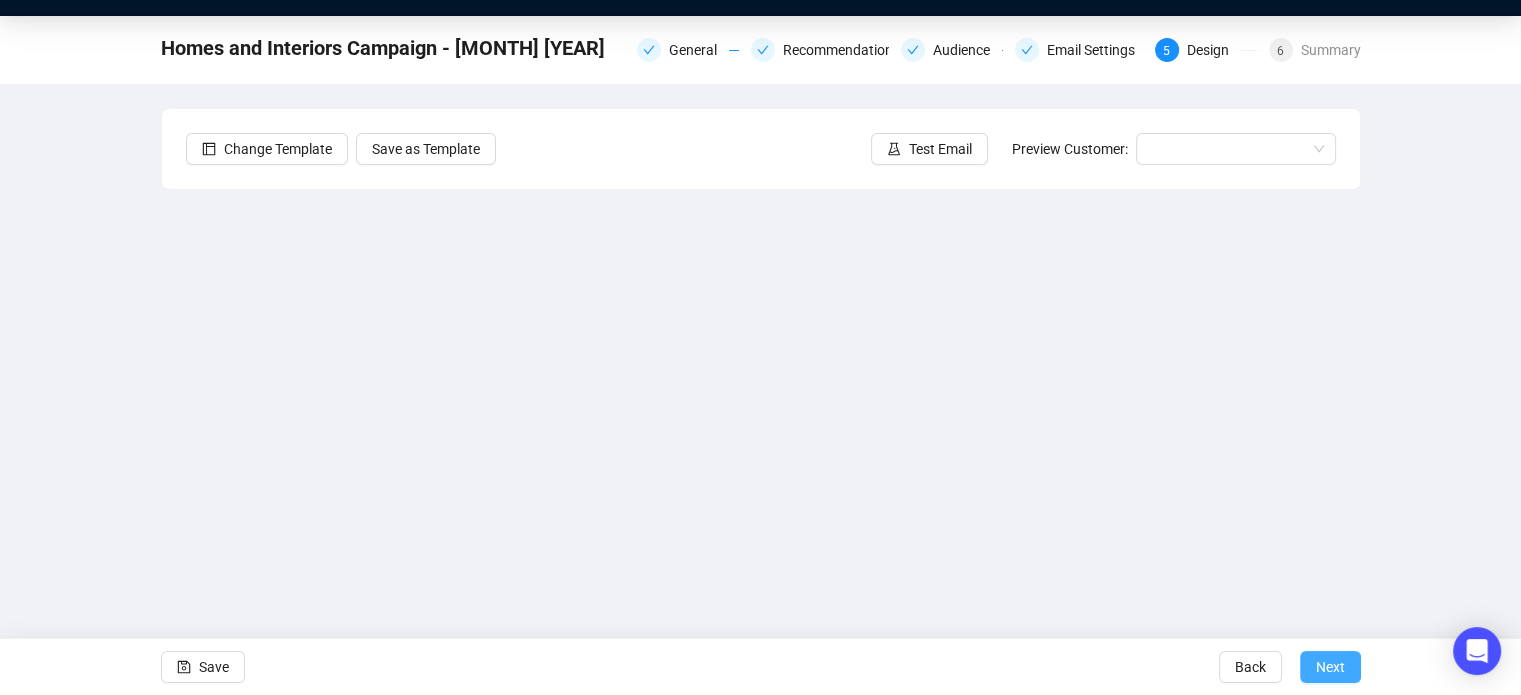 click on "Next" at bounding box center [1330, 667] 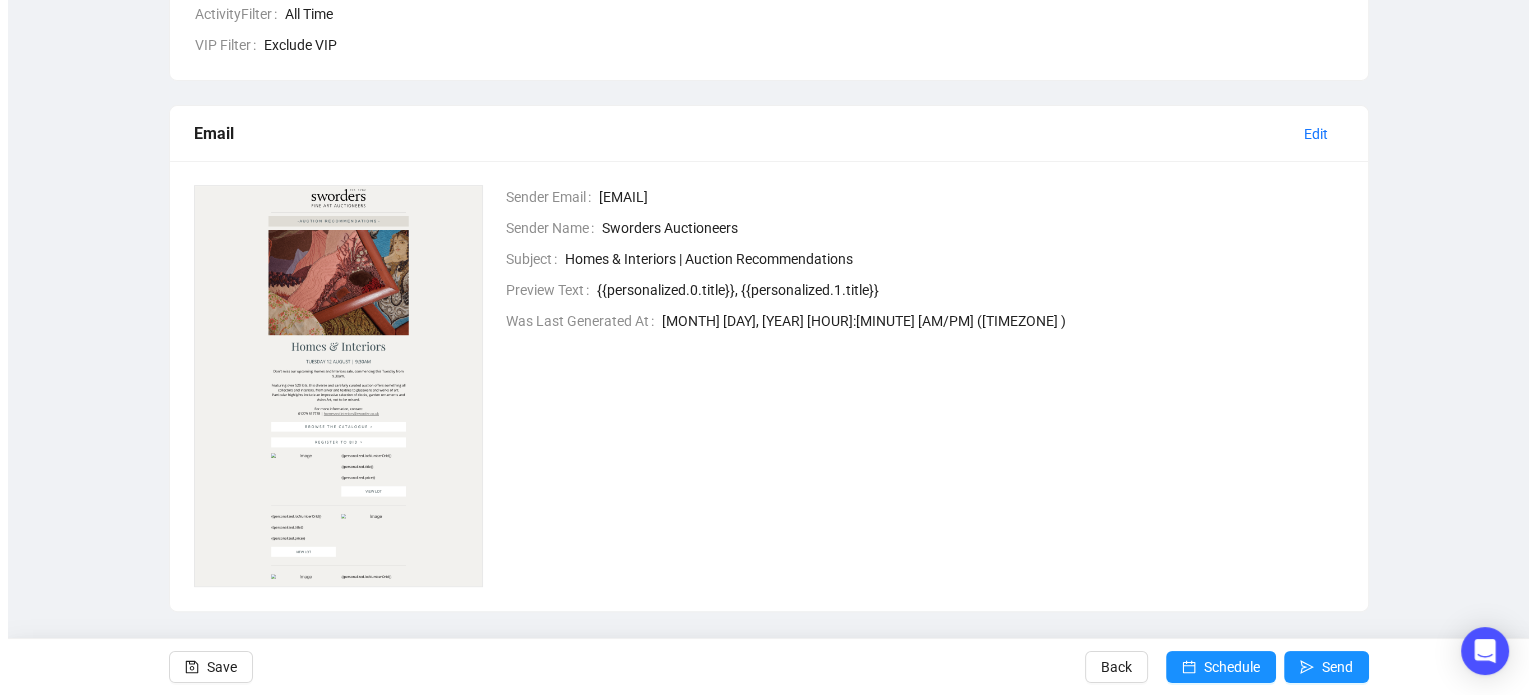 scroll, scrollTop: 676, scrollLeft: 0, axis: vertical 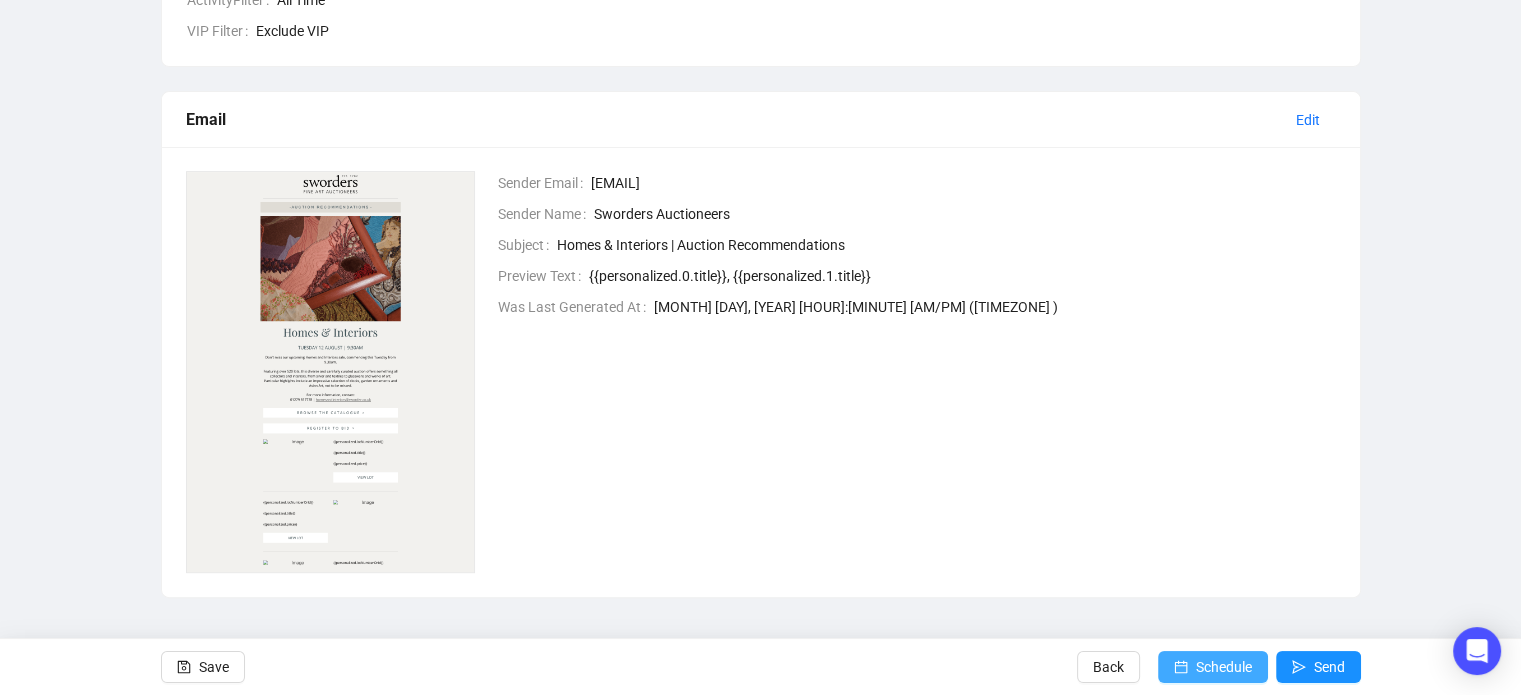 click on "Schedule" at bounding box center (1224, 667) 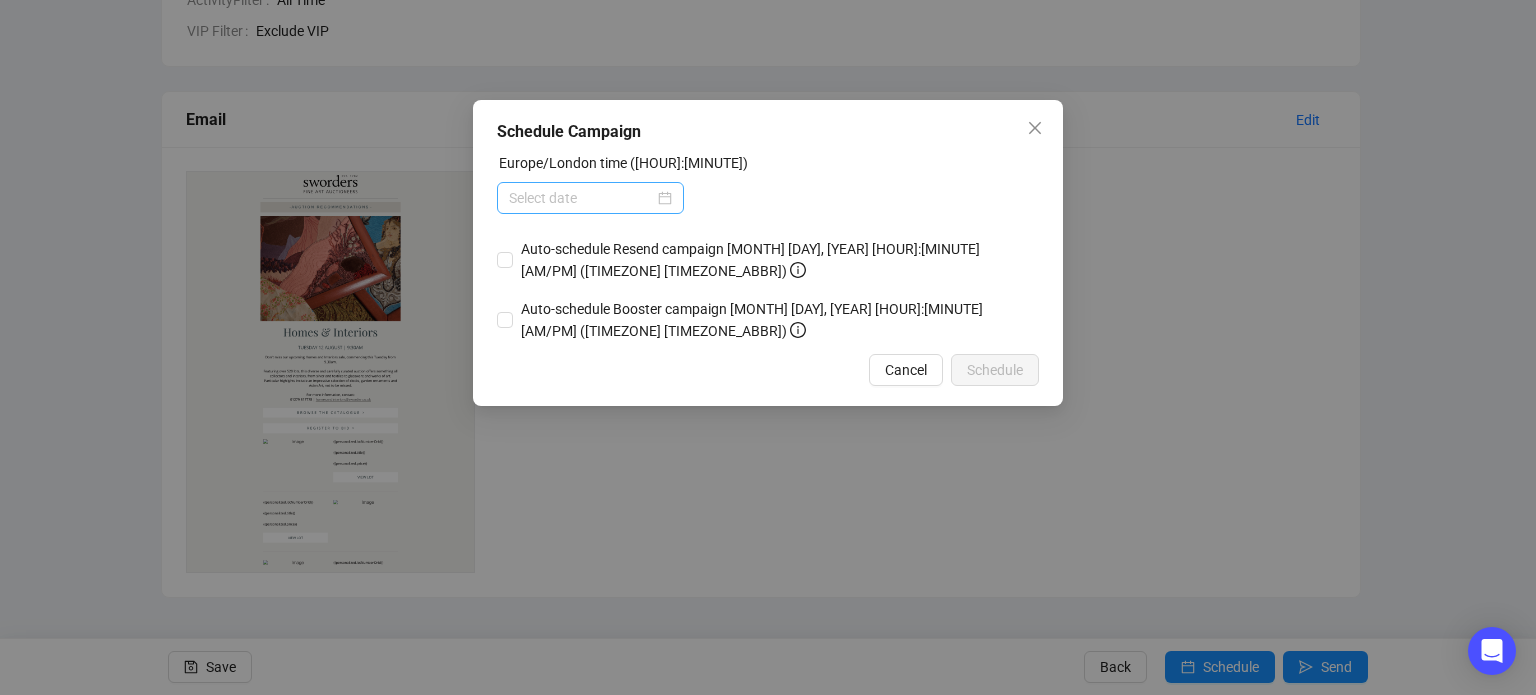 click at bounding box center (590, 198) 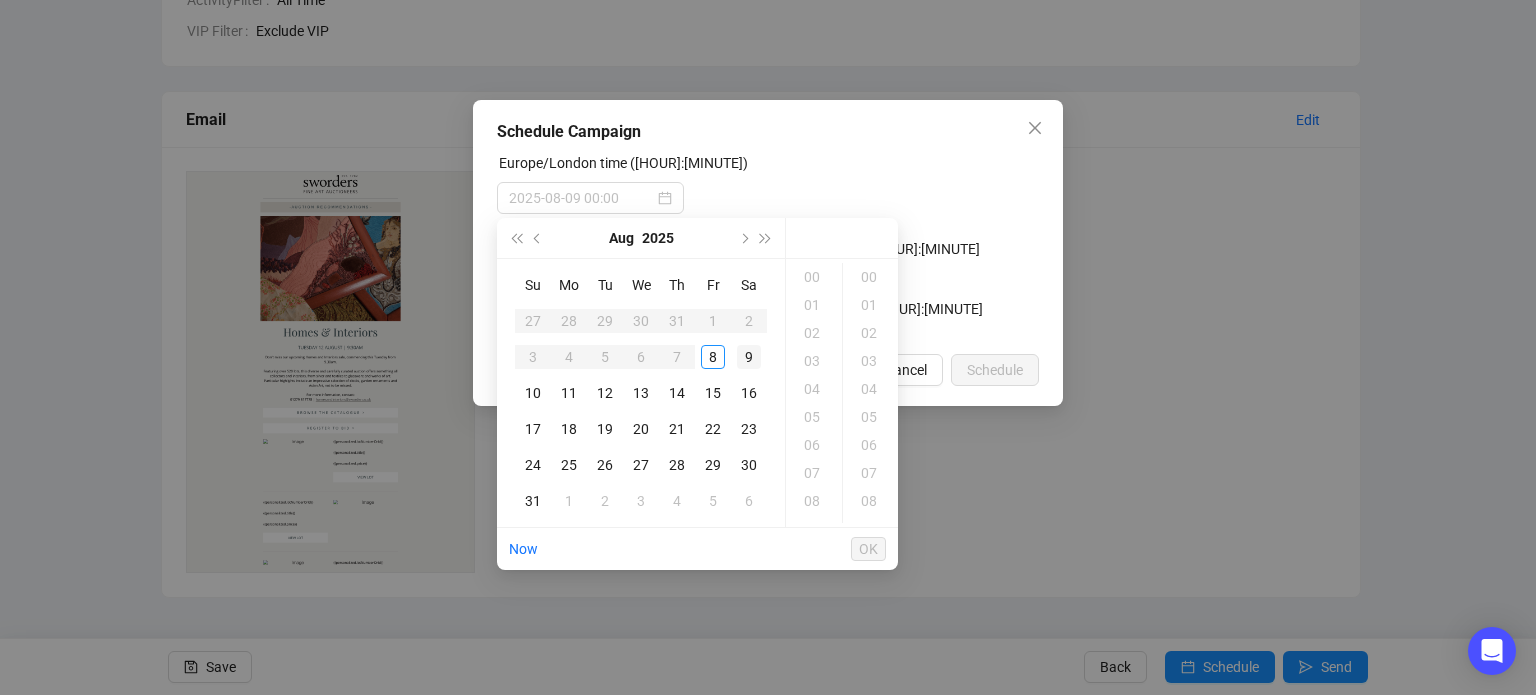 click on "9" at bounding box center (749, 357) 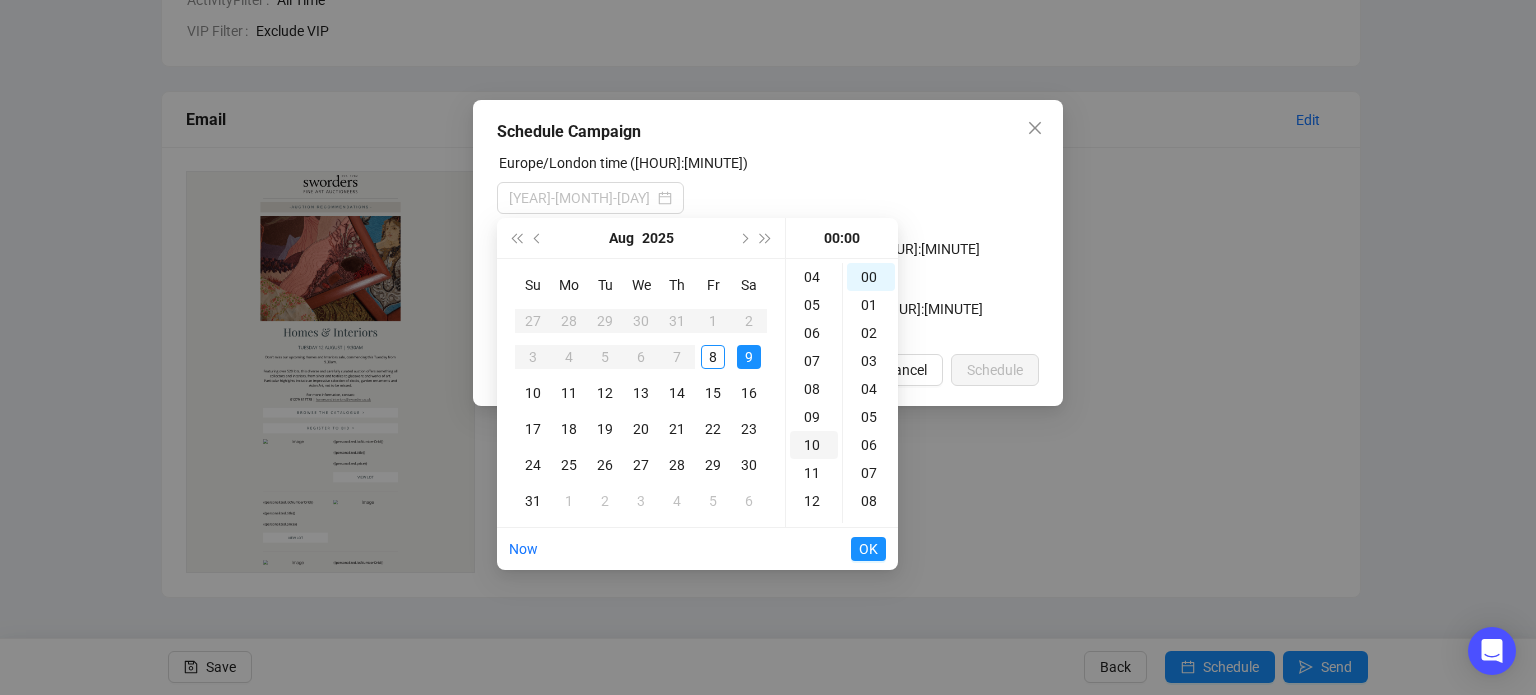 click on "10" at bounding box center [814, 445] 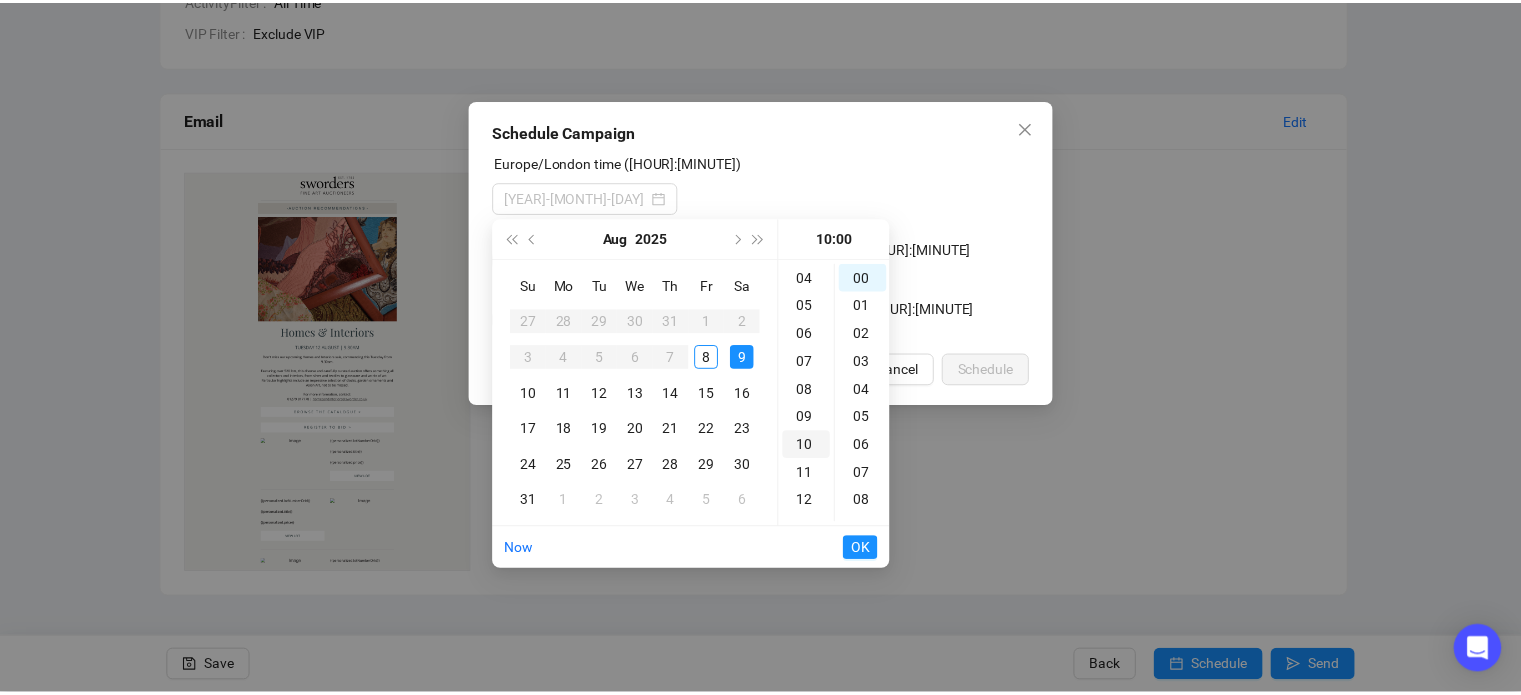 scroll, scrollTop: 280, scrollLeft: 0, axis: vertical 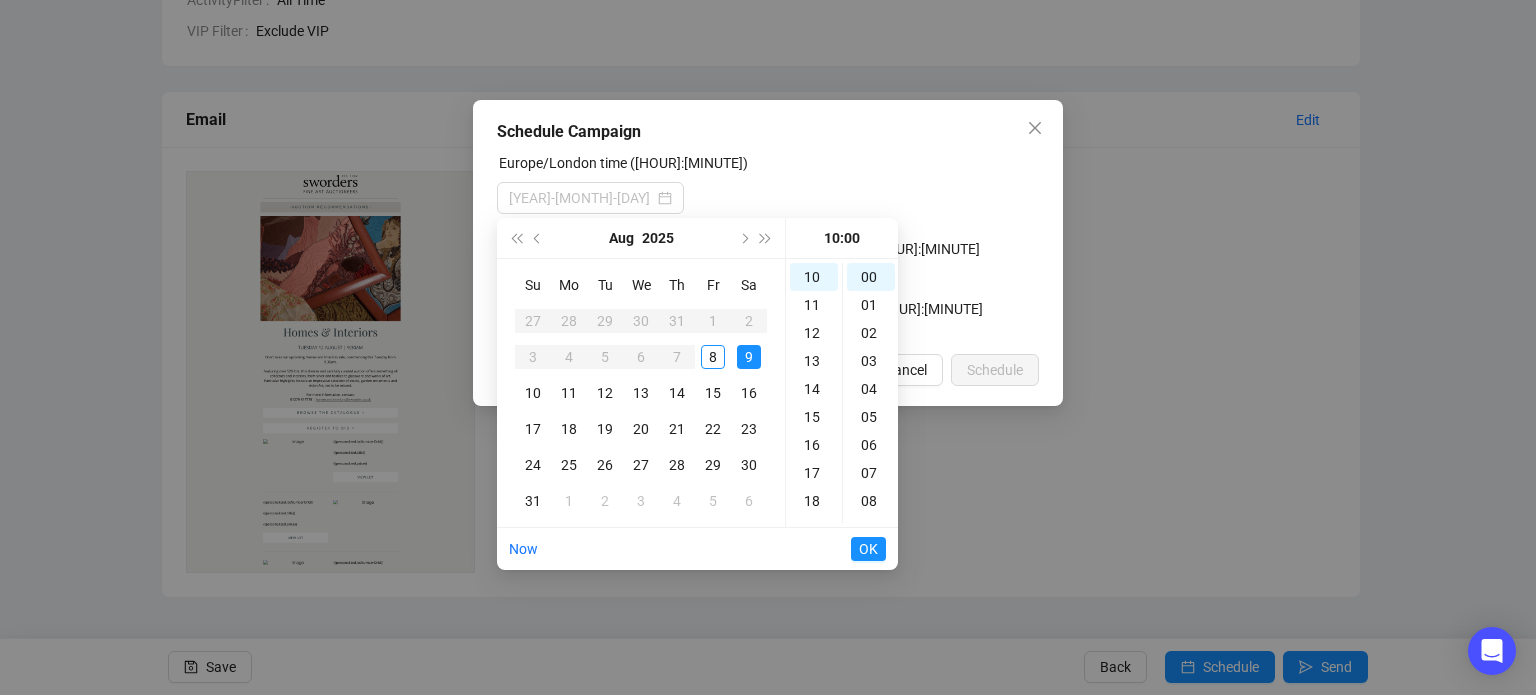 type on "[YEAR]-[MONTH]-[DAY] [HOUR]:[MINUTE]" 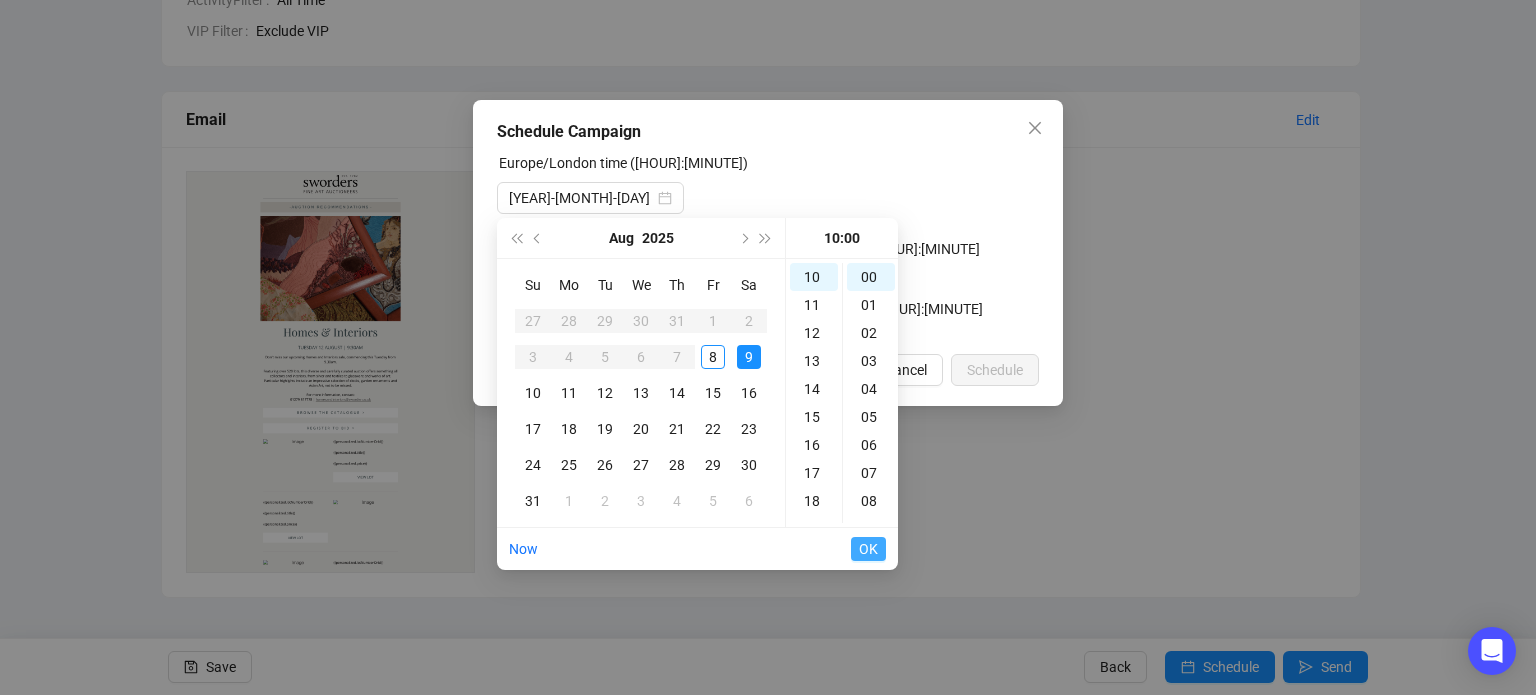 click on "OK" at bounding box center [868, 549] 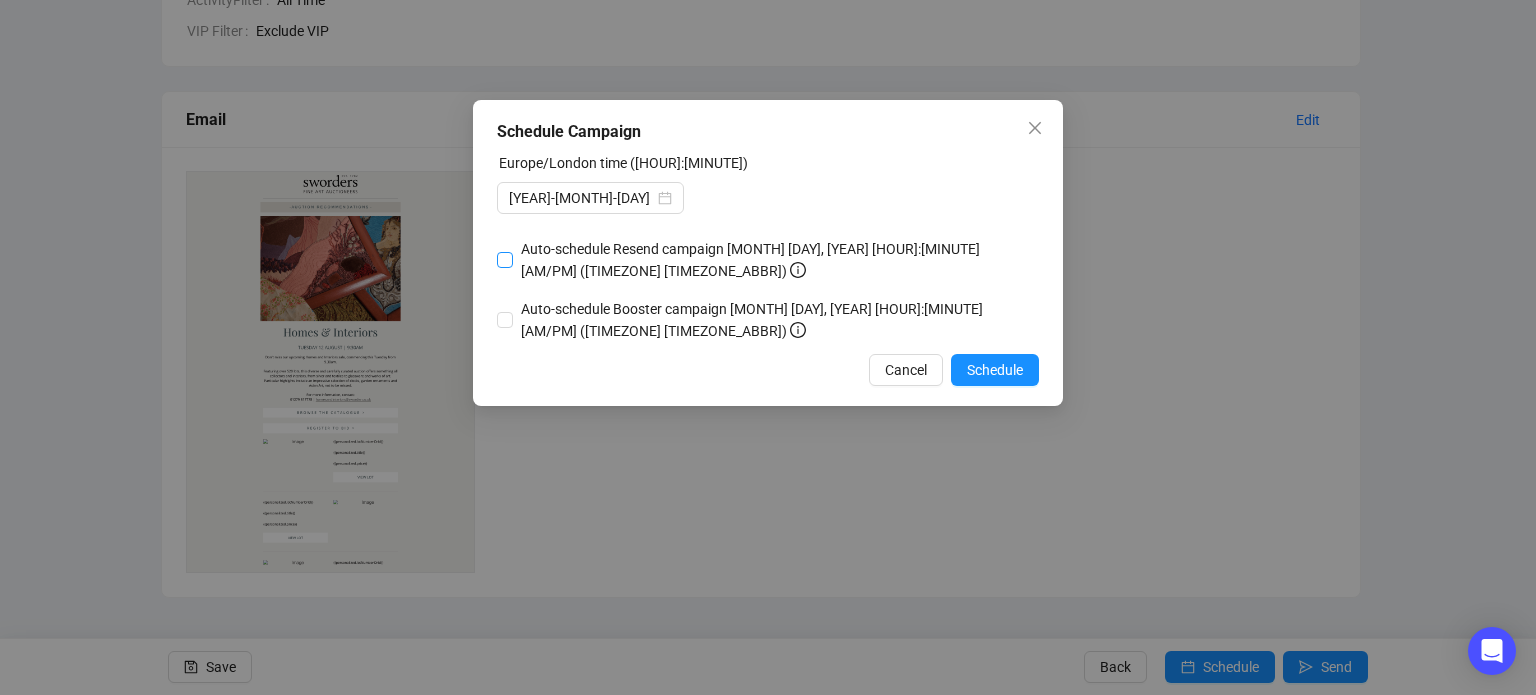 click on "Auto-schedule Resend campaign   [MONTH] [DAY], [YEAR] [HOUR]:[MINUTE] [AM/PM] ([TIMEZONE] [TIMEZONE_ABBR])" at bounding box center [776, 260] 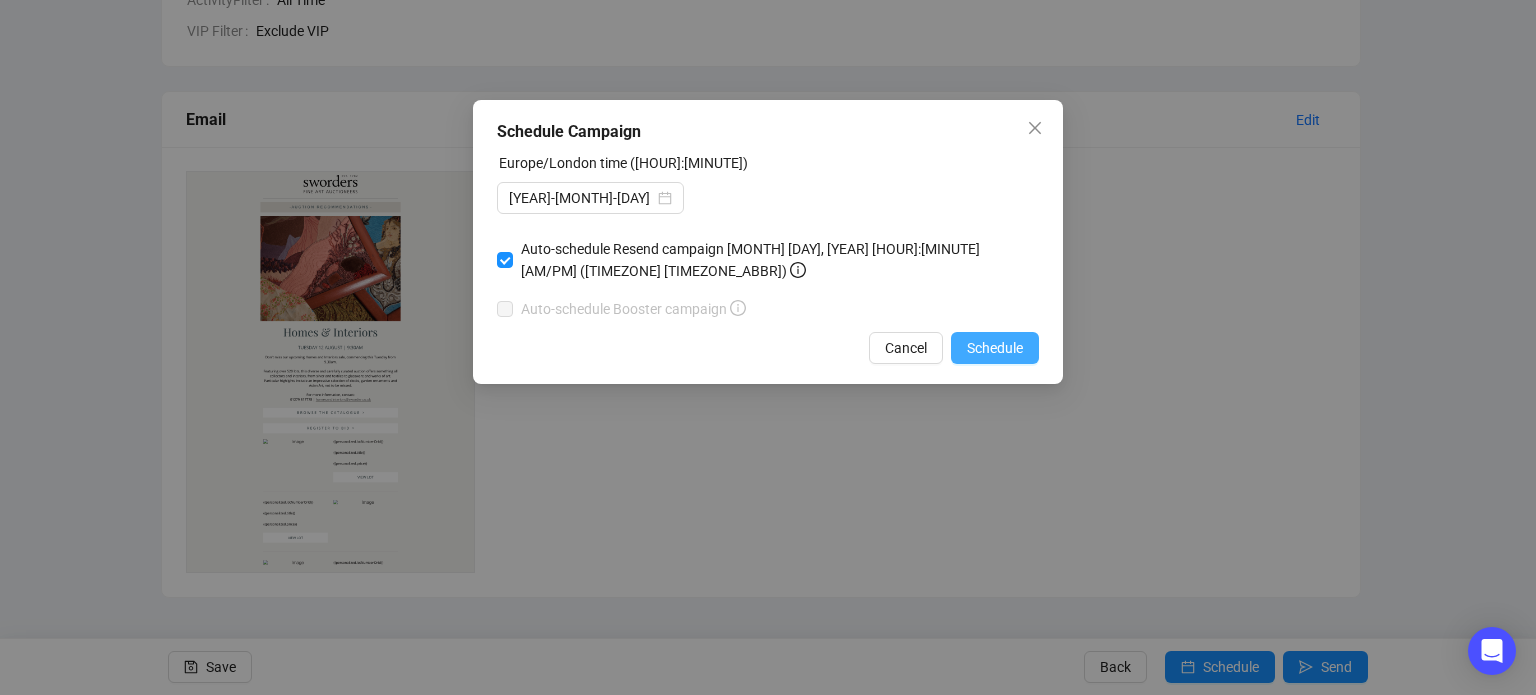 click on "Schedule" at bounding box center (995, 348) 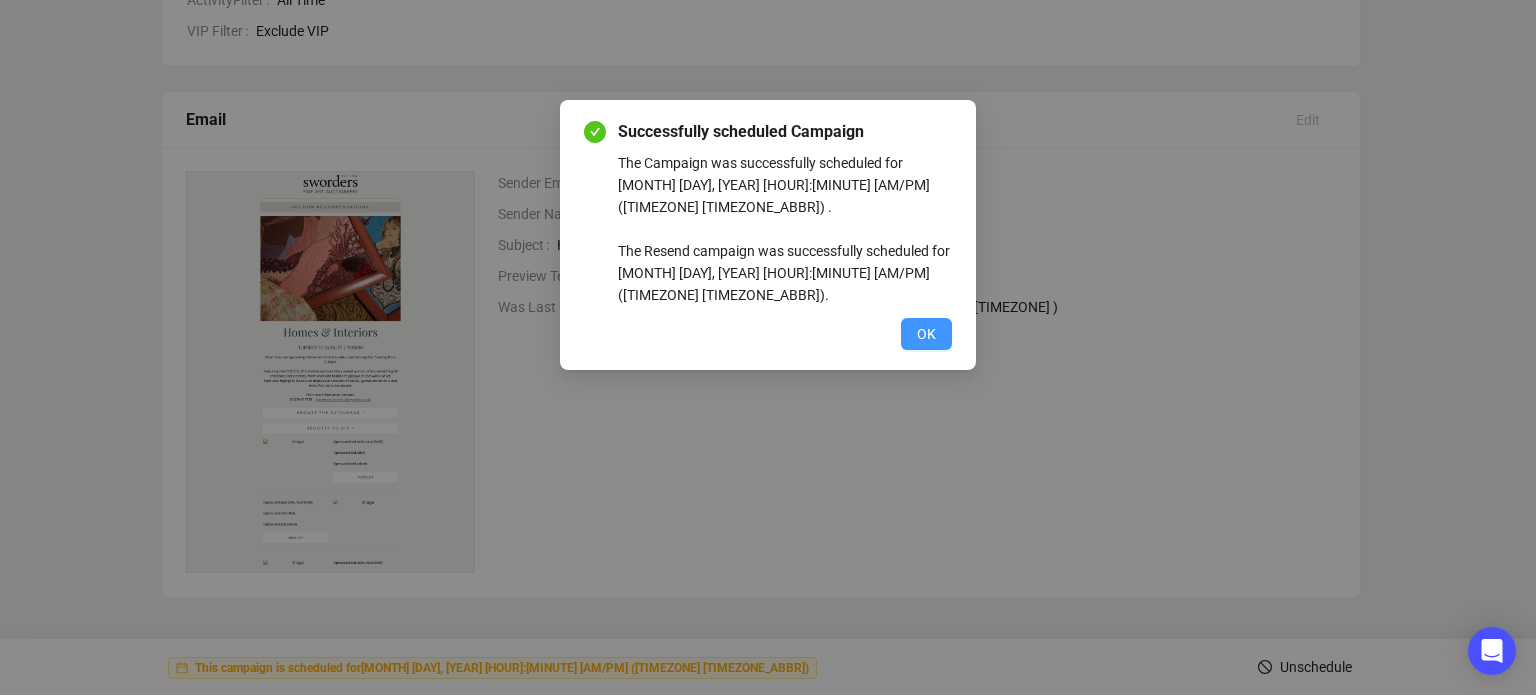 click on "OK" at bounding box center (926, 334) 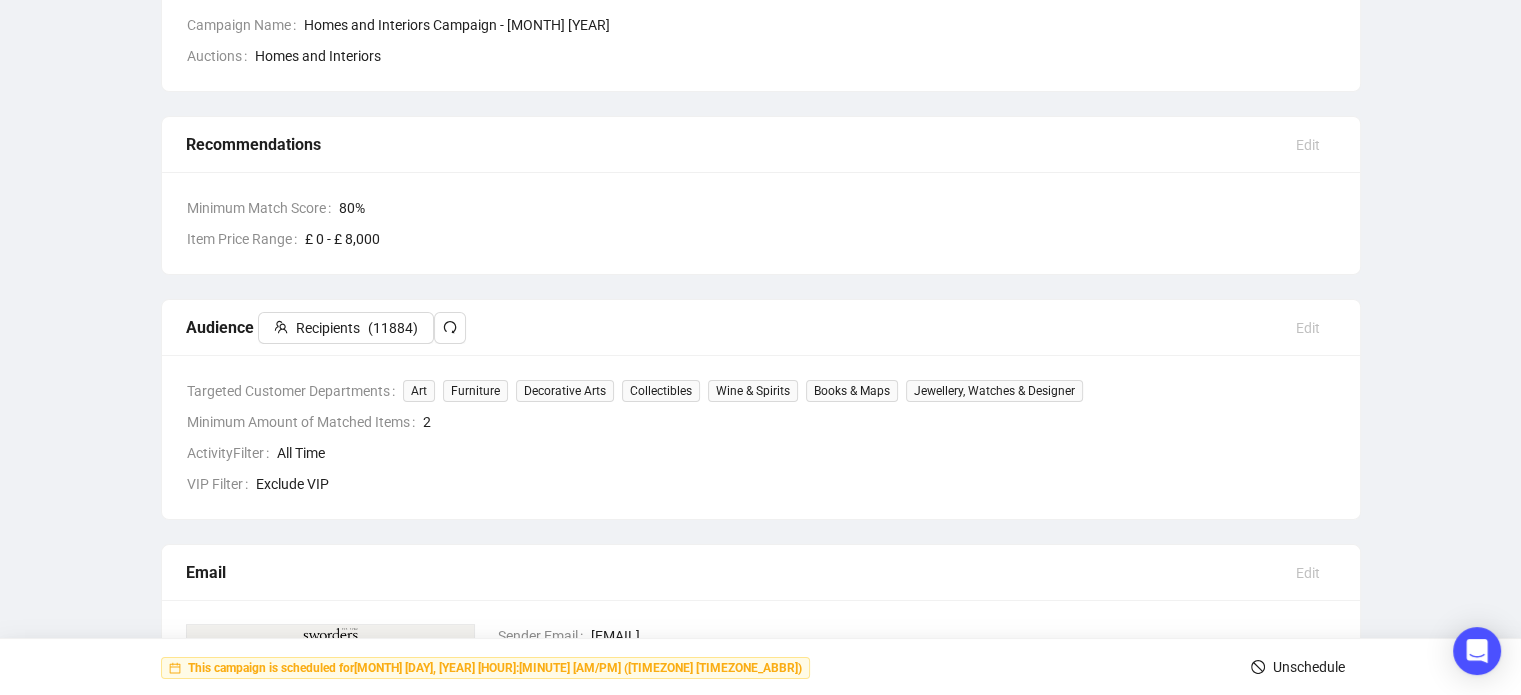 scroll, scrollTop: 0, scrollLeft: 0, axis: both 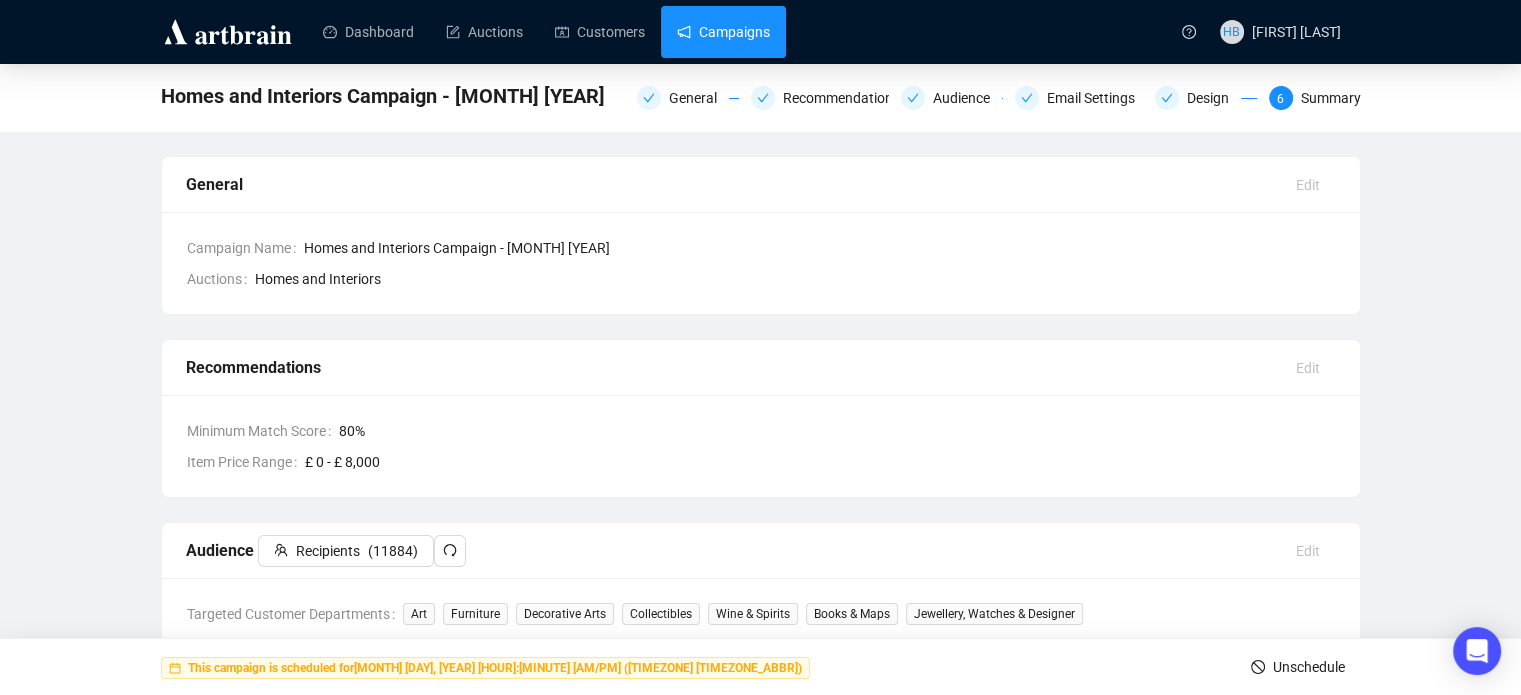 click on "Campaigns" at bounding box center [723, 32] 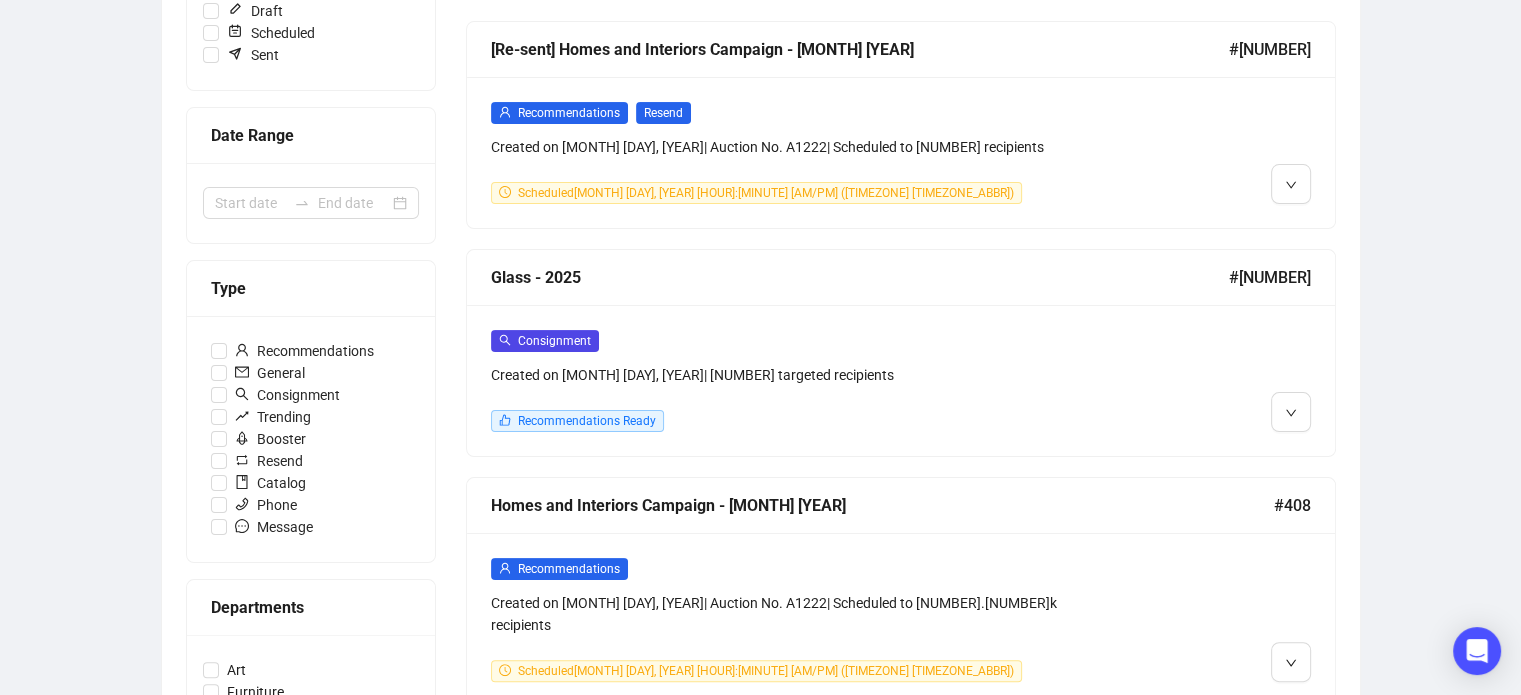 scroll, scrollTop: 344, scrollLeft: 0, axis: vertical 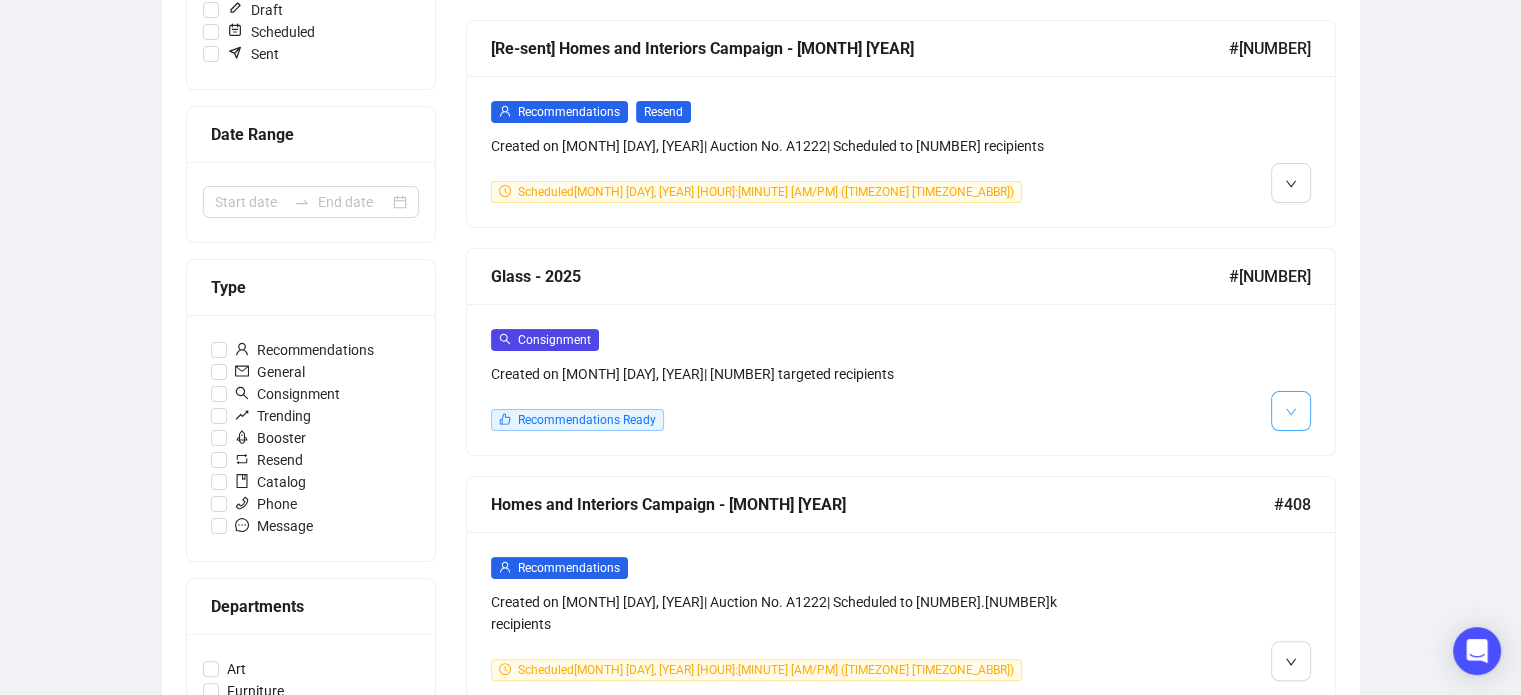 click 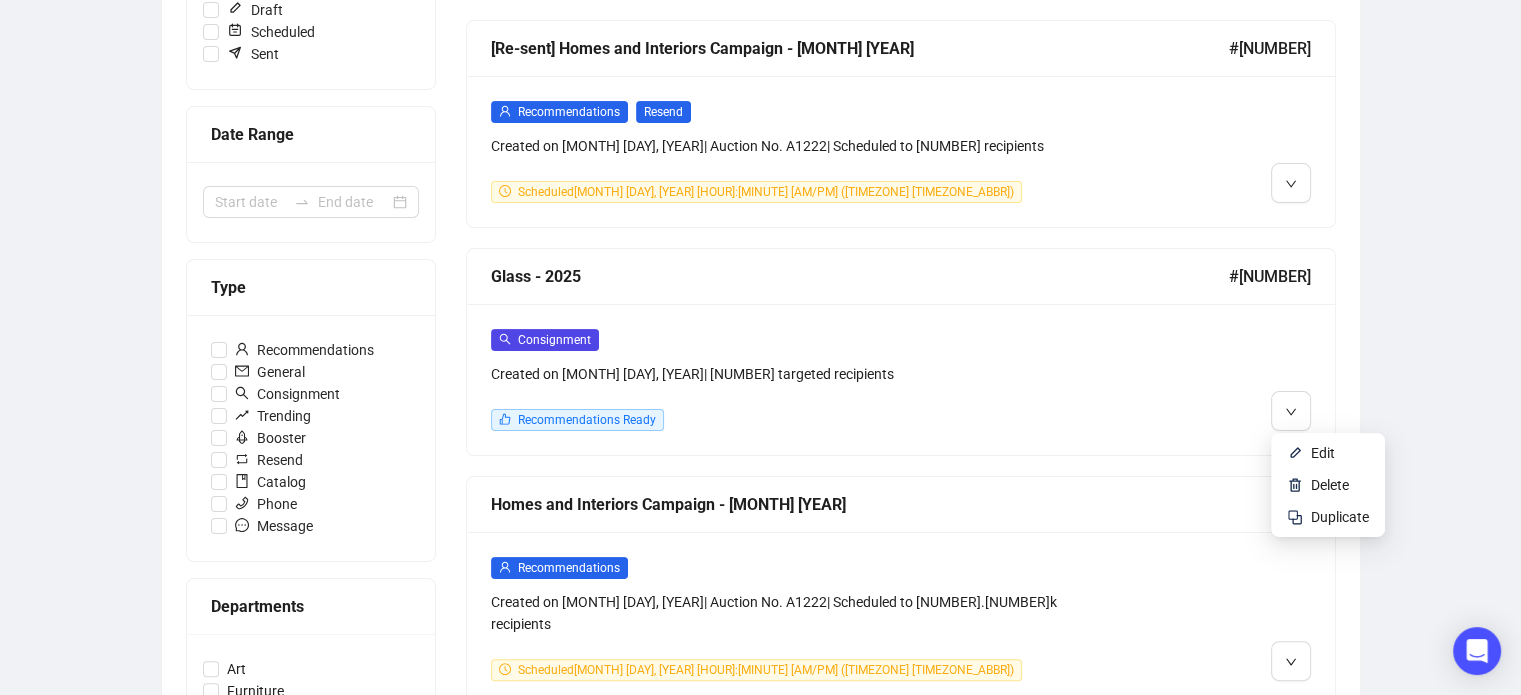 click on "Created on [MONTH] [DAY], [YEAR]  | [NUMBER] targeted recipients" at bounding box center (797, 374) 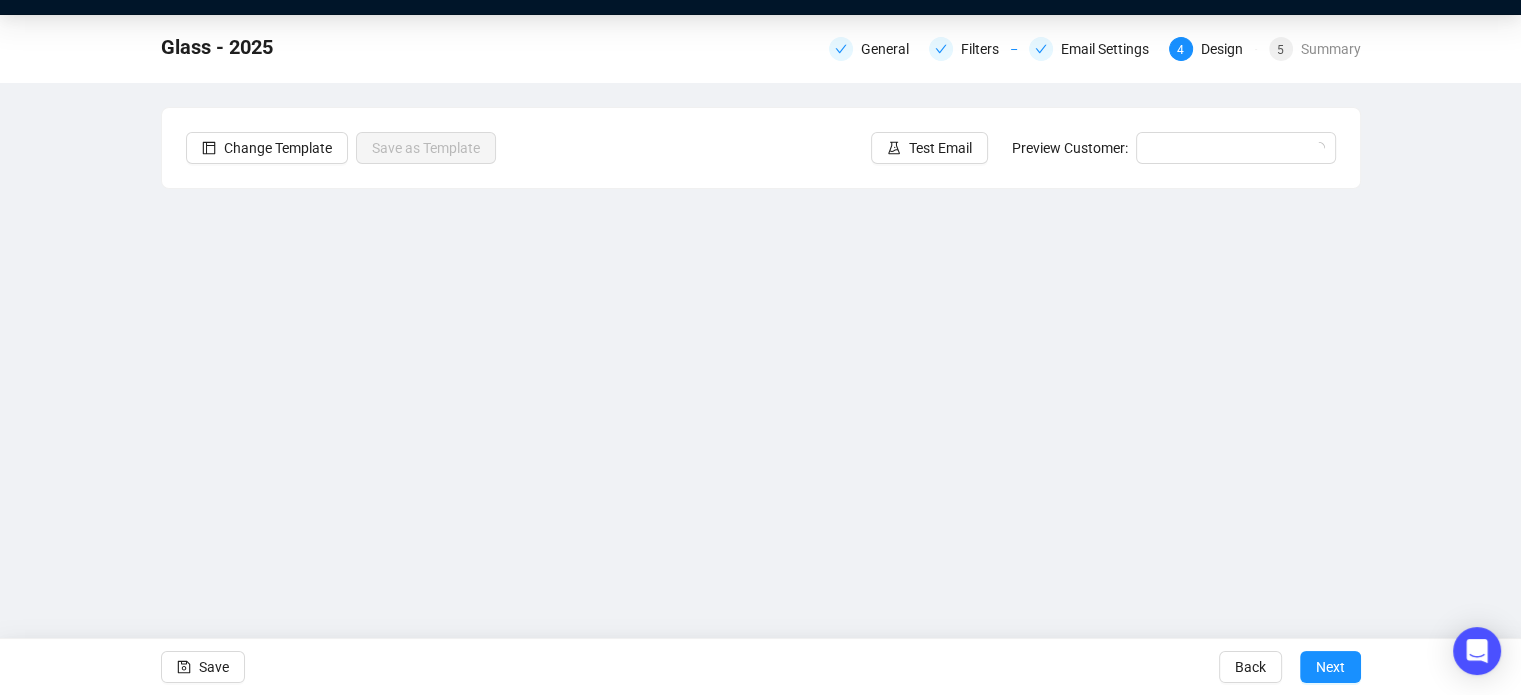 scroll, scrollTop: 48, scrollLeft: 0, axis: vertical 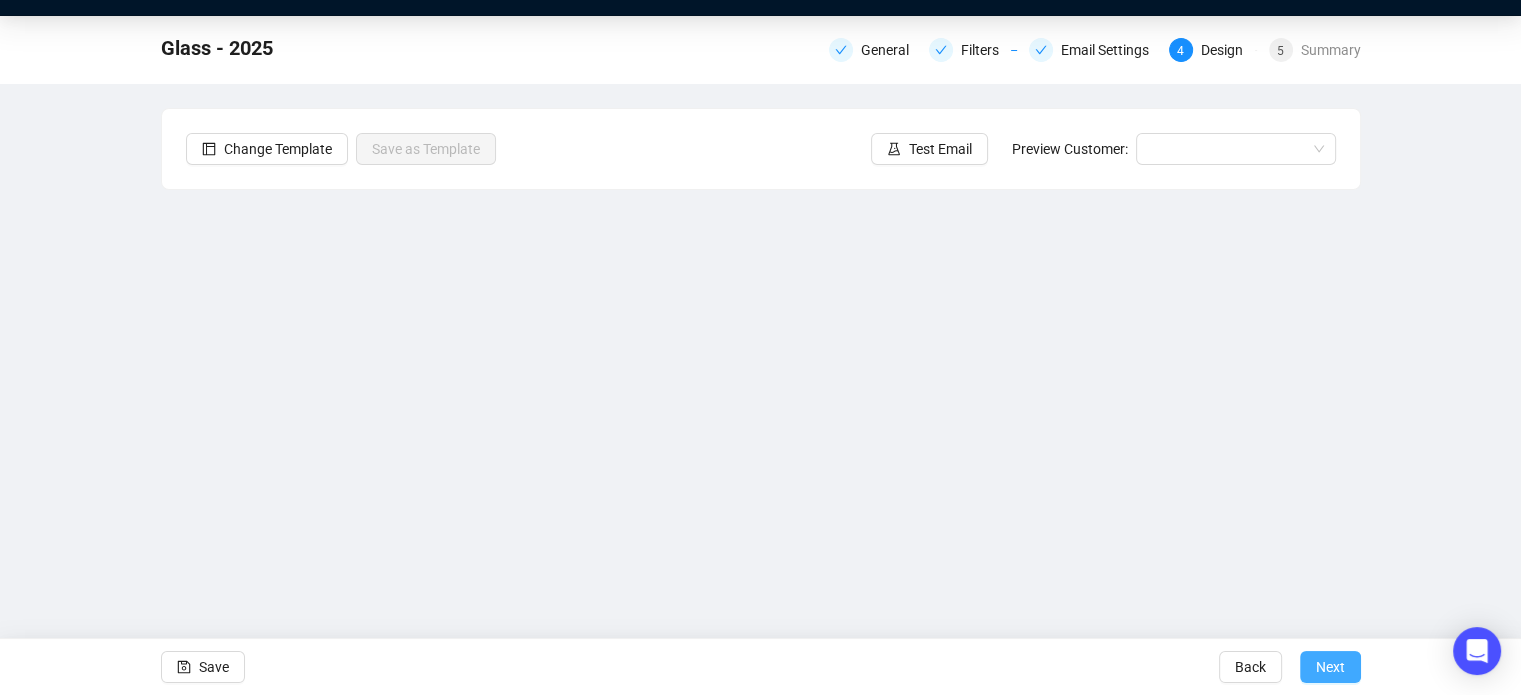 click on "Next" at bounding box center (1330, 667) 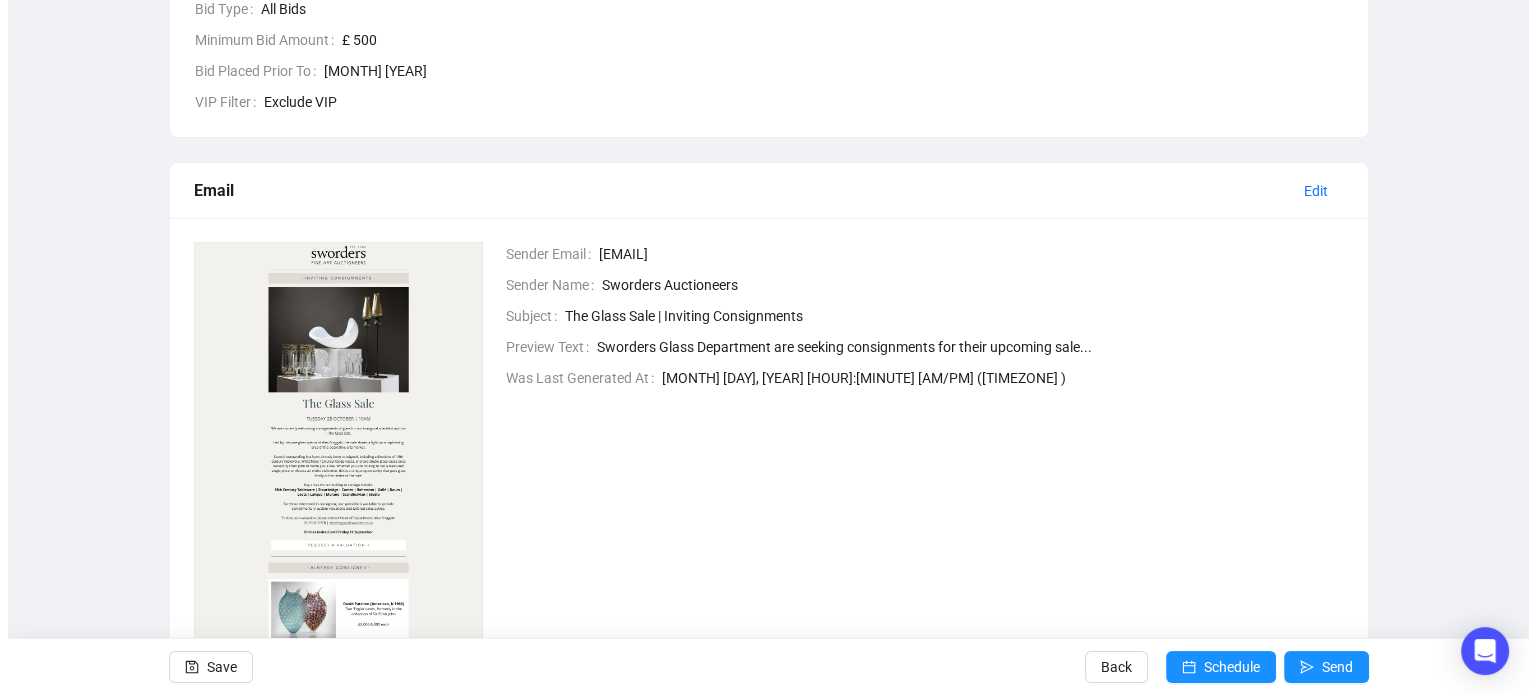 scroll, scrollTop: 587, scrollLeft: 0, axis: vertical 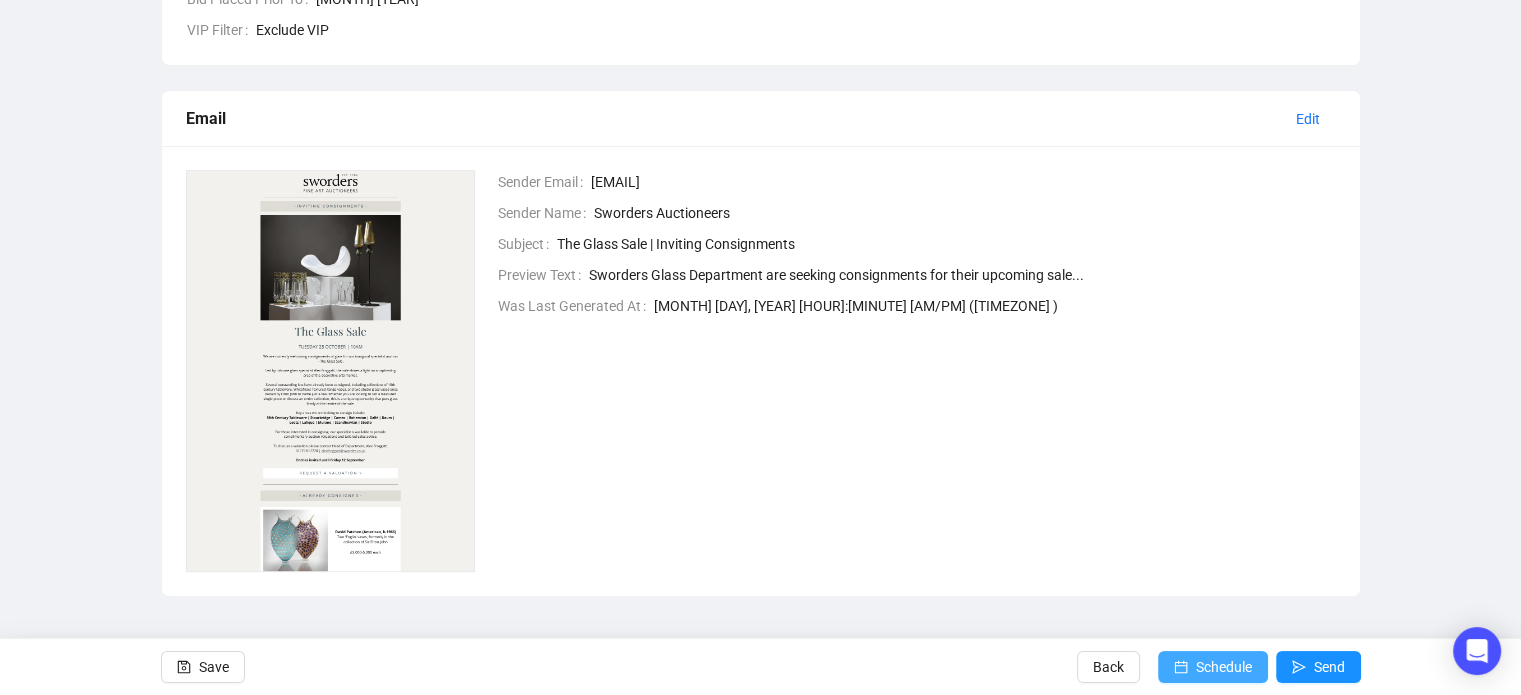 click on "Schedule" at bounding box center [1224, 667] 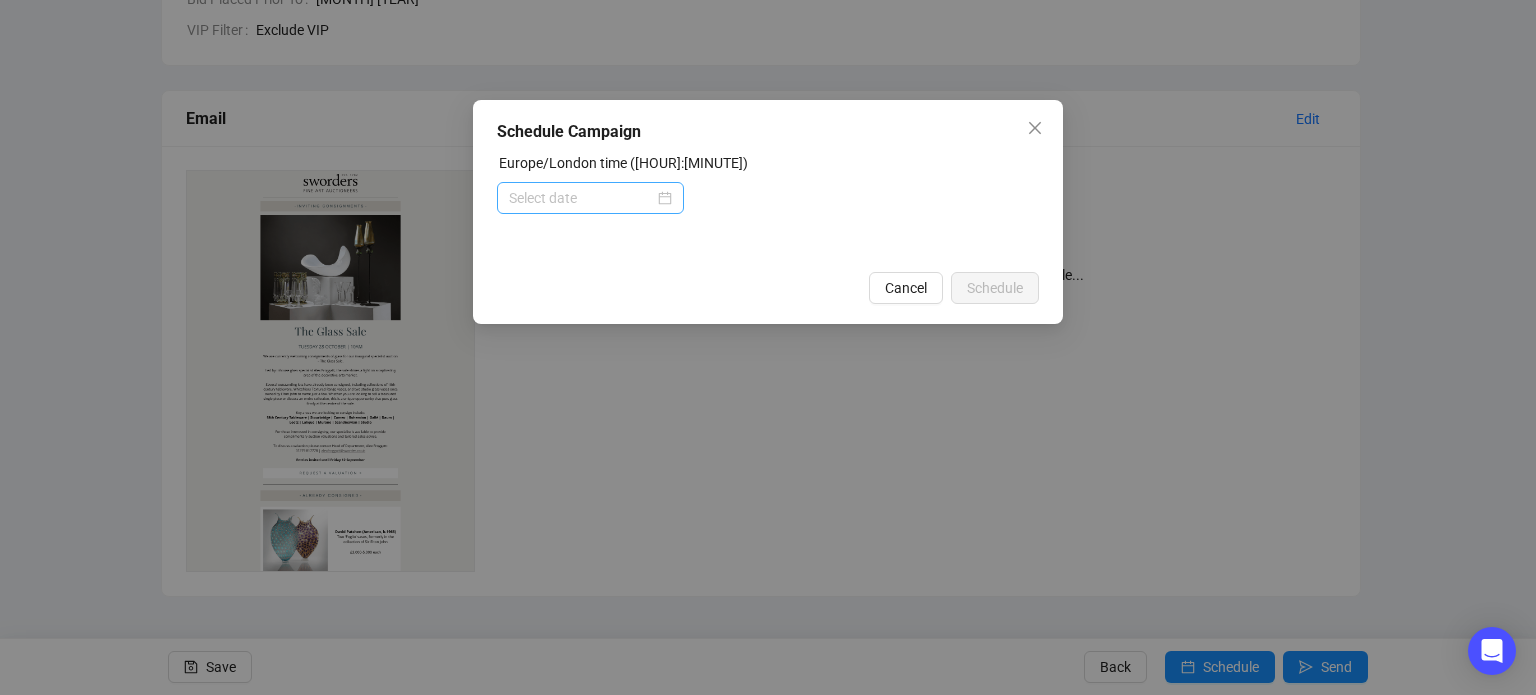click at bounding box center [590, 198] 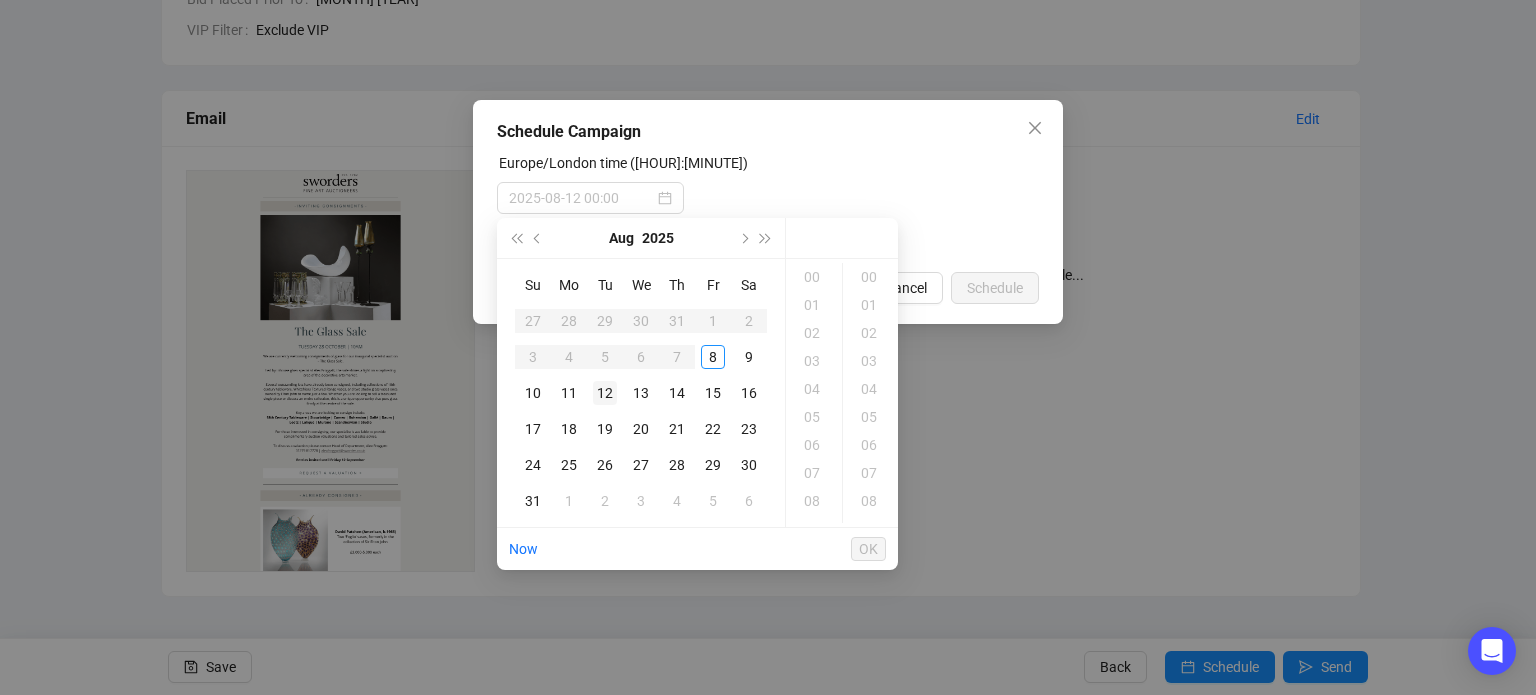 click on "12" at bounding box center [605, 393] 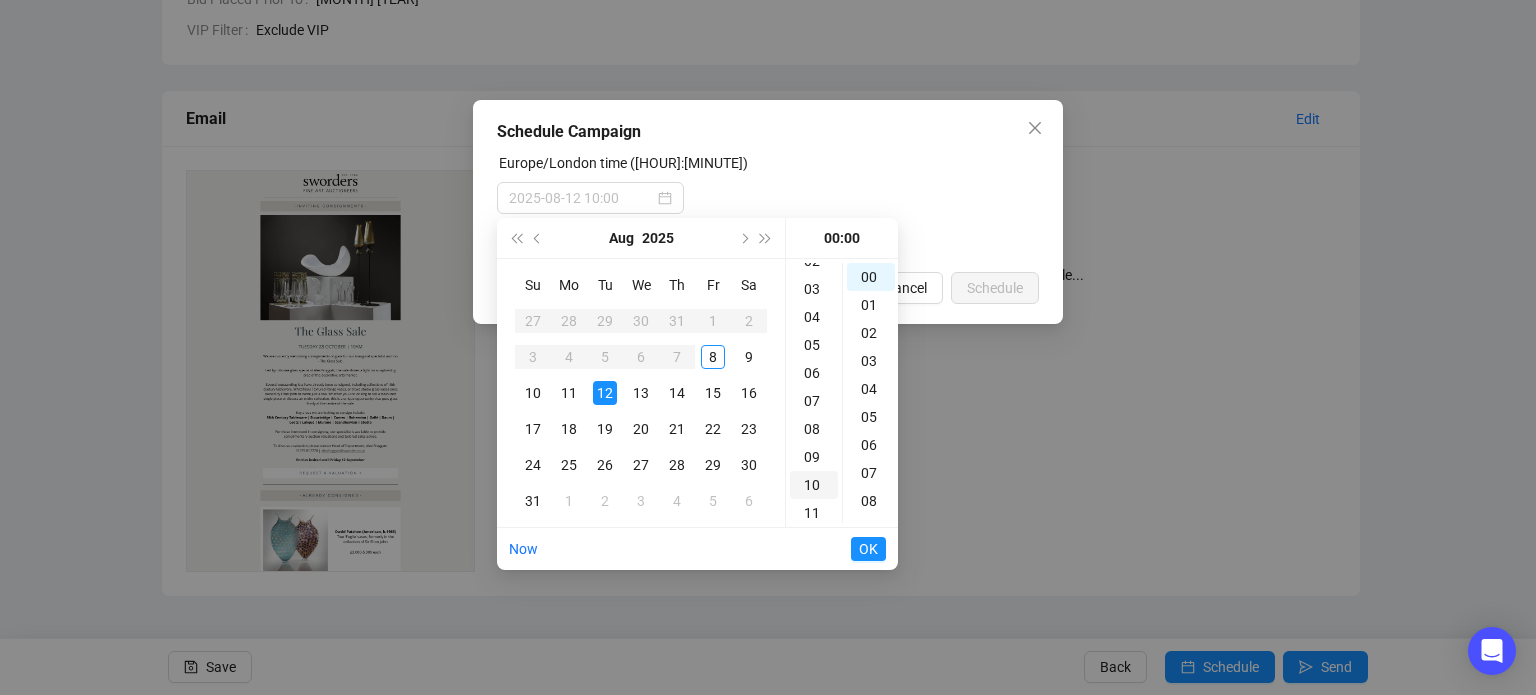 click on "10" at bounding box center [814, 485] 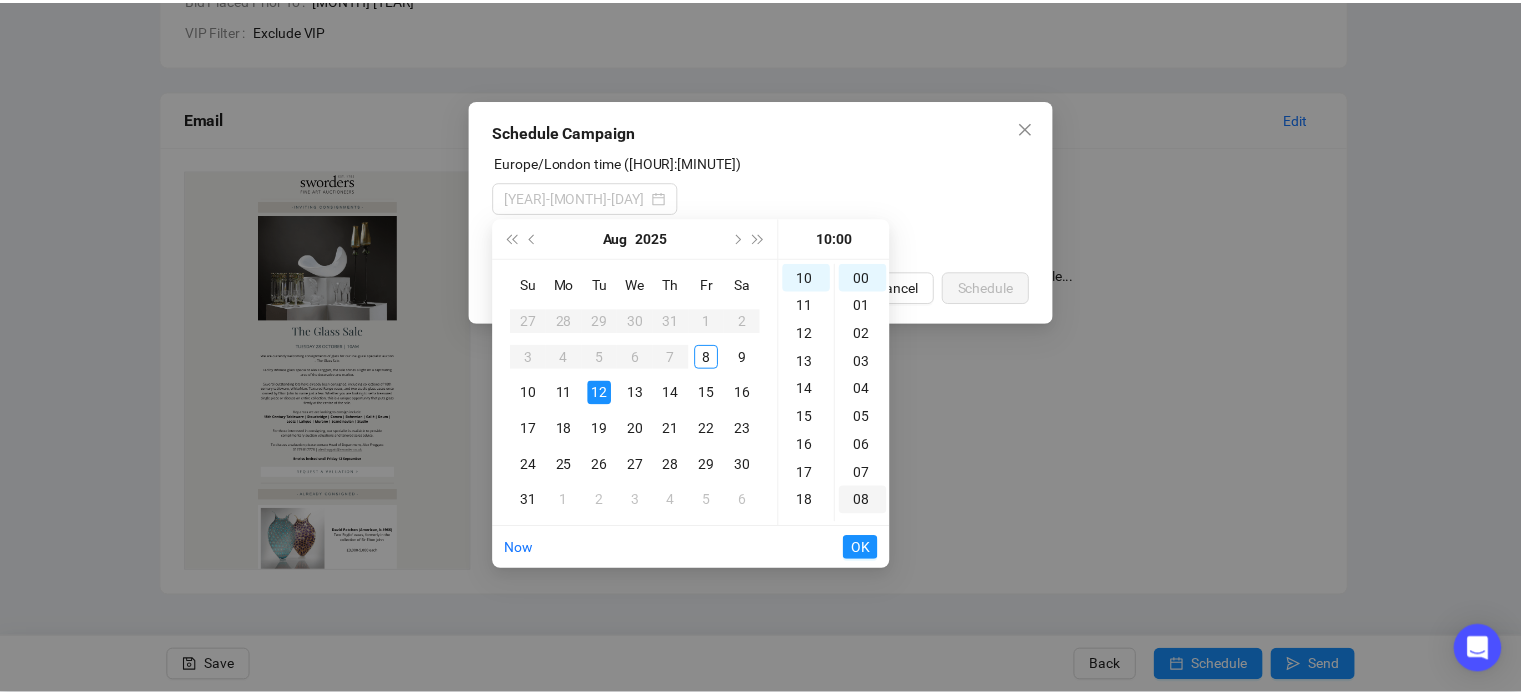 scroll, scrollTop: 280, scrollLeft: 0, axis: vertical 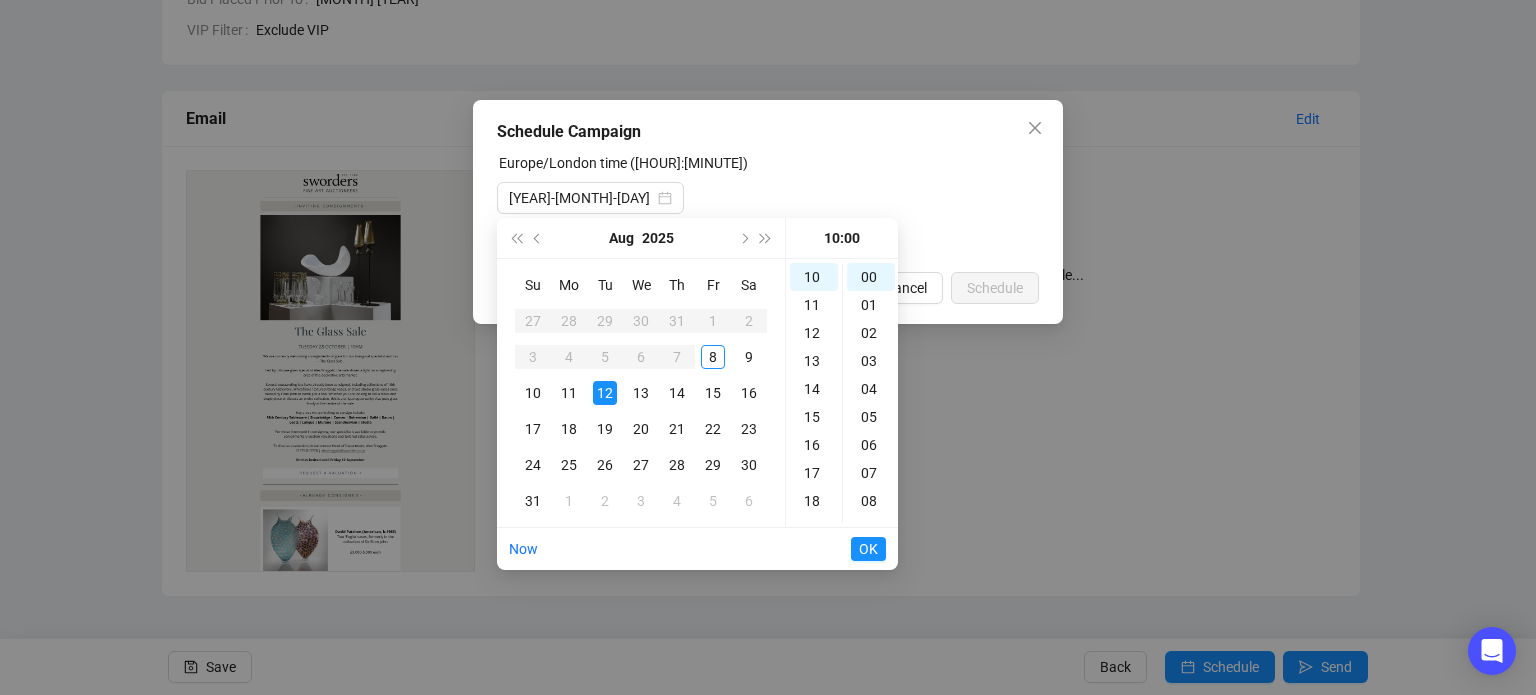 type on "2025-08-12 10:00" 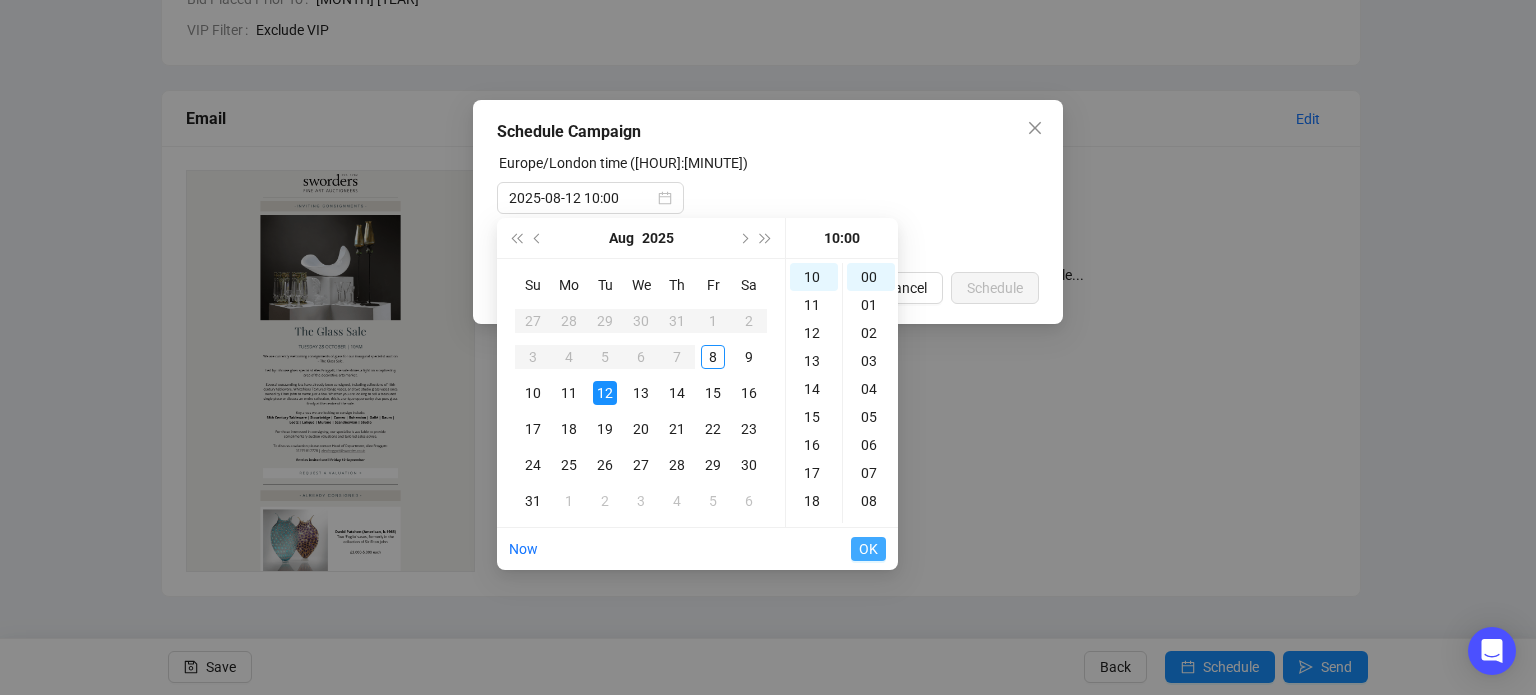 click on "OK" at bounding box center [868, 549] 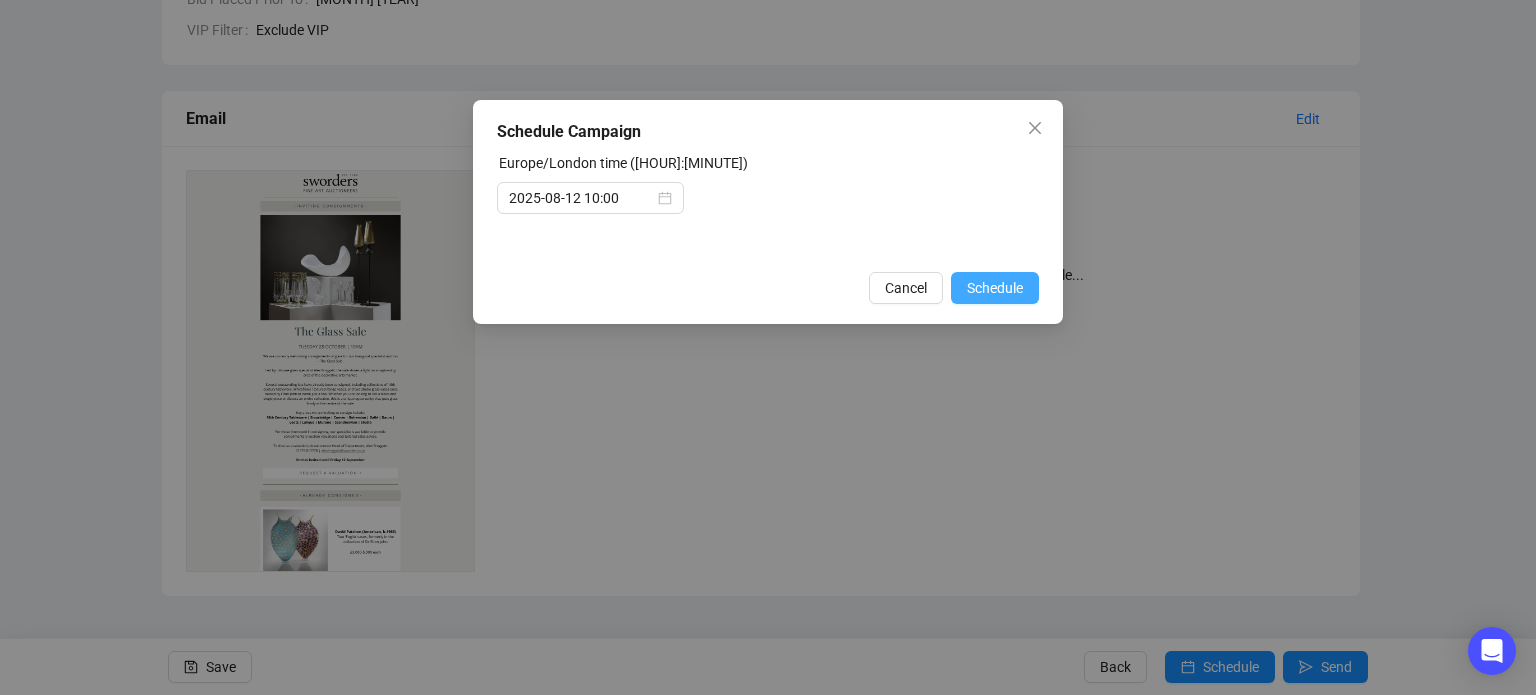 click on "Schedule" at bounding box center (995, 288) 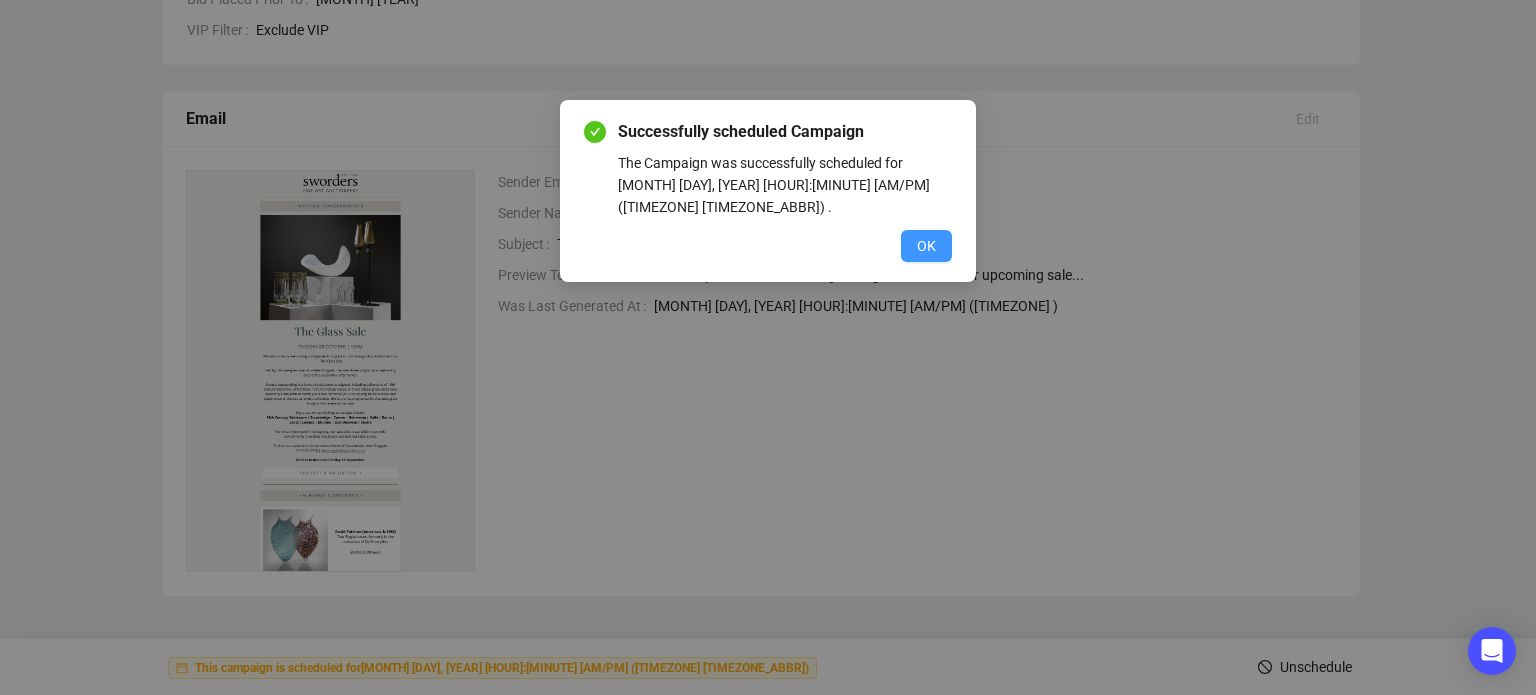 click on "OK" at bounding box center [926, 246] 